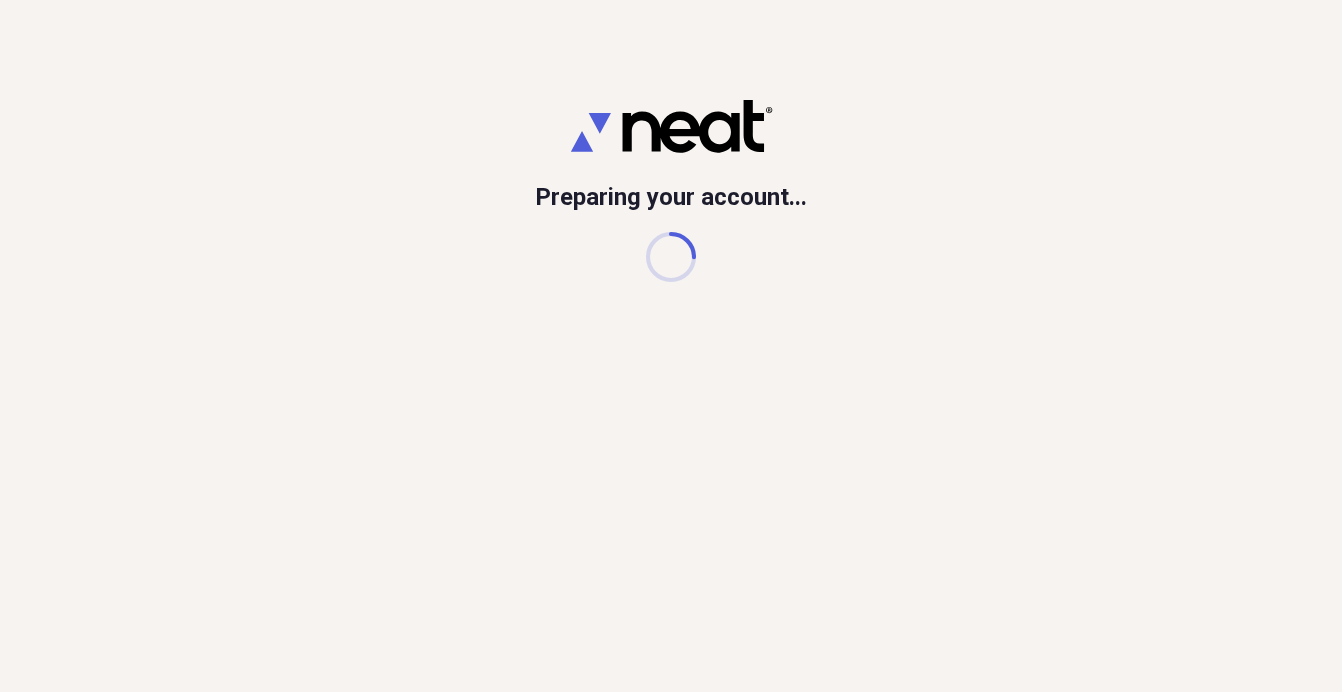 scroll, scrollTop: 0, scrollLeft: 0, axis: both 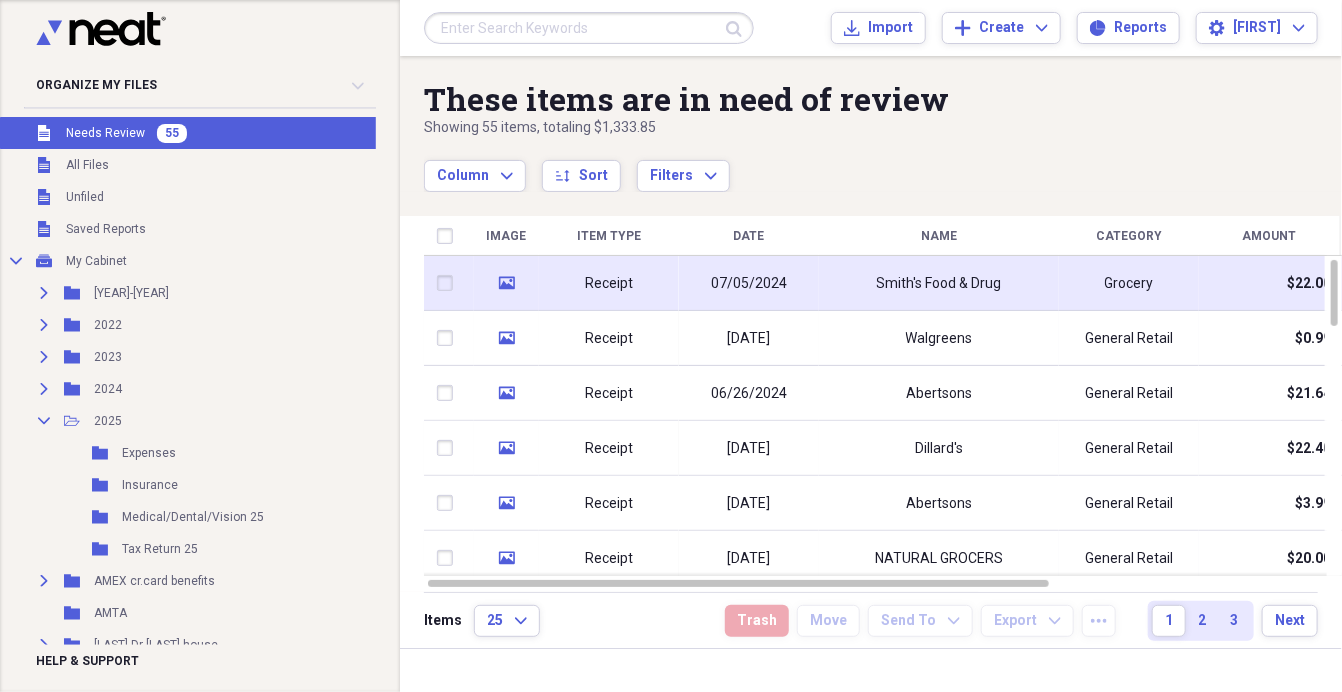 click on "07/05/2024" at bounding box center (749, 284) 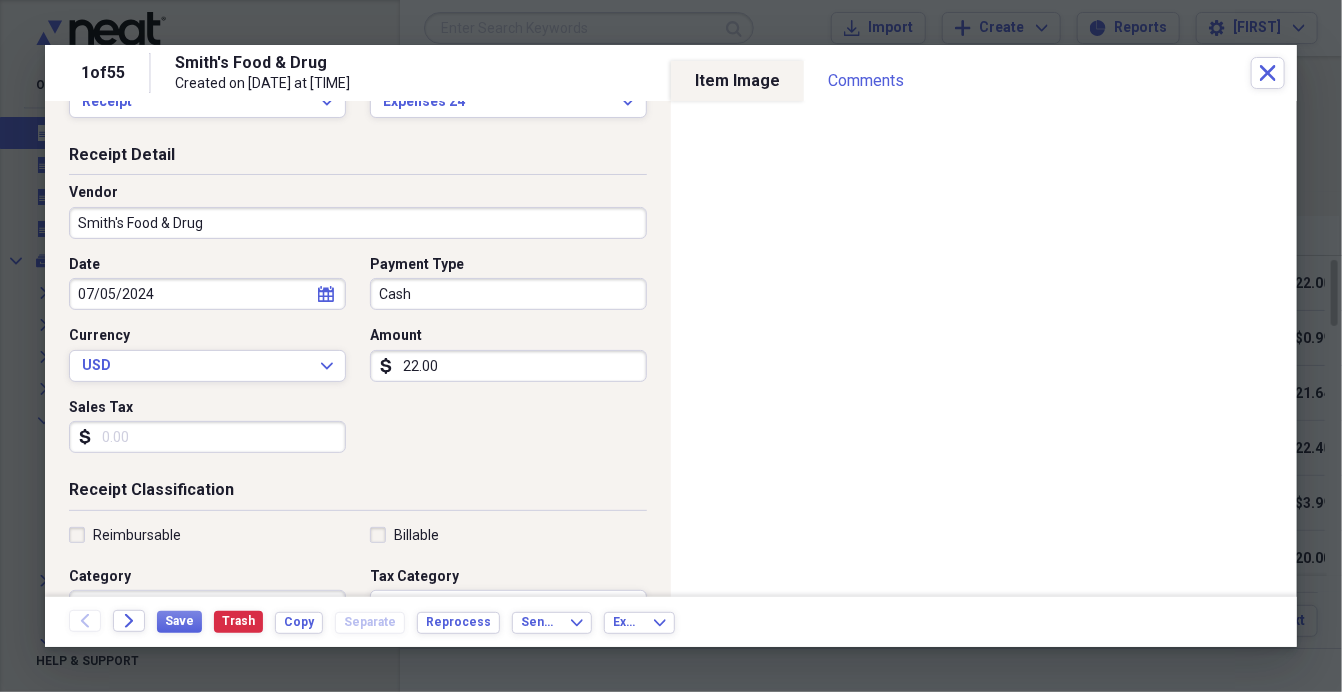 scroll, scrollTop: 56, scrollLeft: 0, axis: vertical 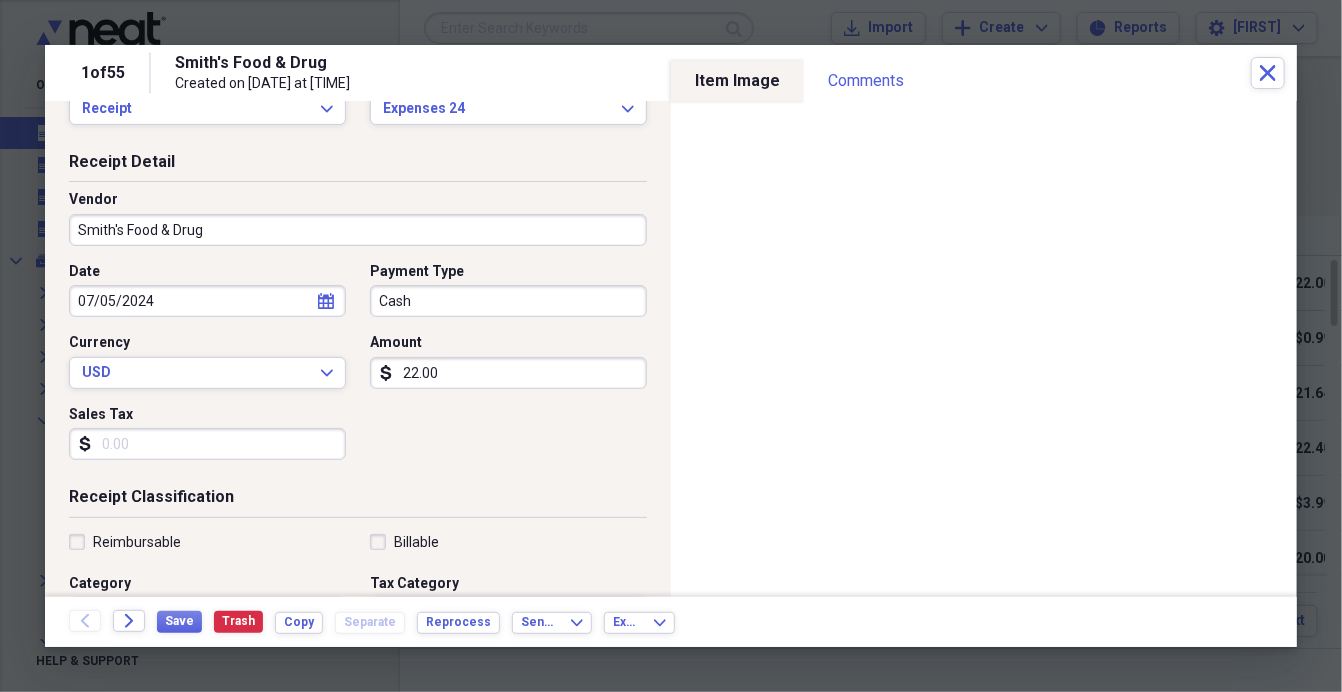 click on "Smith's Food & Drug" at bounding box center [358, 230] 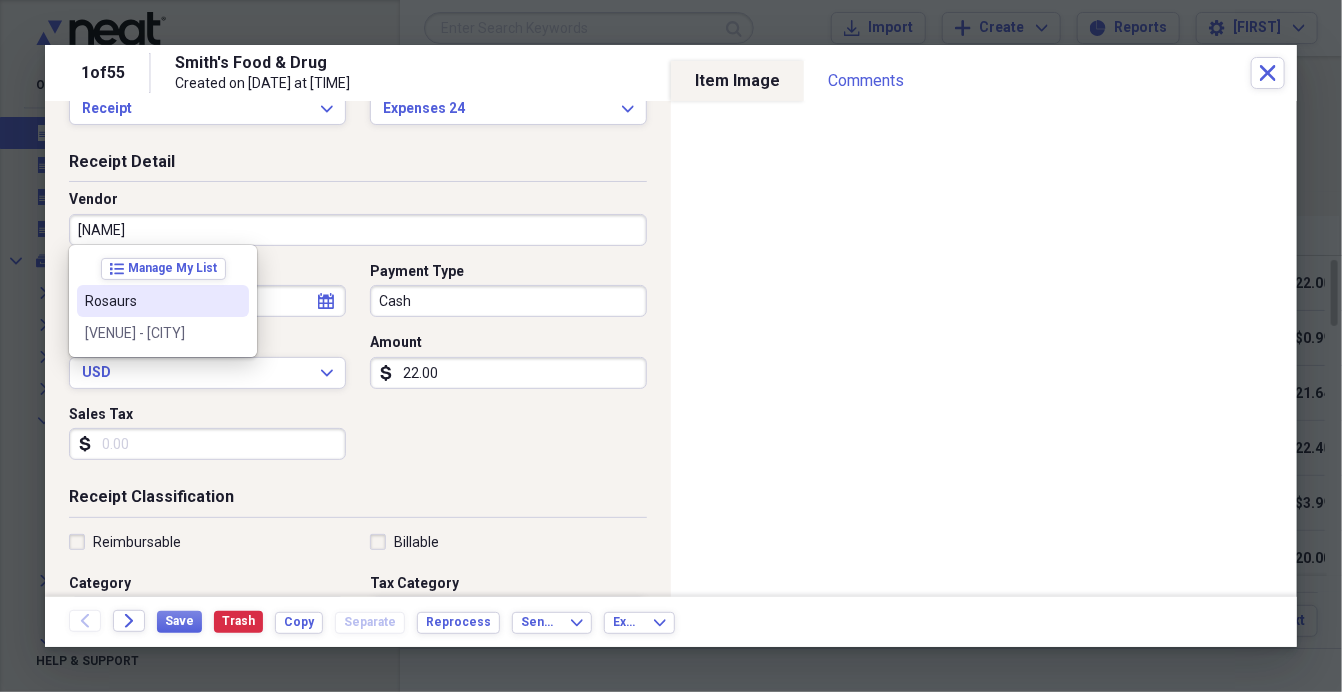 click on "Rosaurs" at bounding box center (163, 301) 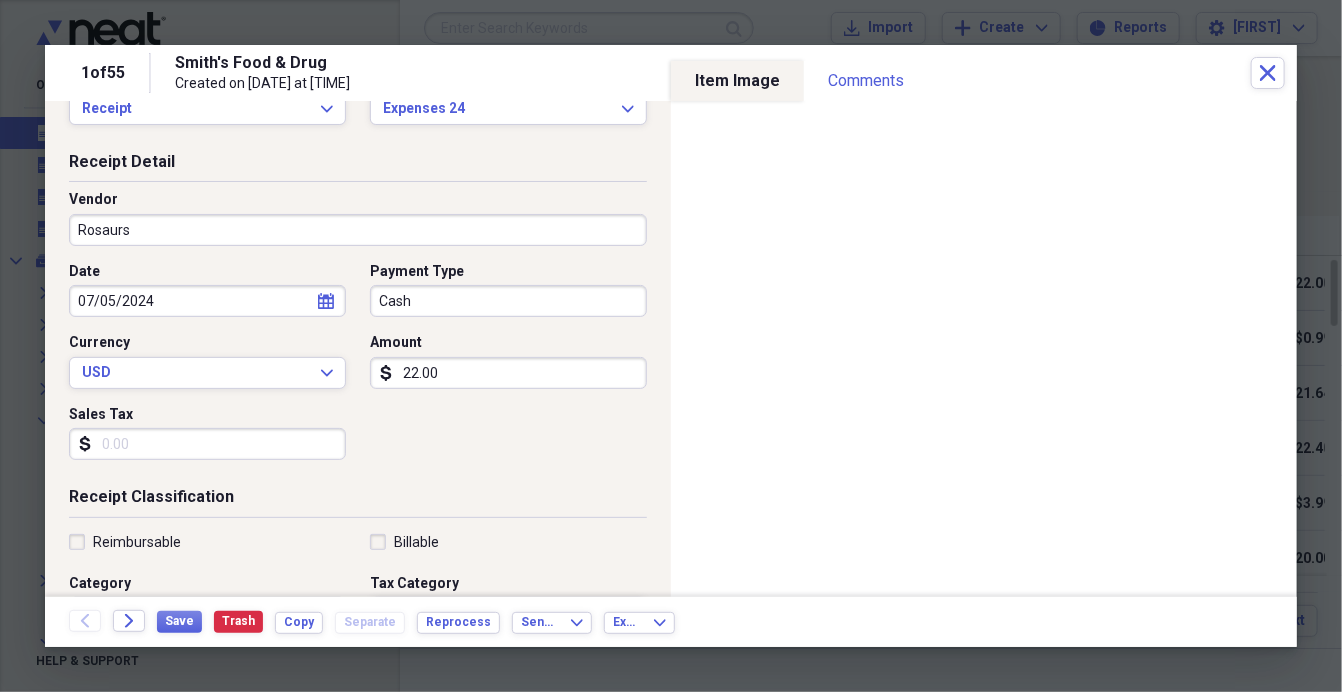 drag, startPoint x: 484, startPoint y: 490, endPoint x: 509, endPoint y: 494, distance: 25.317978 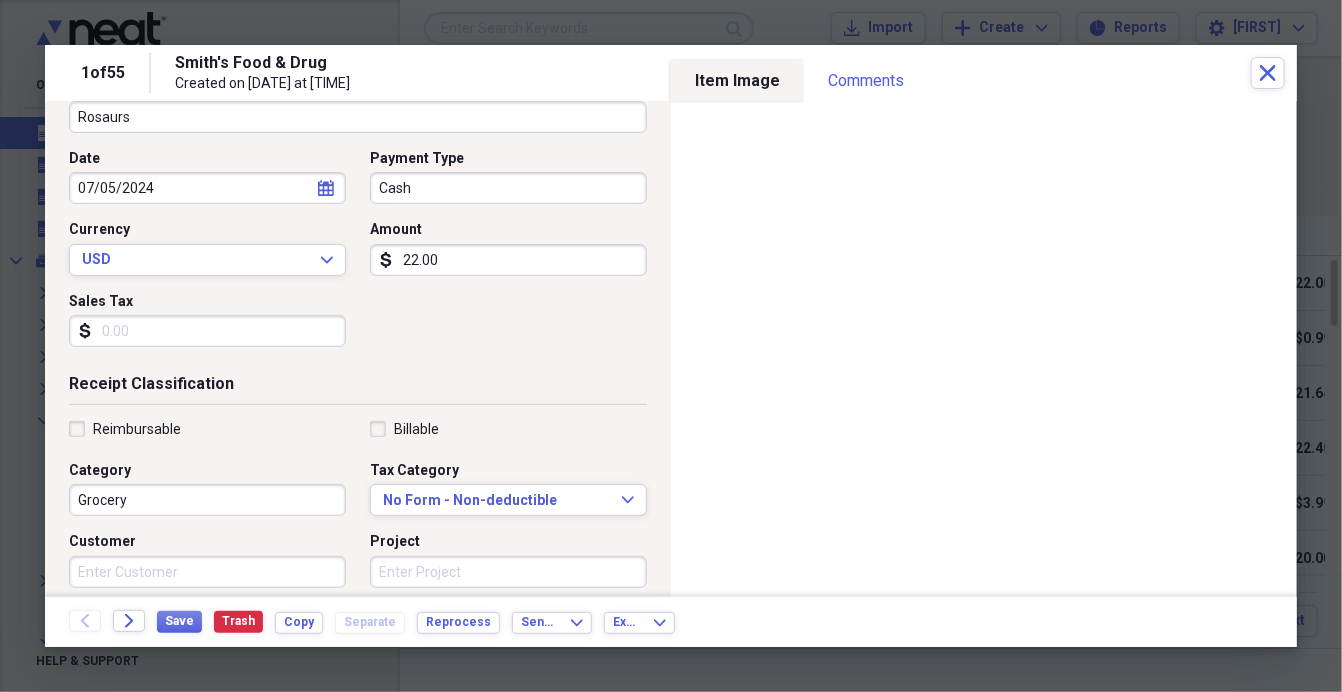 scroll, scrollTop: 171, scrollLeft: 0, axis: vertical 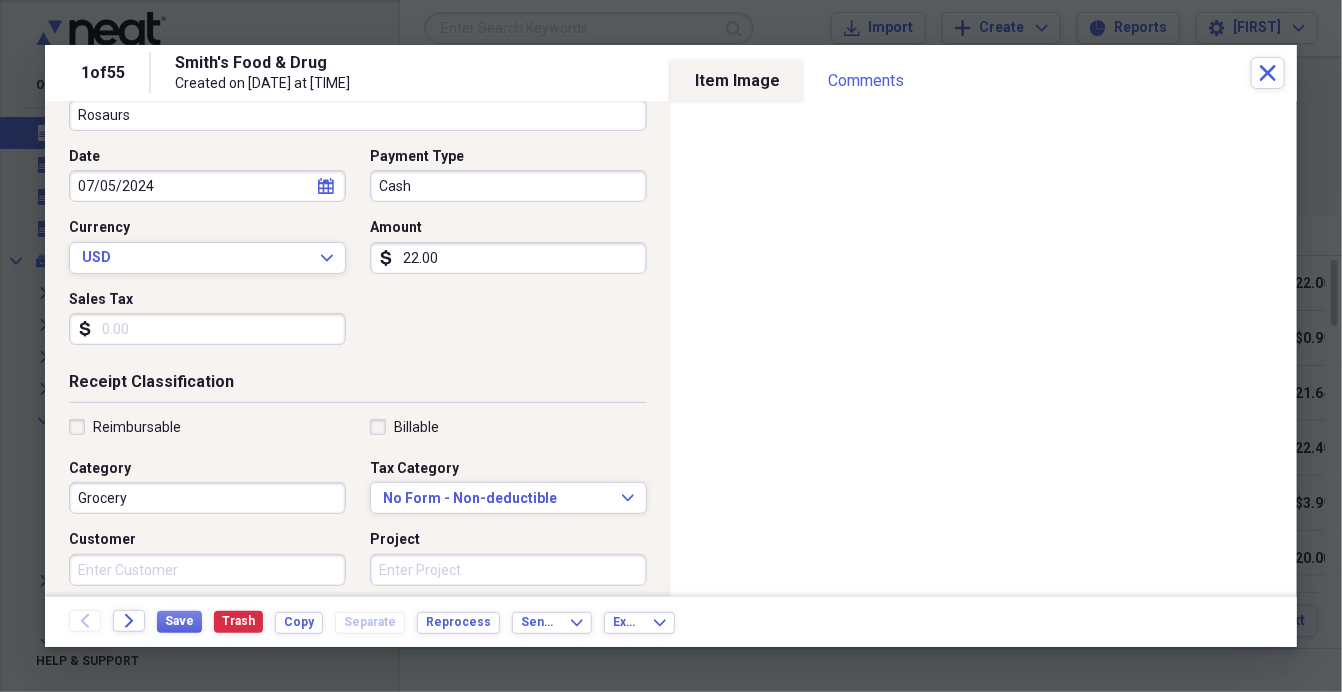 click on "22.00" at bounding box center (508, 258) 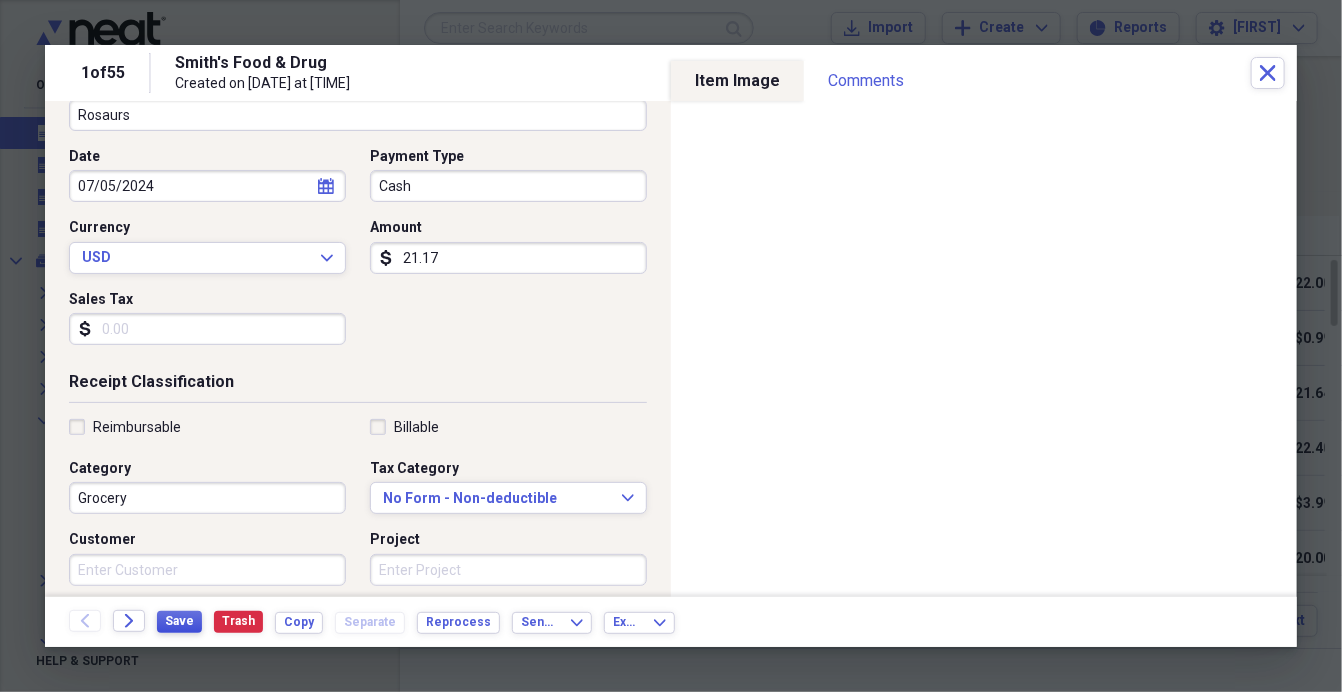 type on "21.17" 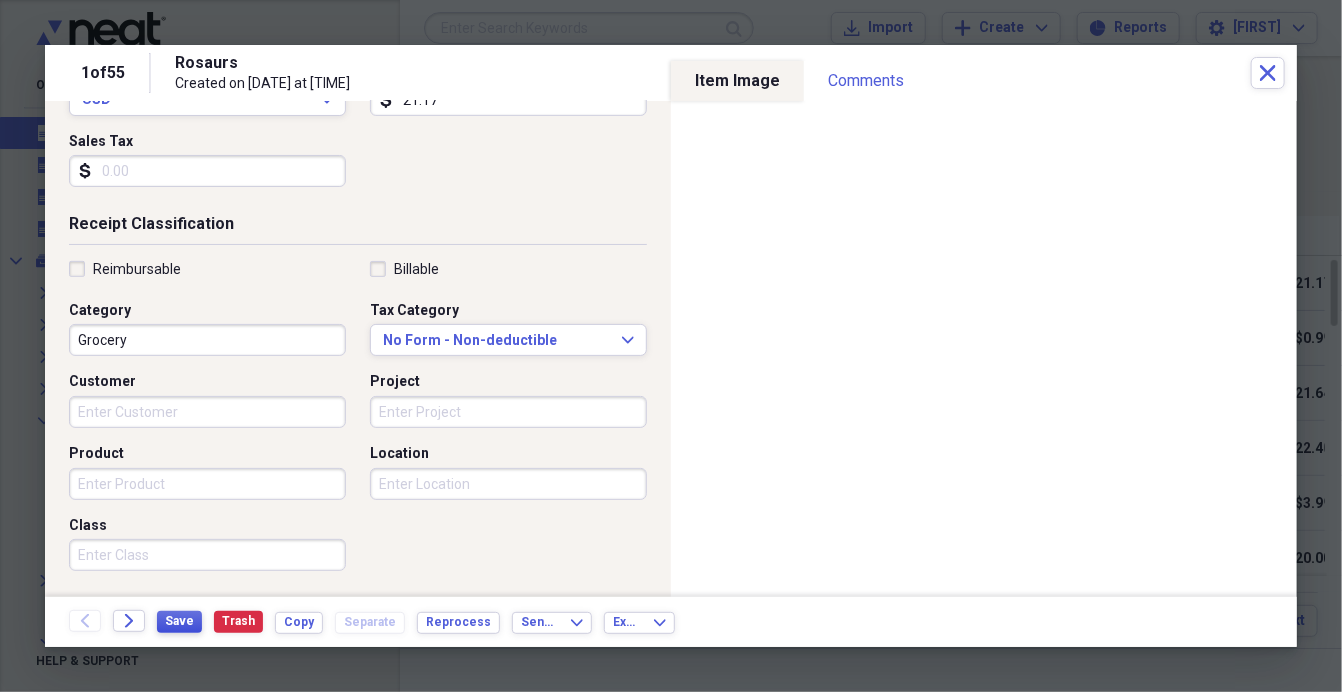 scroll, scrollTop: 331, scrollLeft: 0, axis: vertical 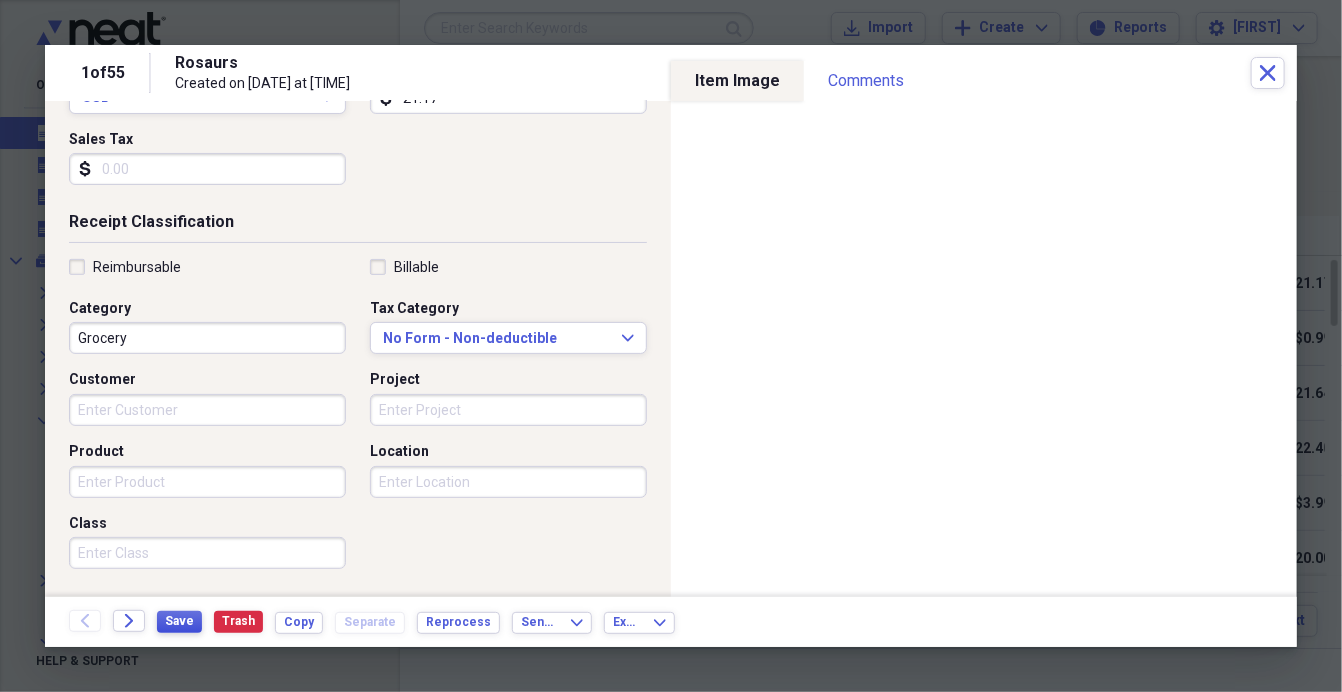 click on "Save" at bounding box center (179, 621) 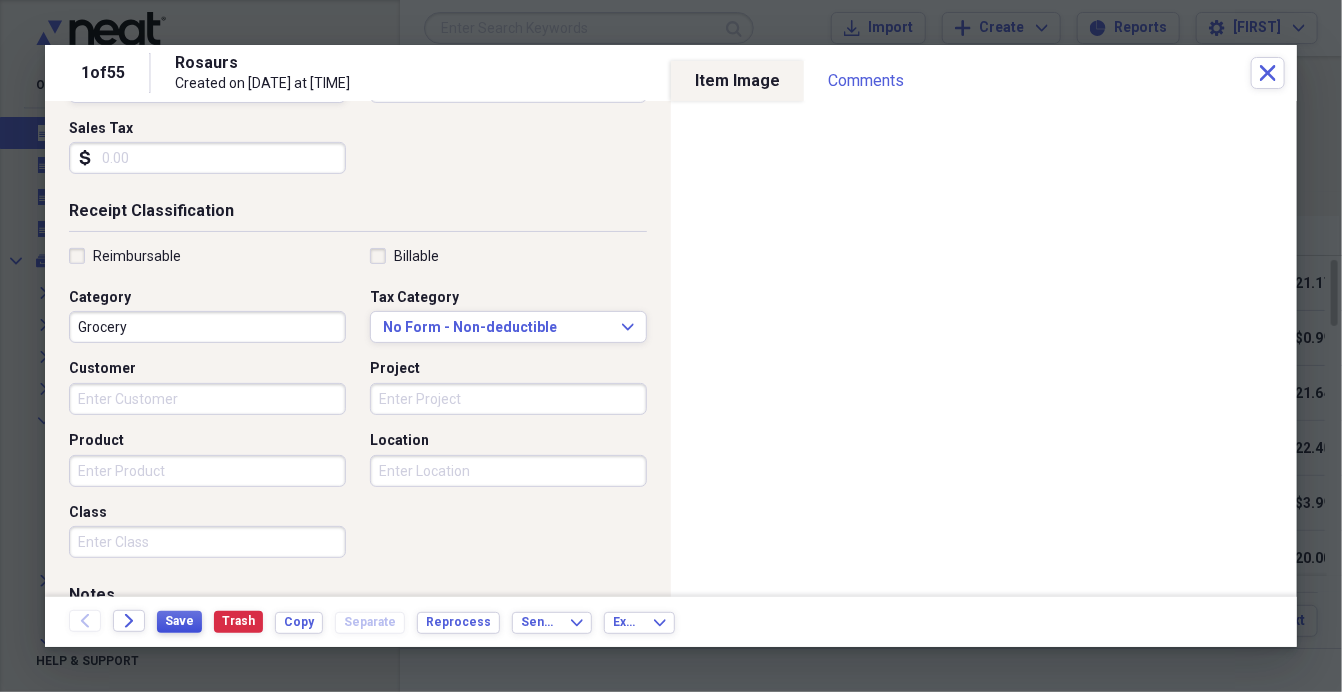 scroll, scrollTop: 480, scrollLeft: 0, axis: vertical 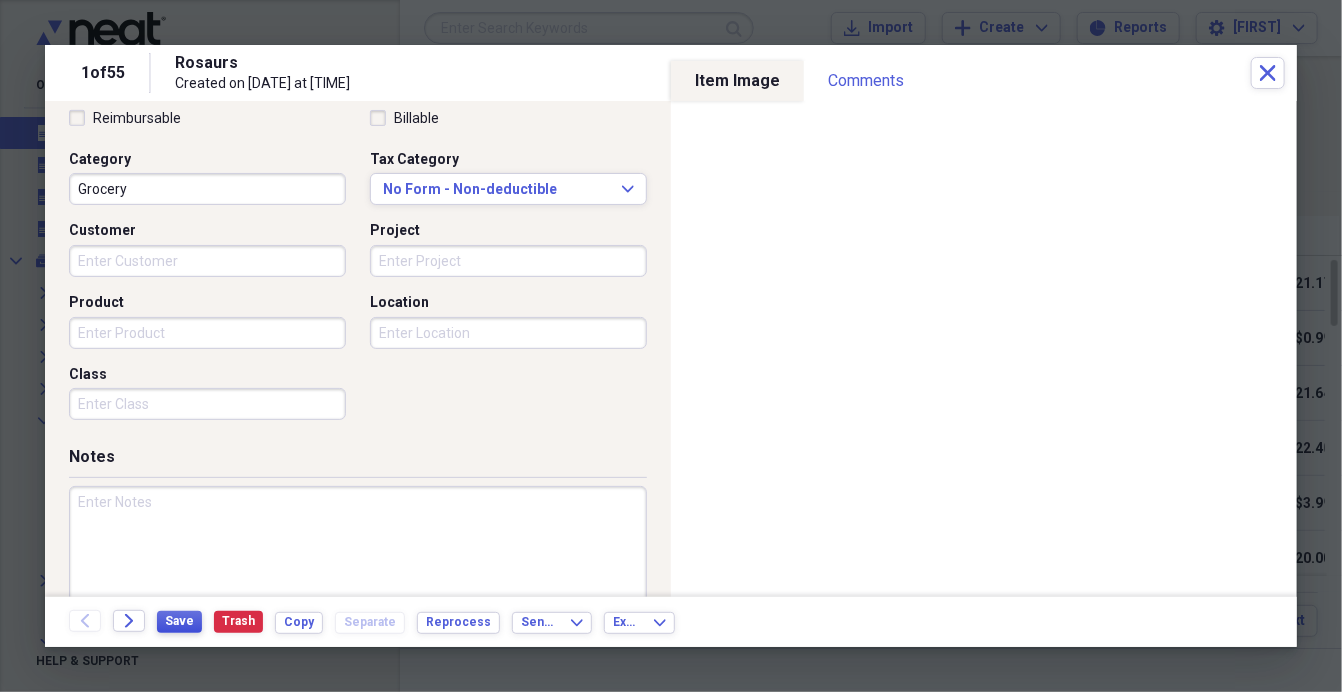 click on "Save" at bounding box center (179, 621) 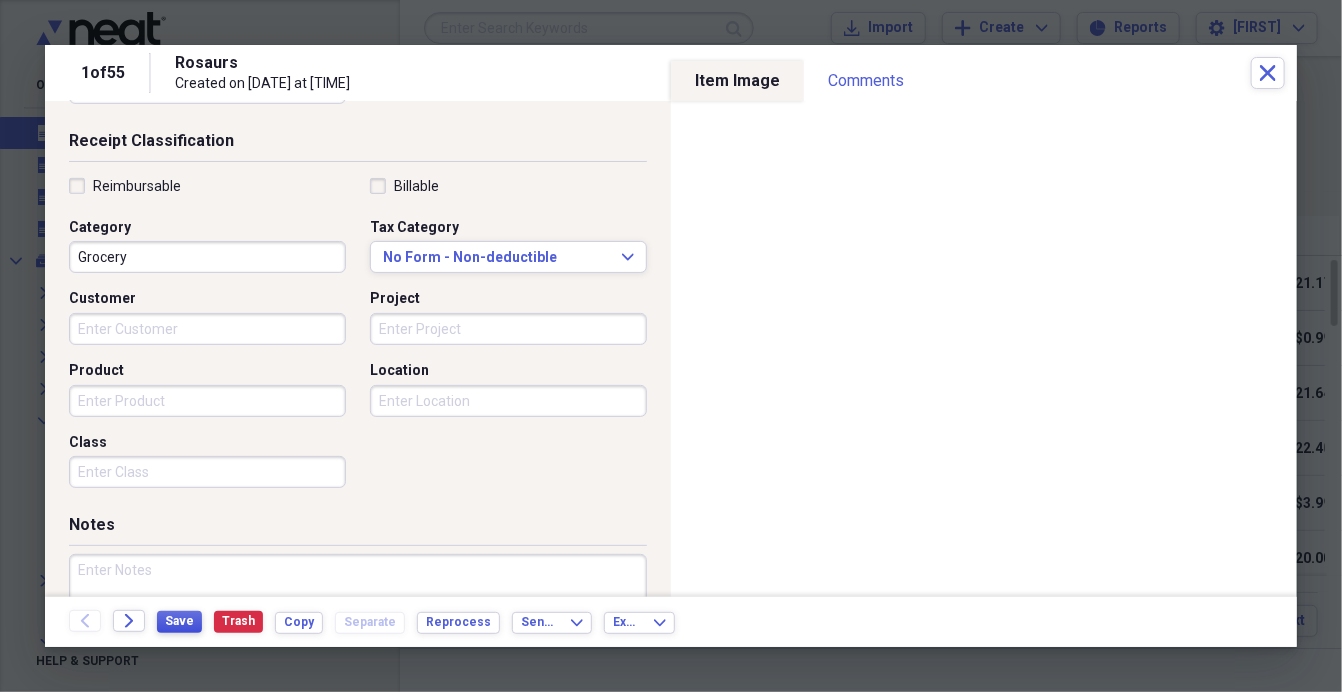 scroll, scrollTop: 412, scrollLeft: 0, axis: vertical 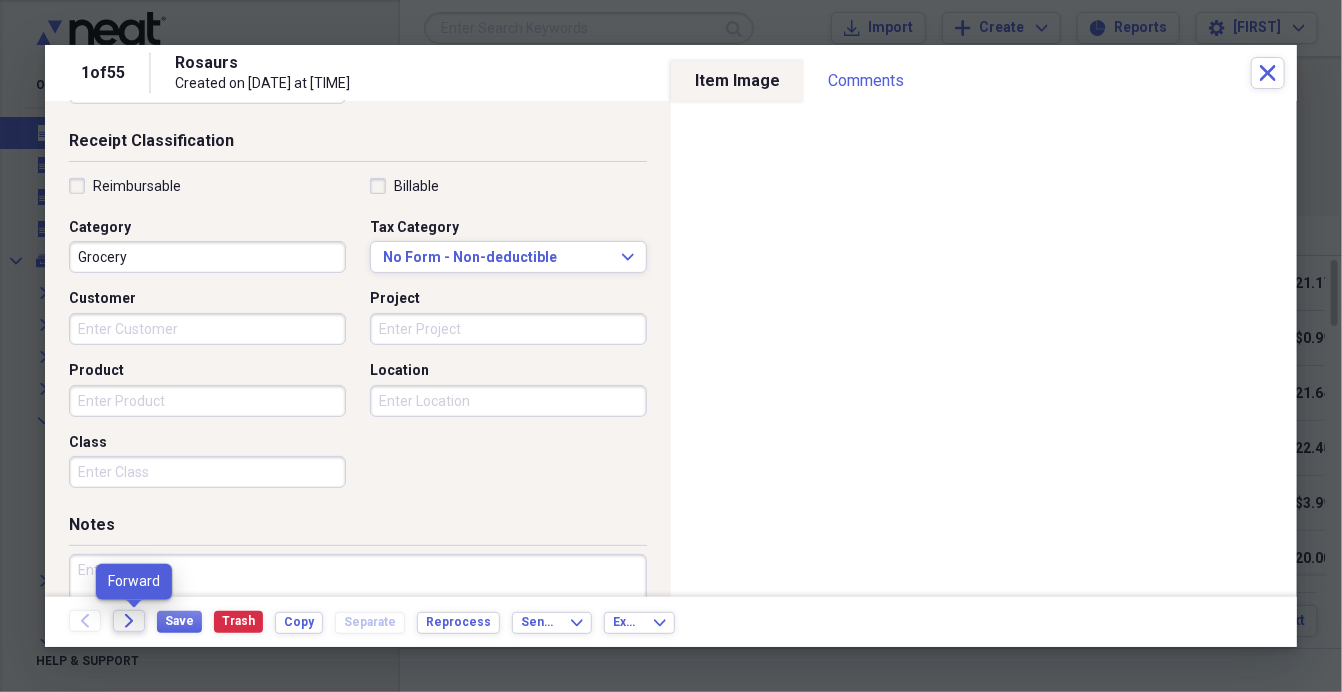 click on "Forward" 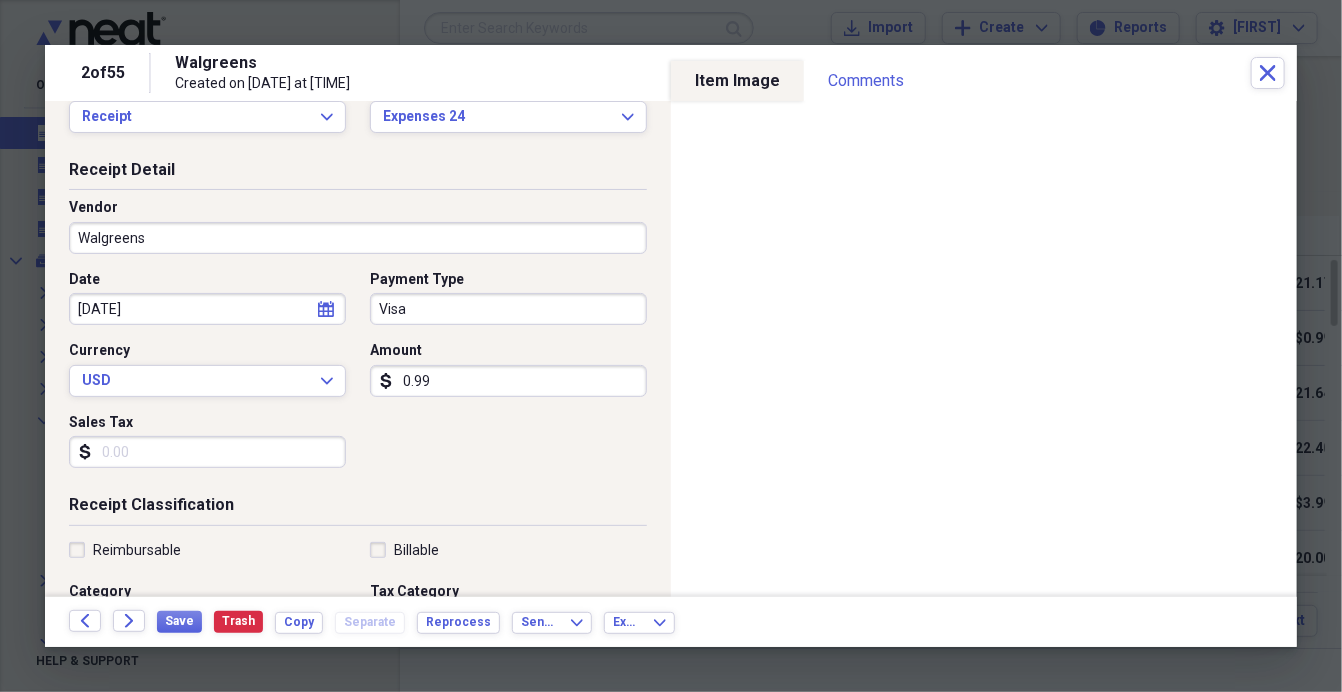 scroll, scrollTop: 48, scrollLeft: 0, axis: vertical 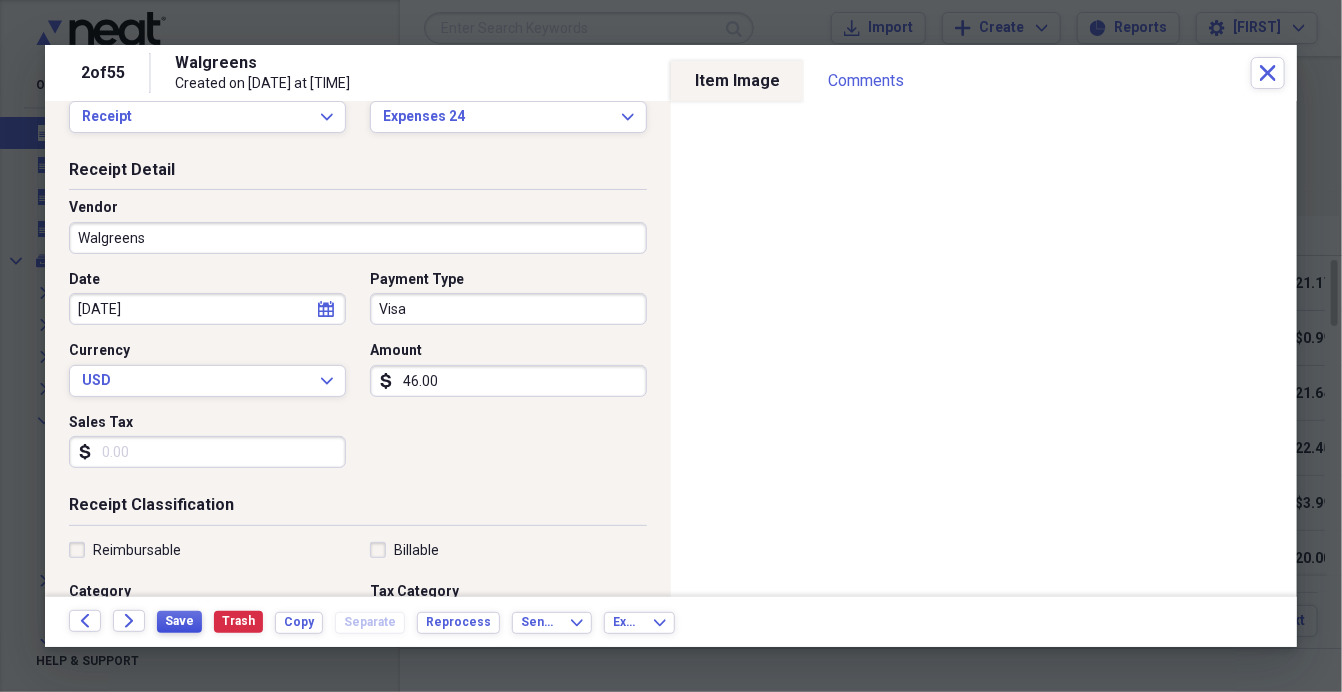 type on "46.00" 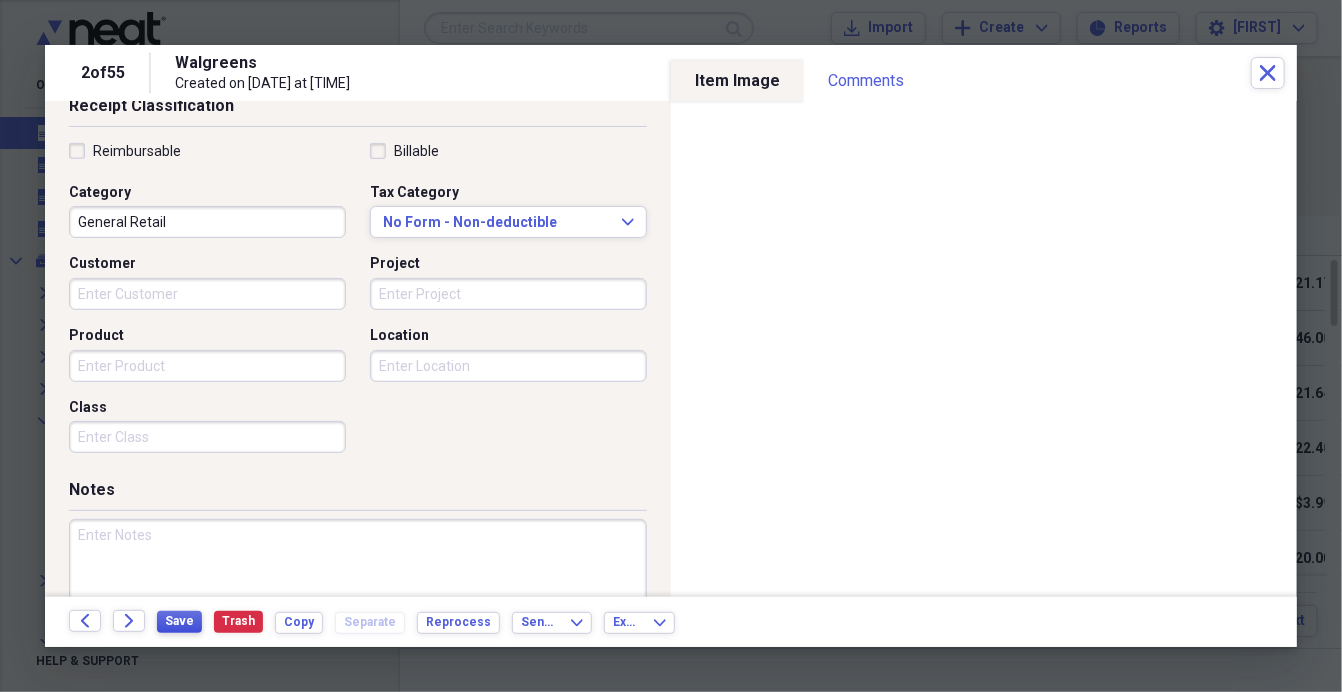 scroll, scrollTop: 522, scrollLeft: 0, axis: vertical 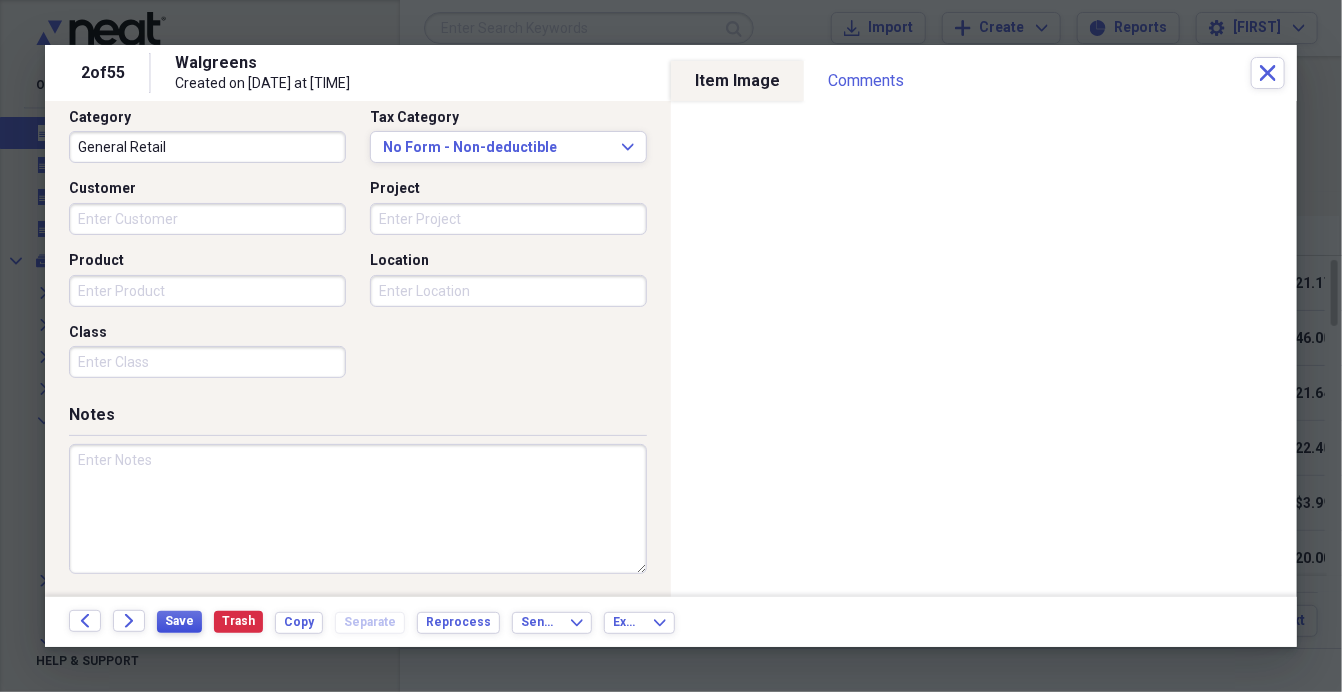 click on "Save" at bounding box center (179, 621) 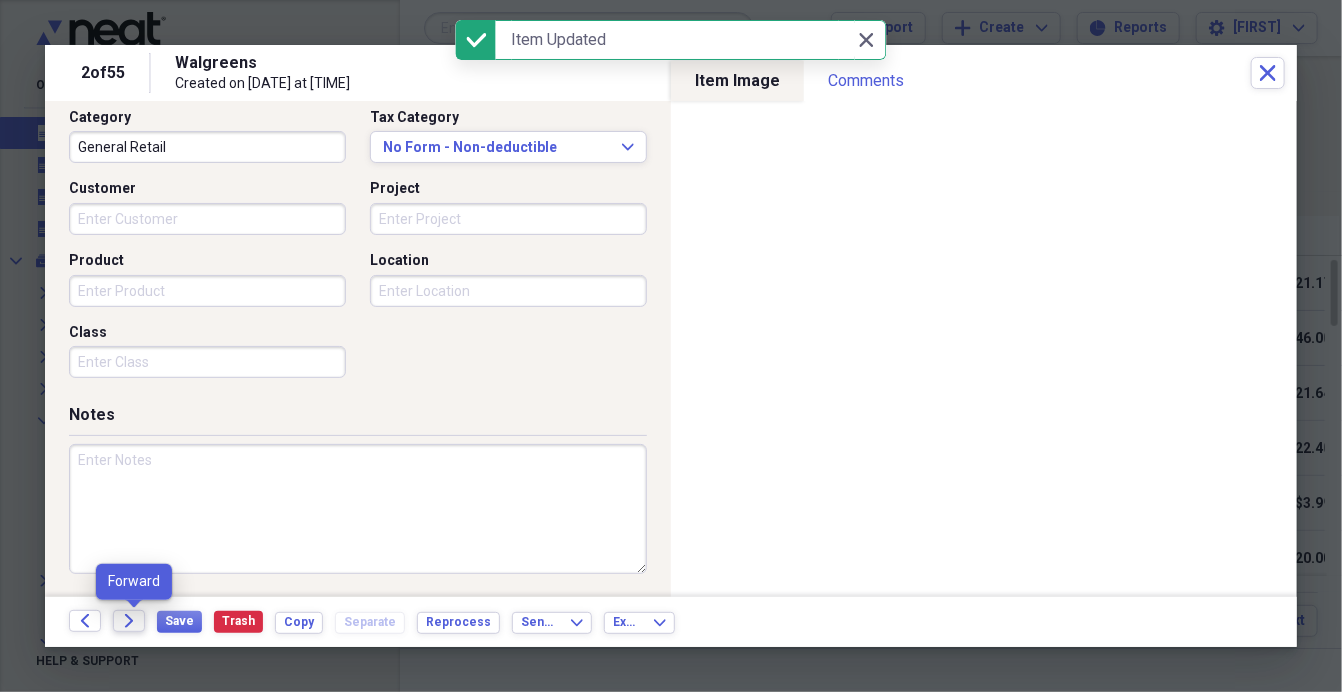 click on "Forward" 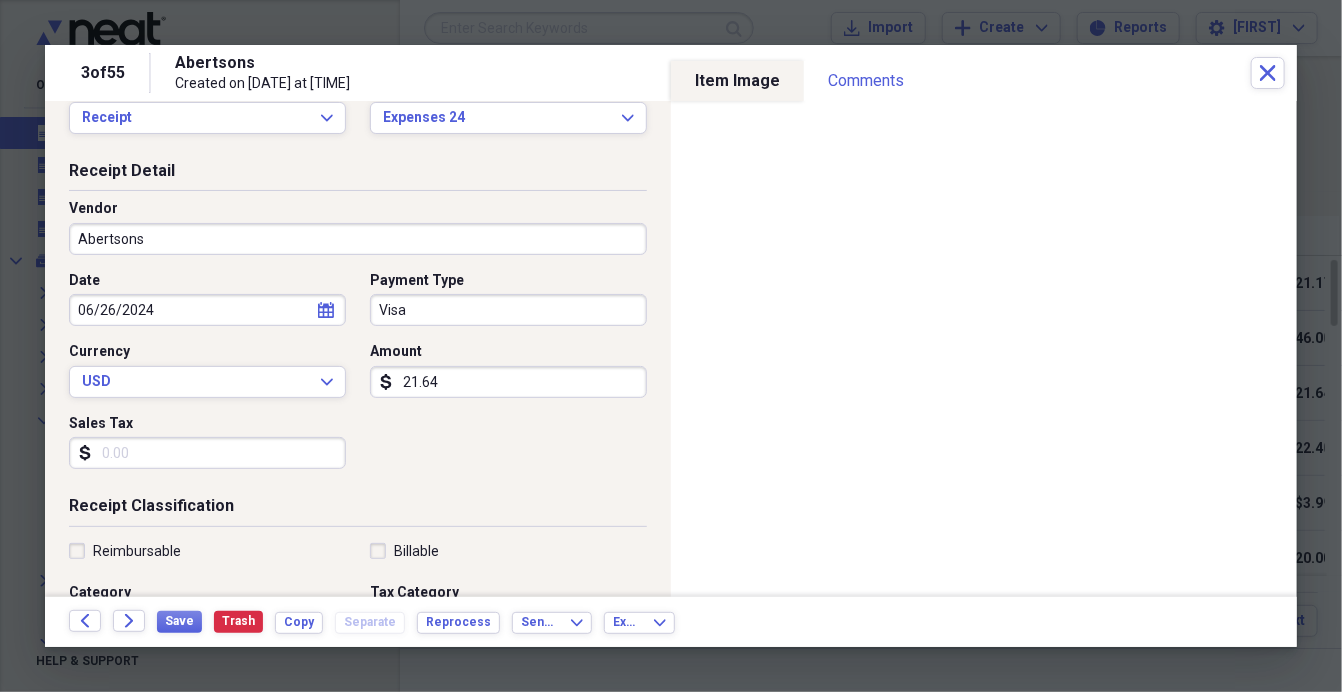 scroll, scrollTop: 37, scrollLeft: 0, axis: vertical 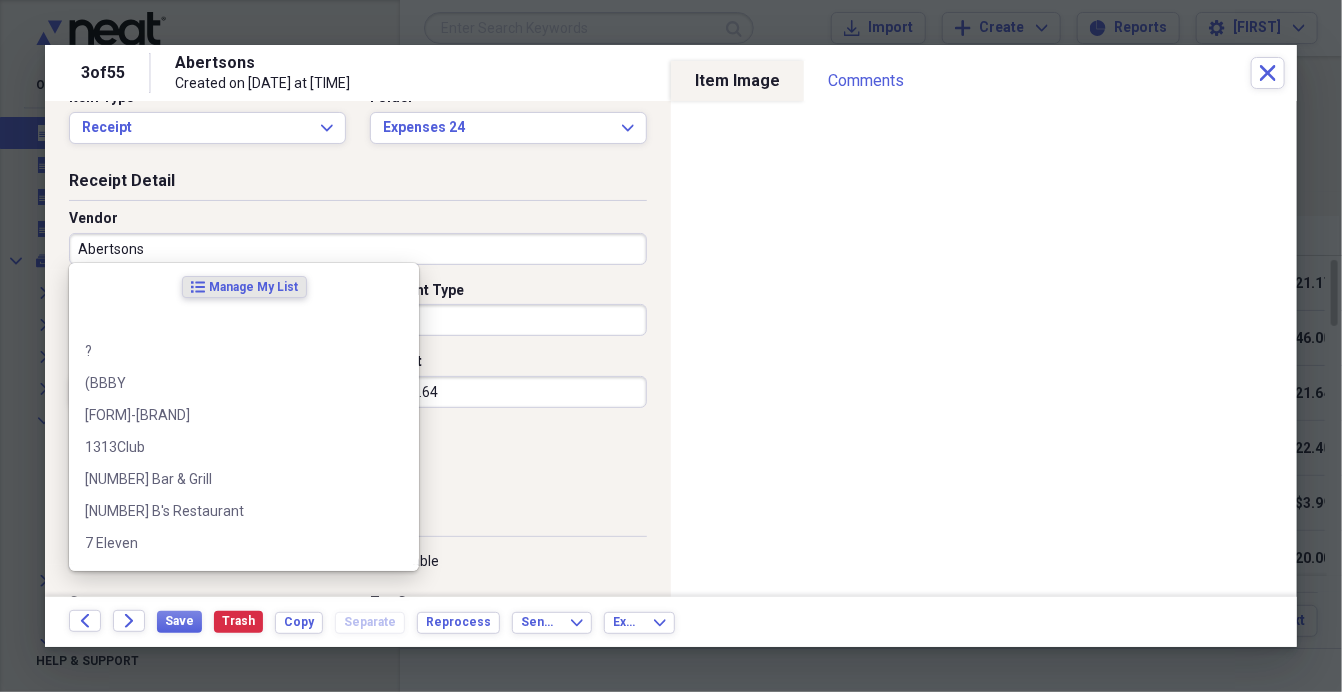 click on "Abertsons" at bounding box center (358, 249) 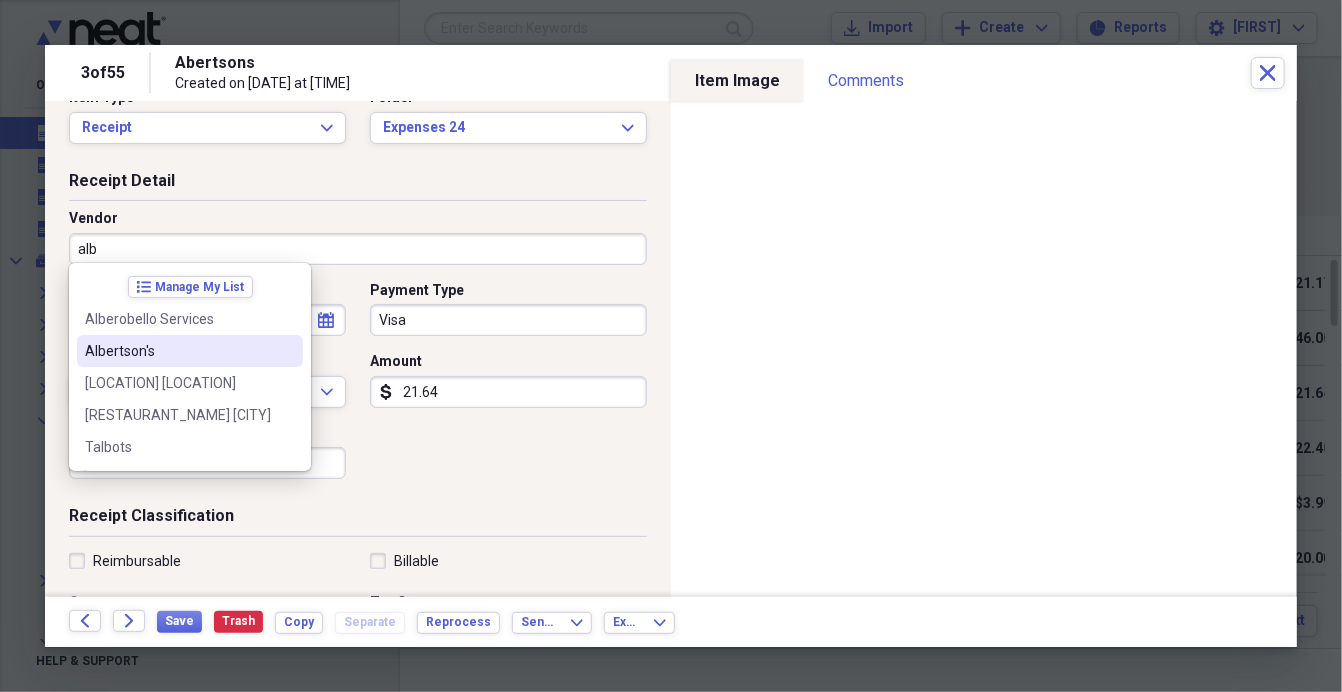 click on "Albertson's" at bounding box center [178, 351] 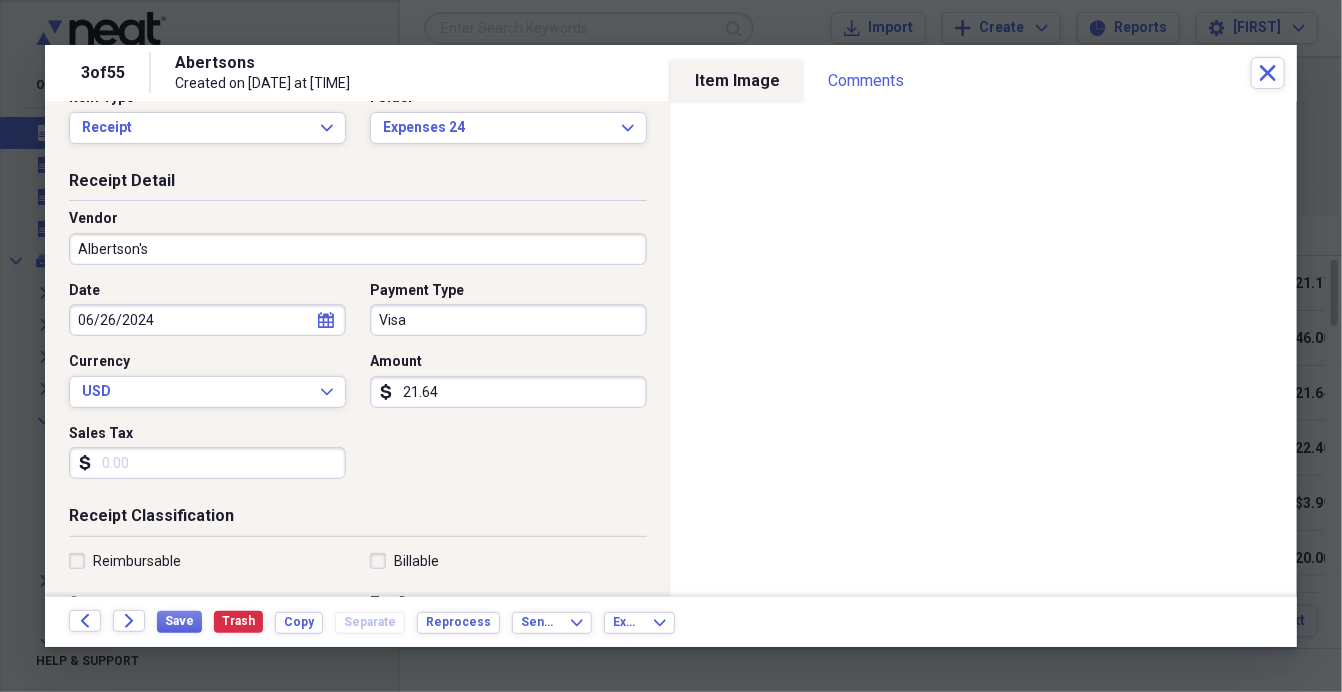 type on "Grocery" 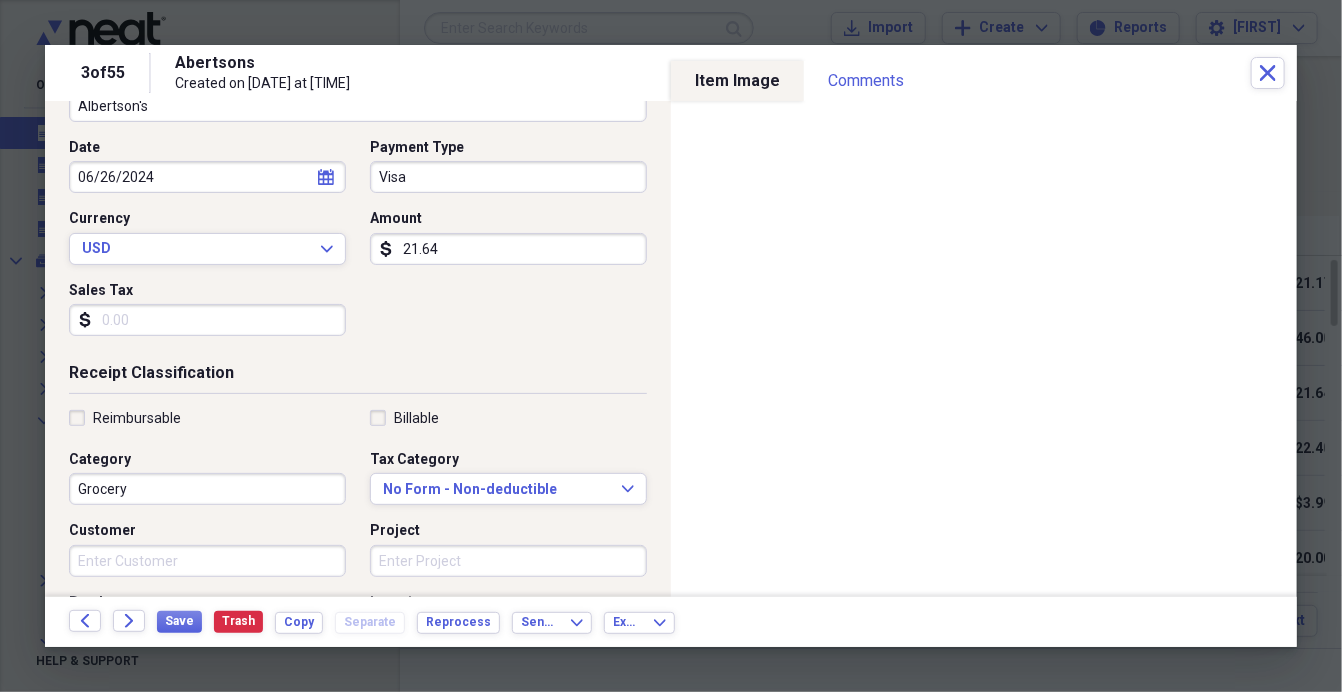 scroll, scrollTop: 522, scrollLeft: 0, axis: vertical 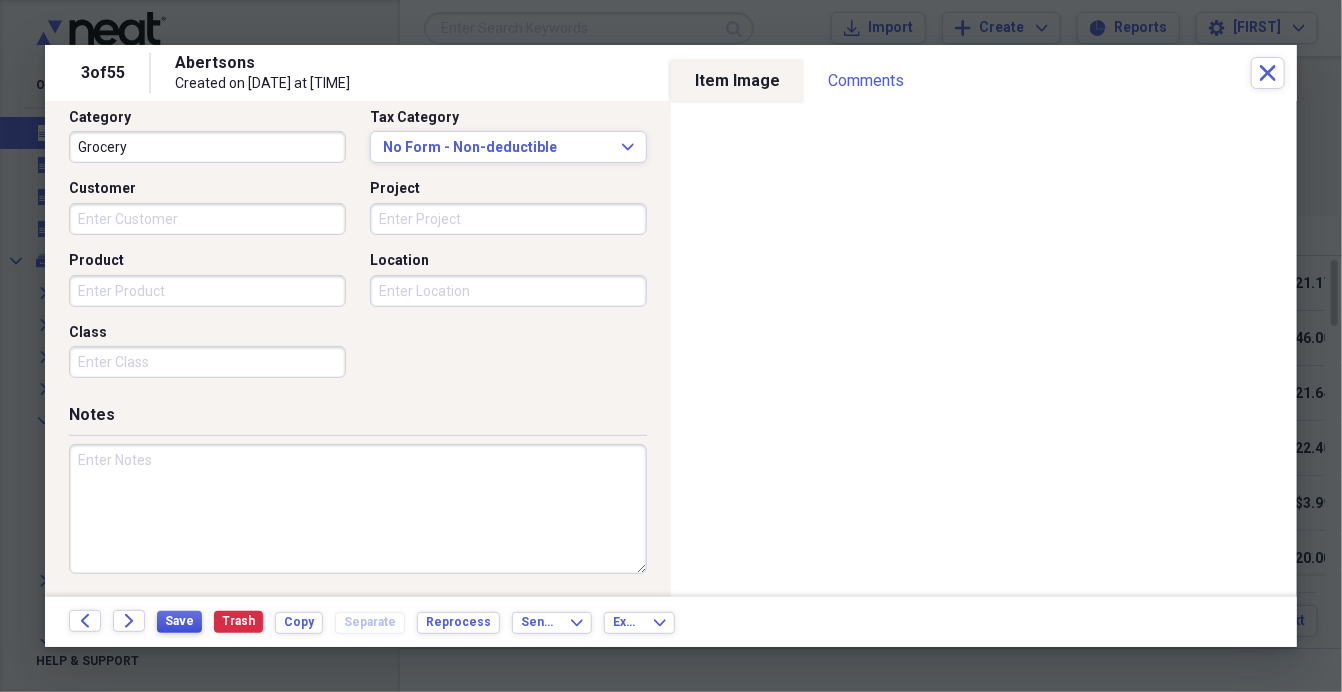 click on "Save" at bounding box center (179, 621) 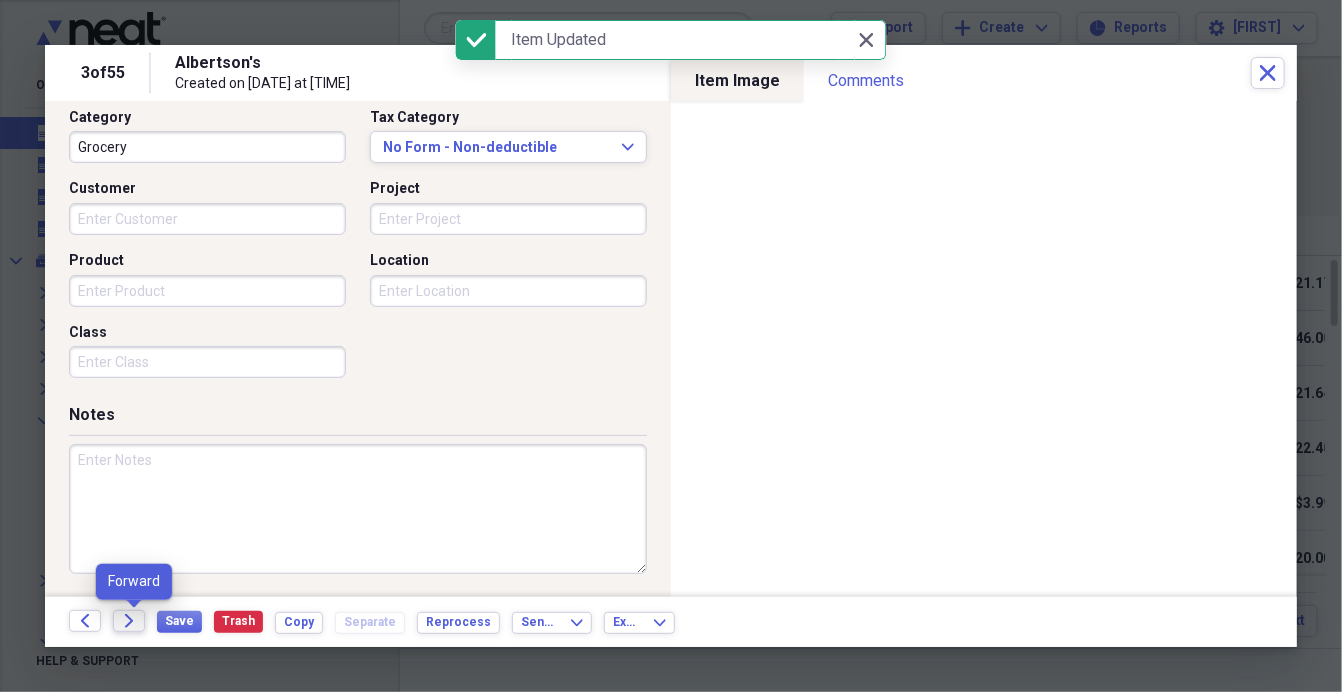 click on "Forward" 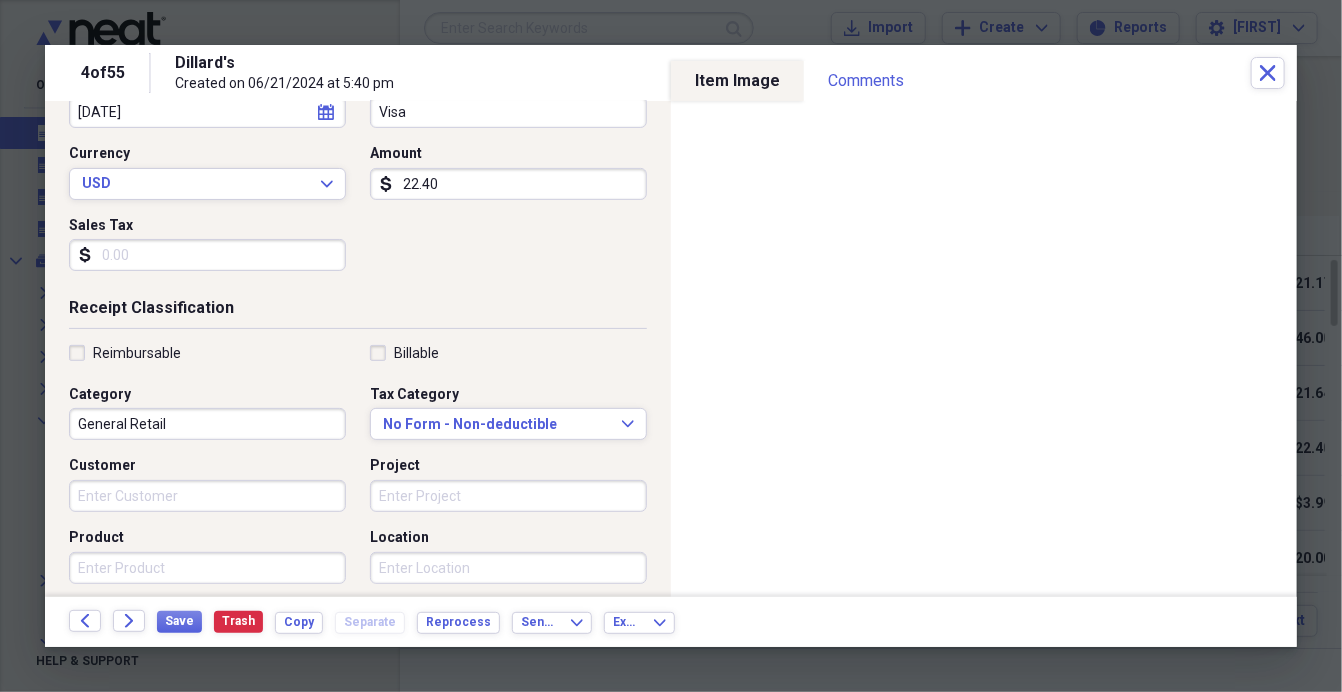 scroll, scrollTop: 245, scrollLeft: 0, axis: vertical 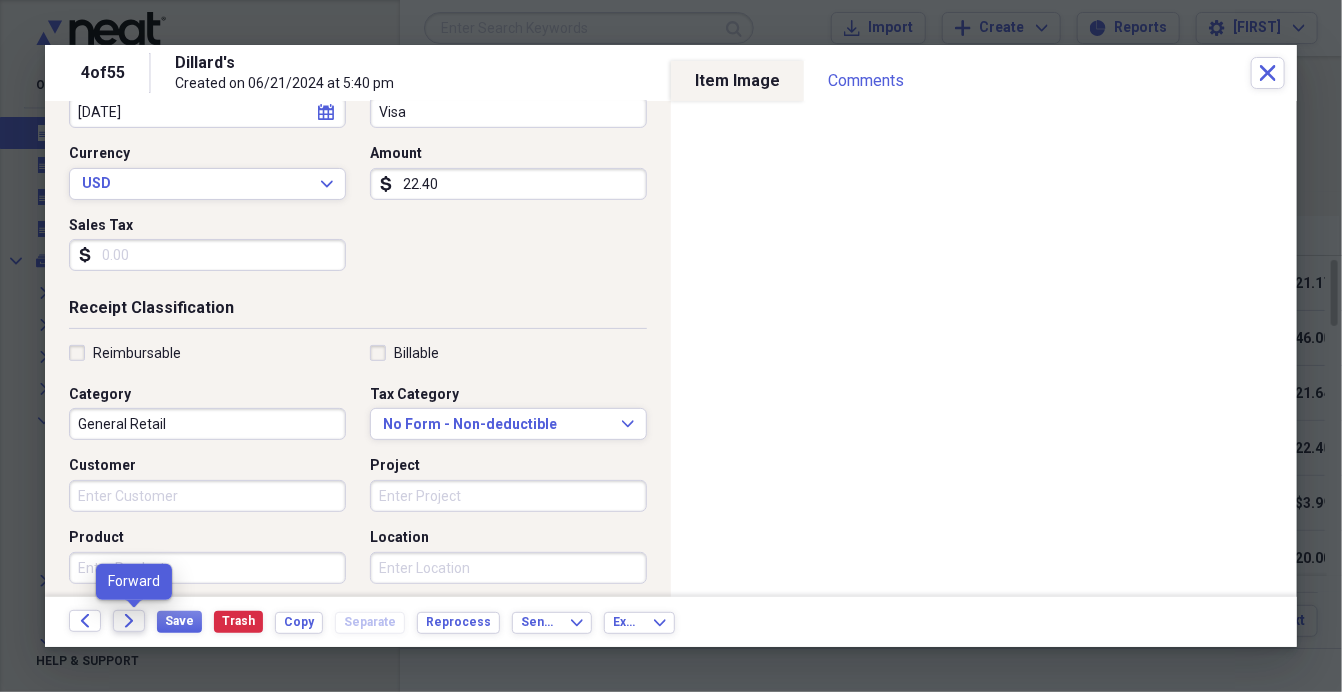 click on "Forward" 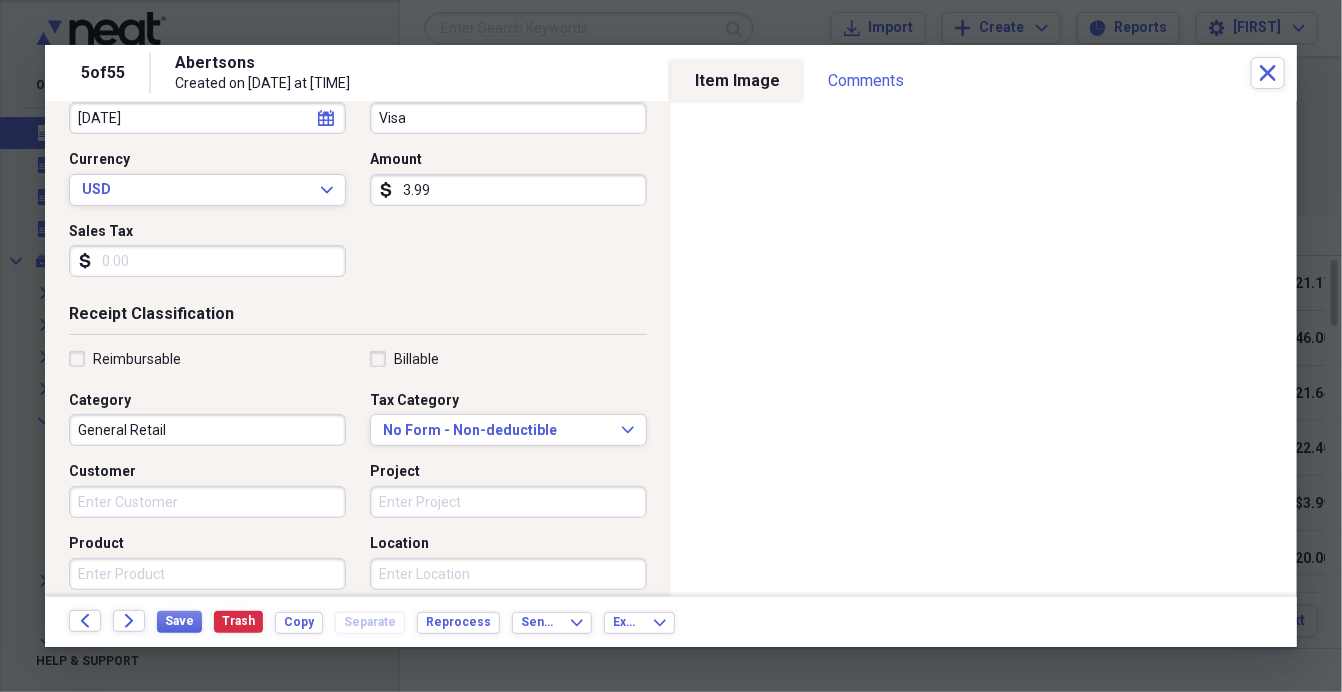 scroll, scrollTop: 246, scrollLeft: 0, axis: vertical 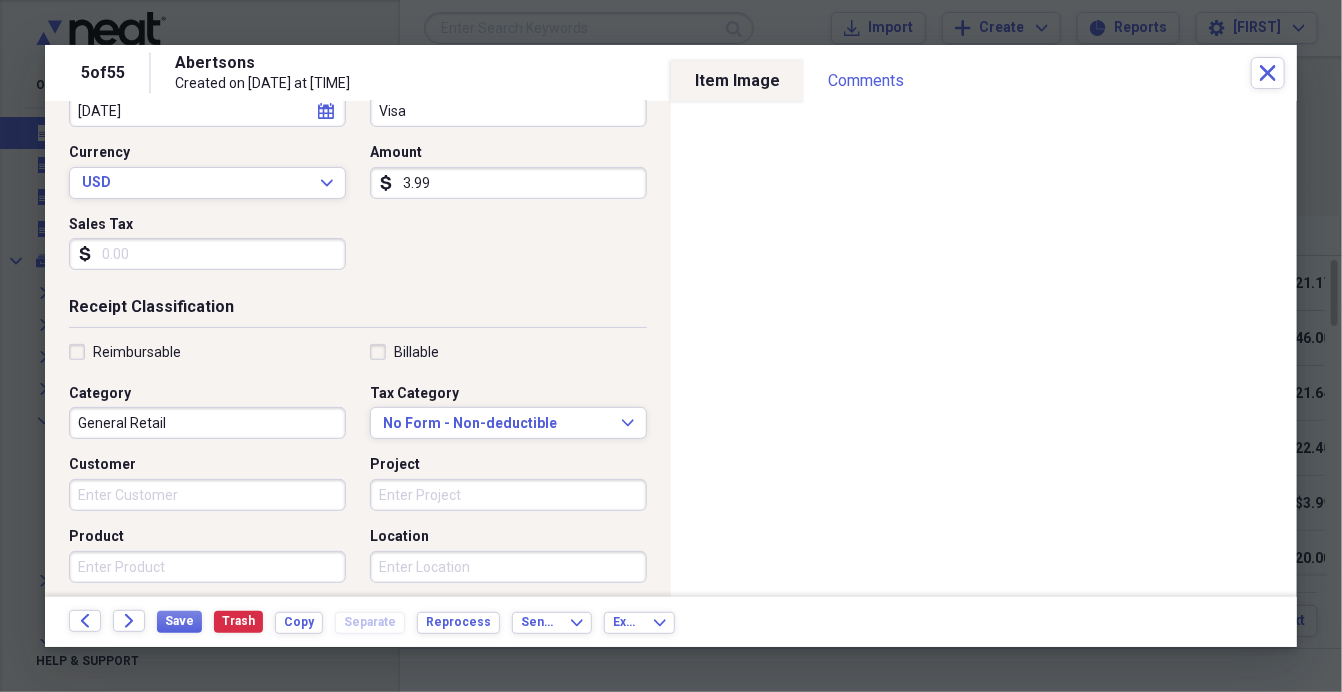 click on "General Retail" at bounding box center (207, 423) 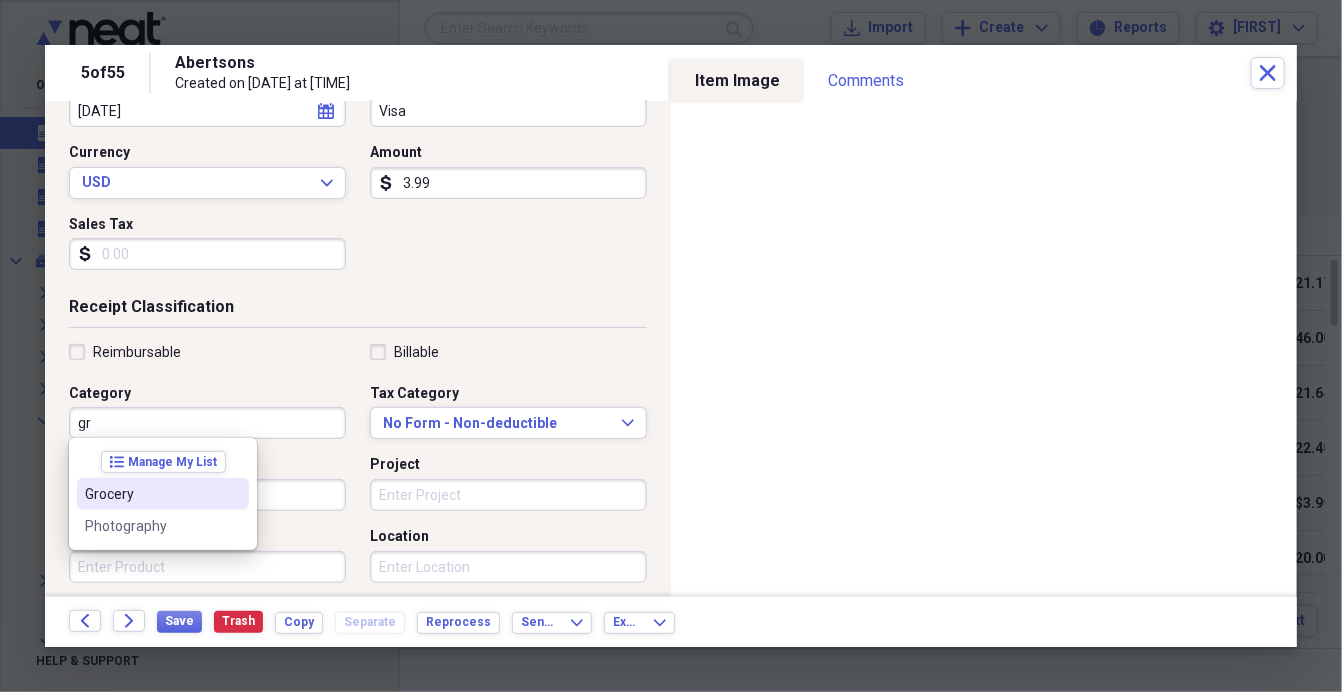 click on "Grocery" at bounding box center (151, 494) 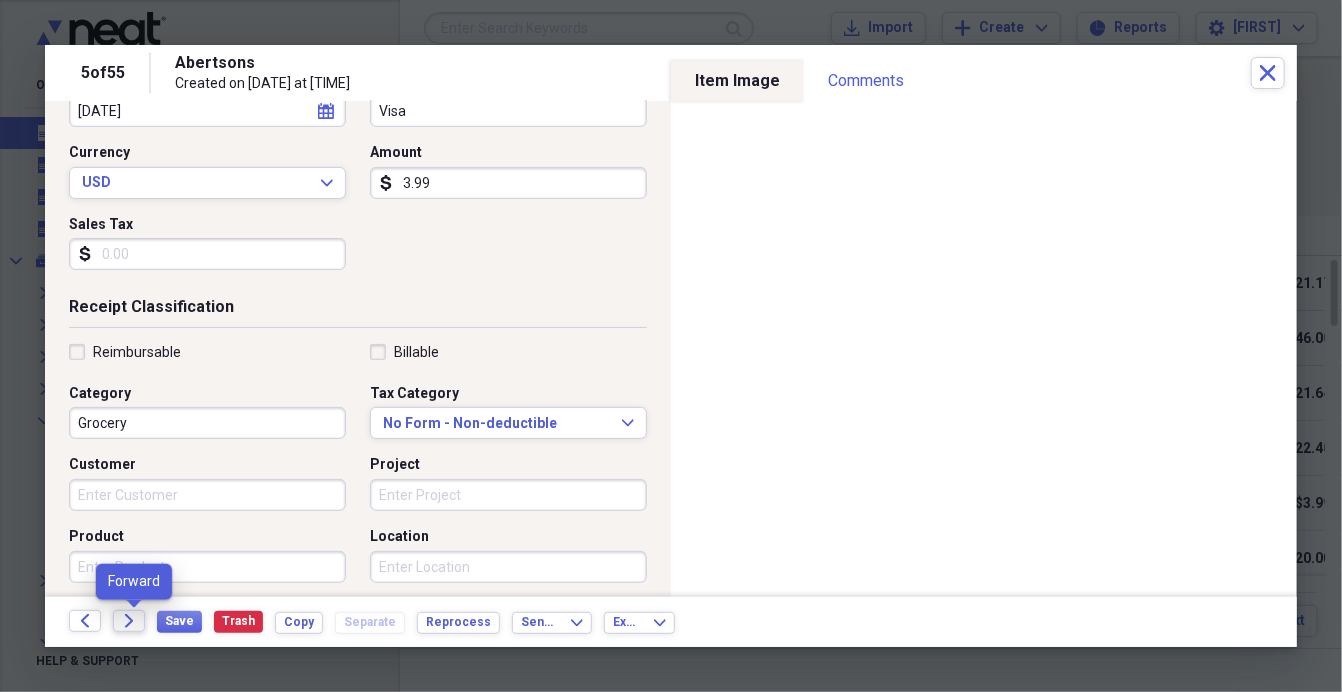 click on "Forward" 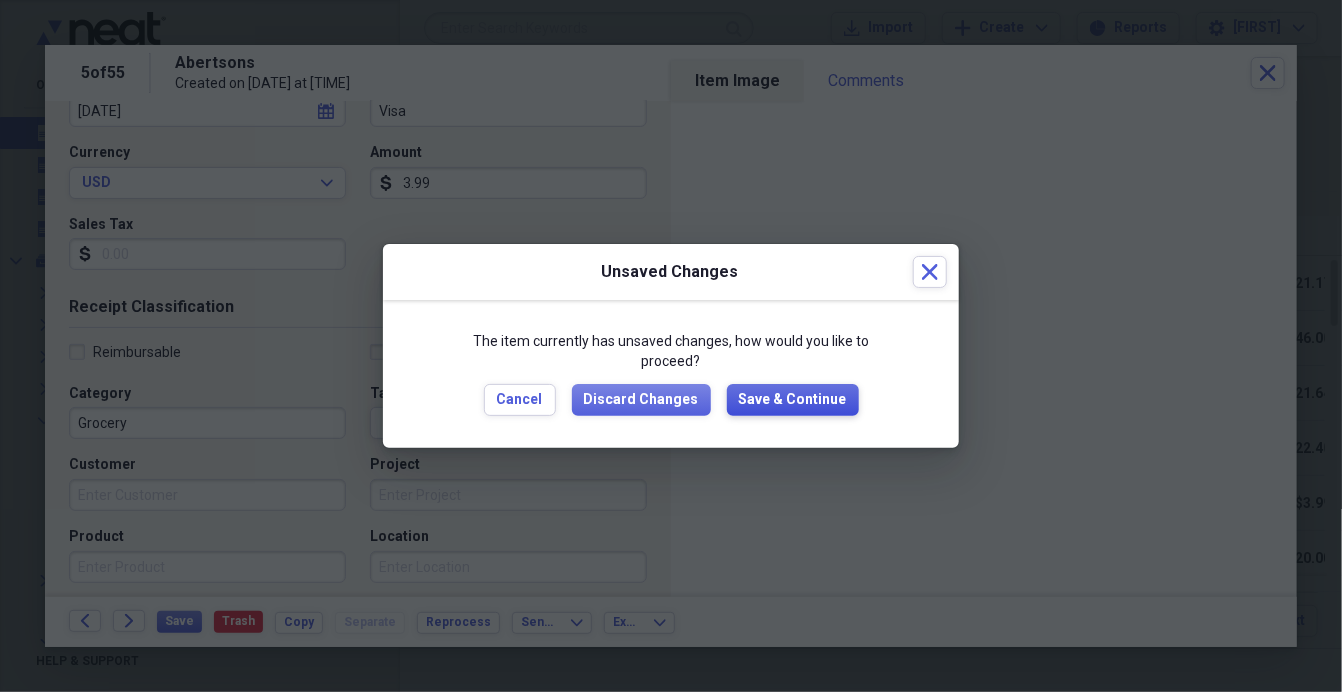 click on "Save & Continue" at bounding box center (793, 400) 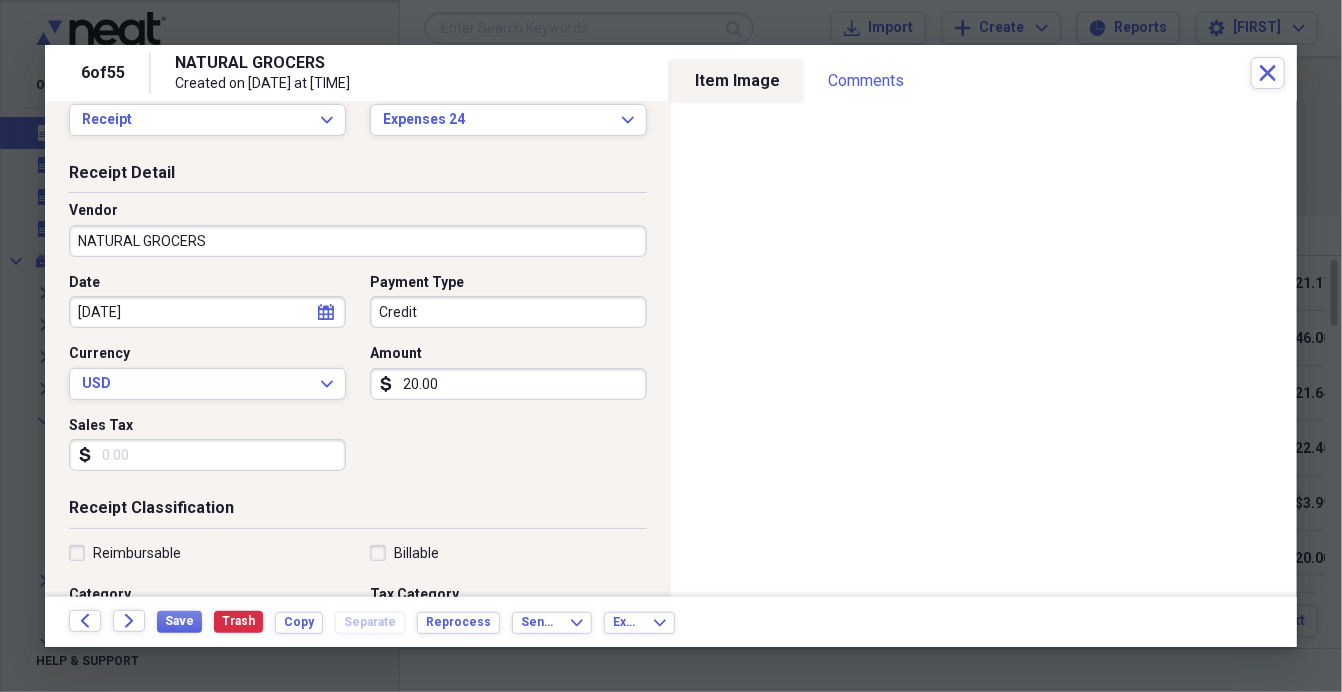 scroll, scrollTop: 282, scrollLeft: 0, axis: vertical 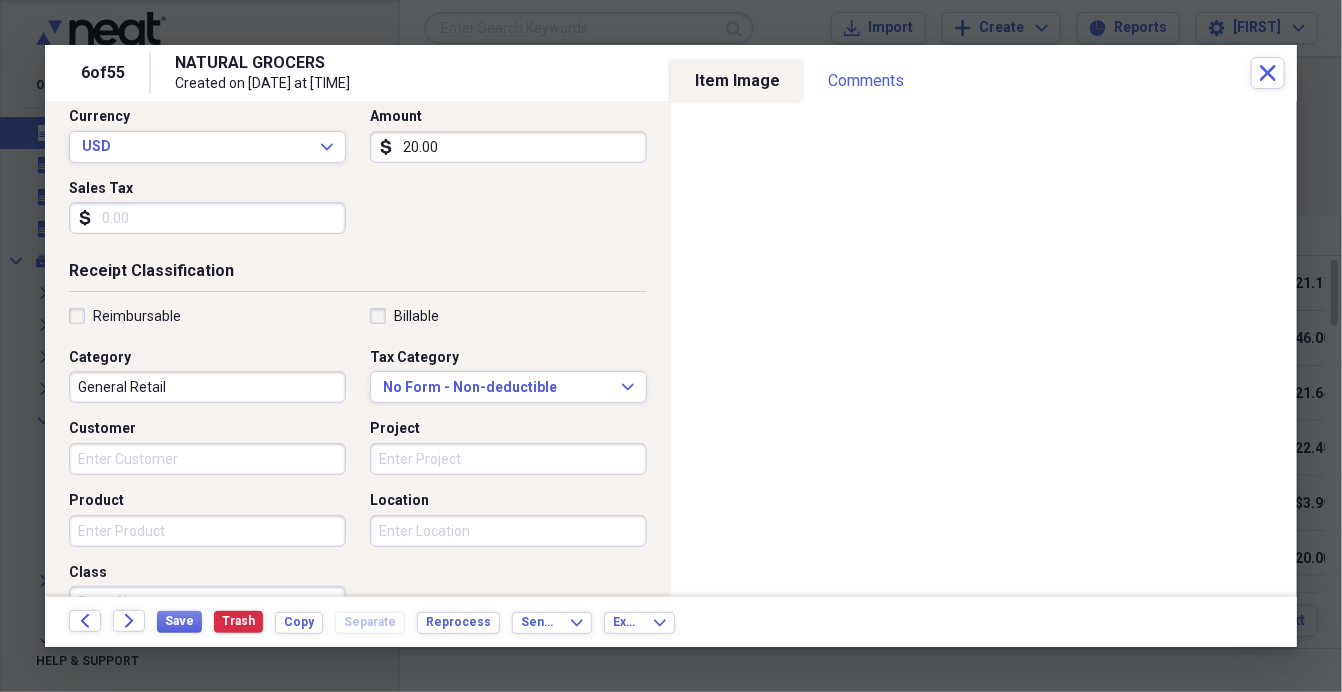 click on "General Retail" at bounding box center (207, 387) 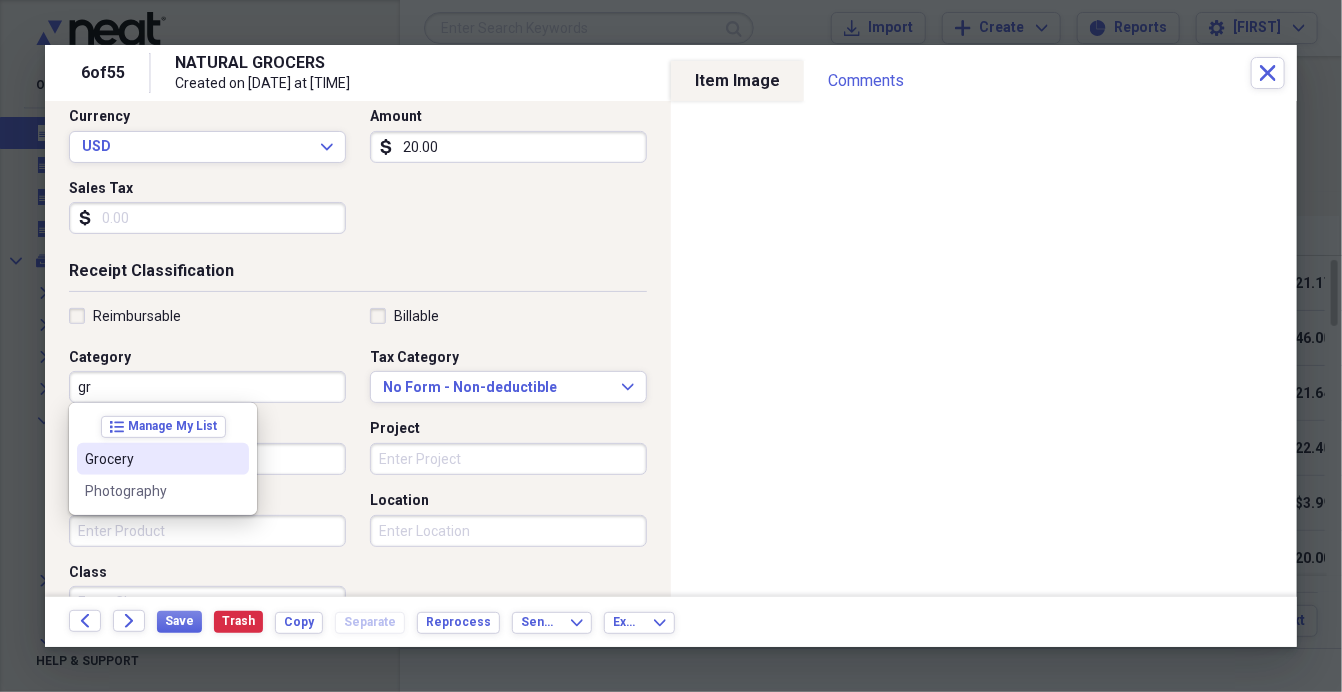 click on "Grocery" at bounding box center (151, 459) 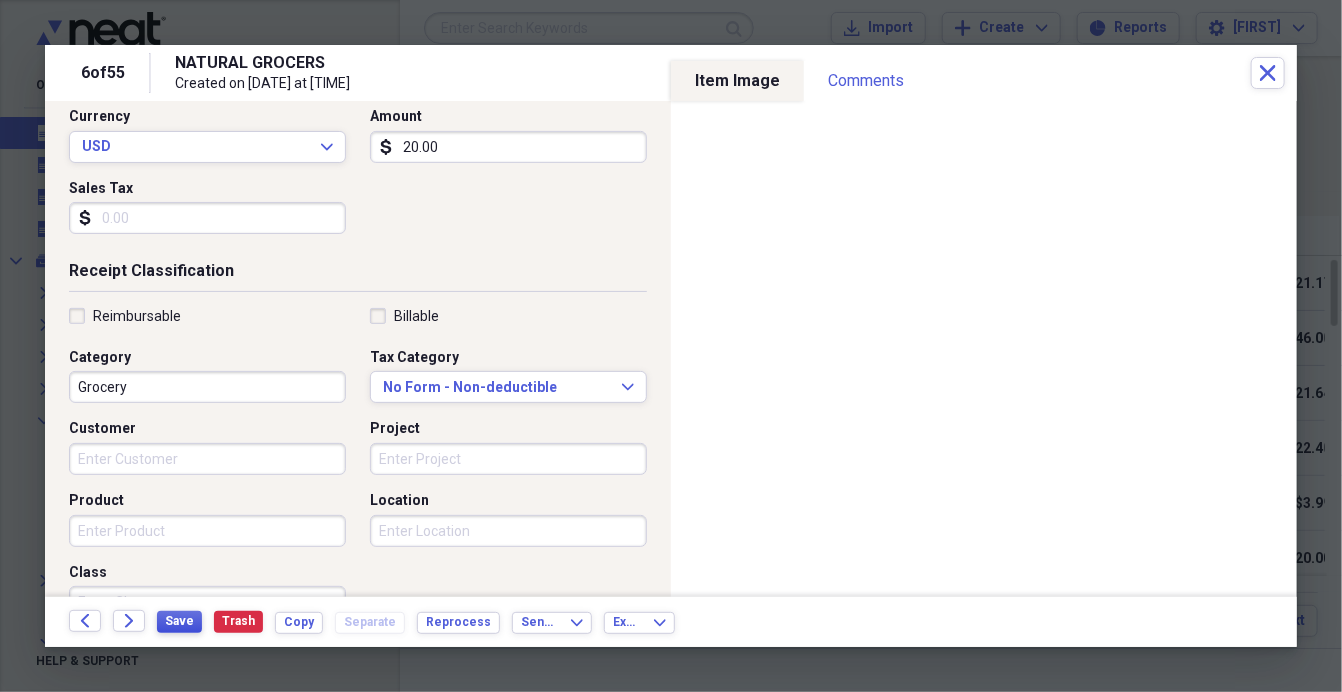 click on "Save" at bounding box center [179, 621] 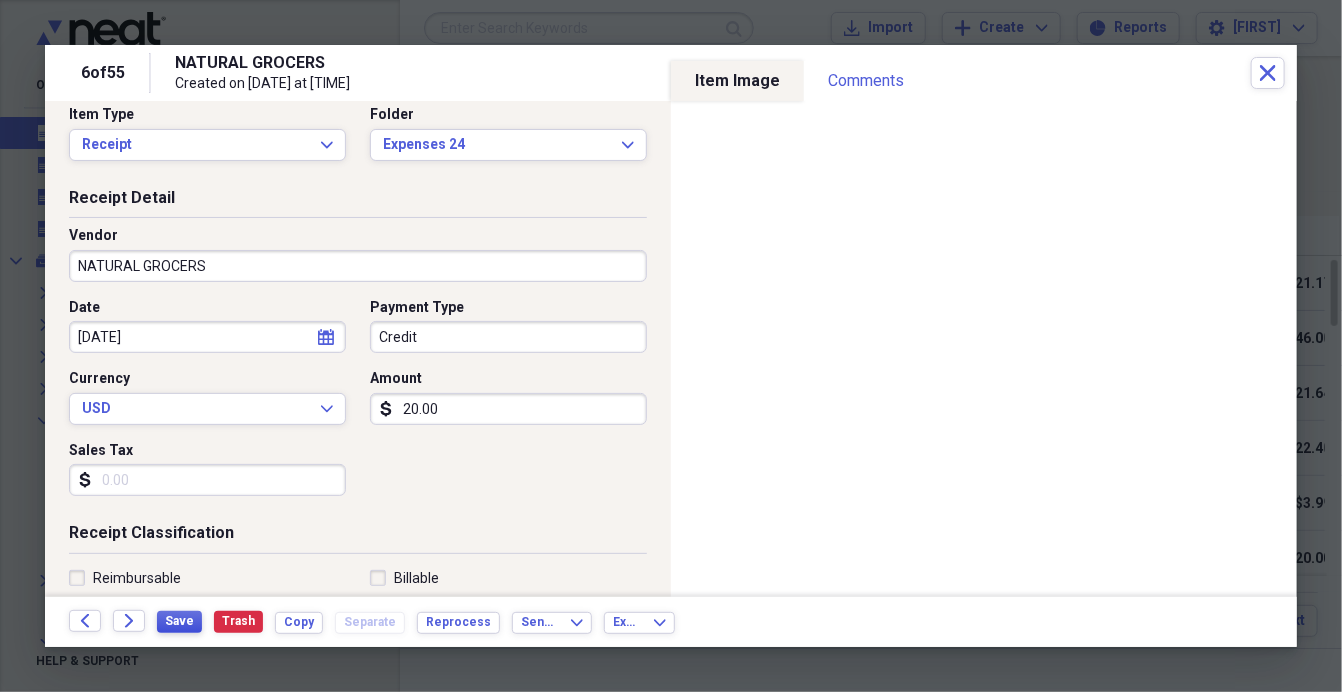 scroll, scrollTop: 0, scrollLeft: 0, axis: both 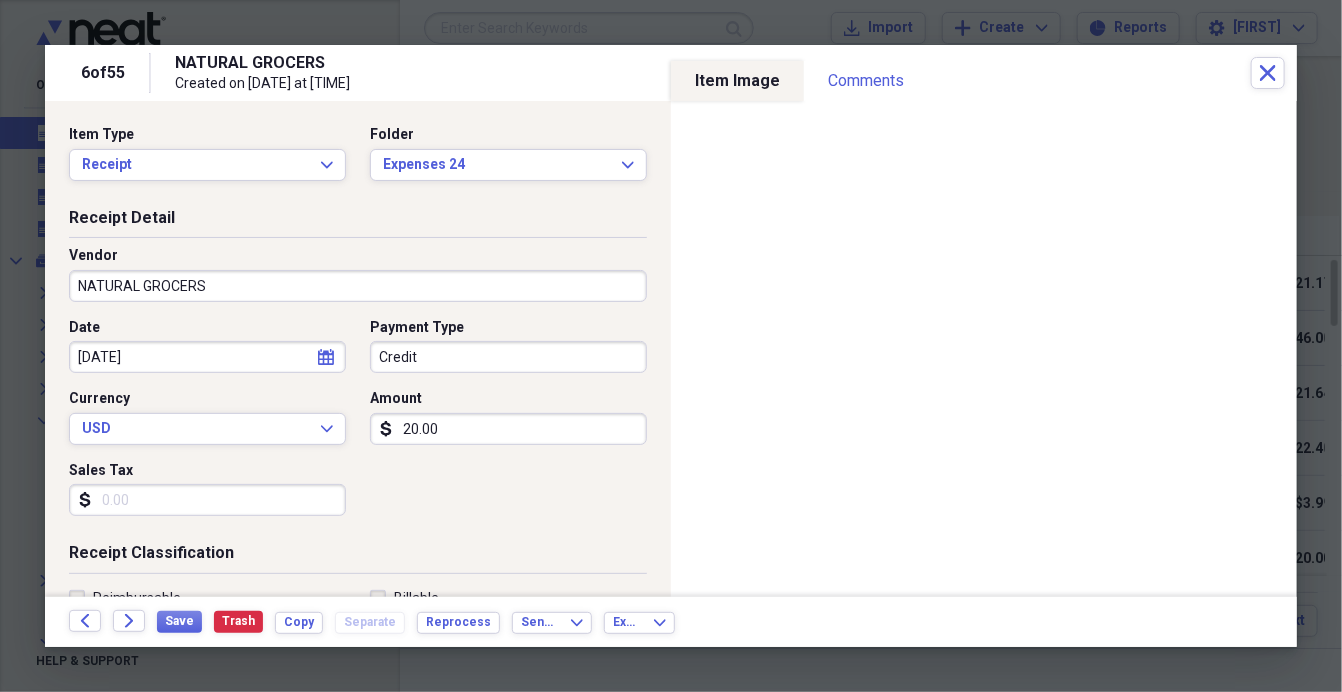 click on "20.00" at bounding box center [508, 429] 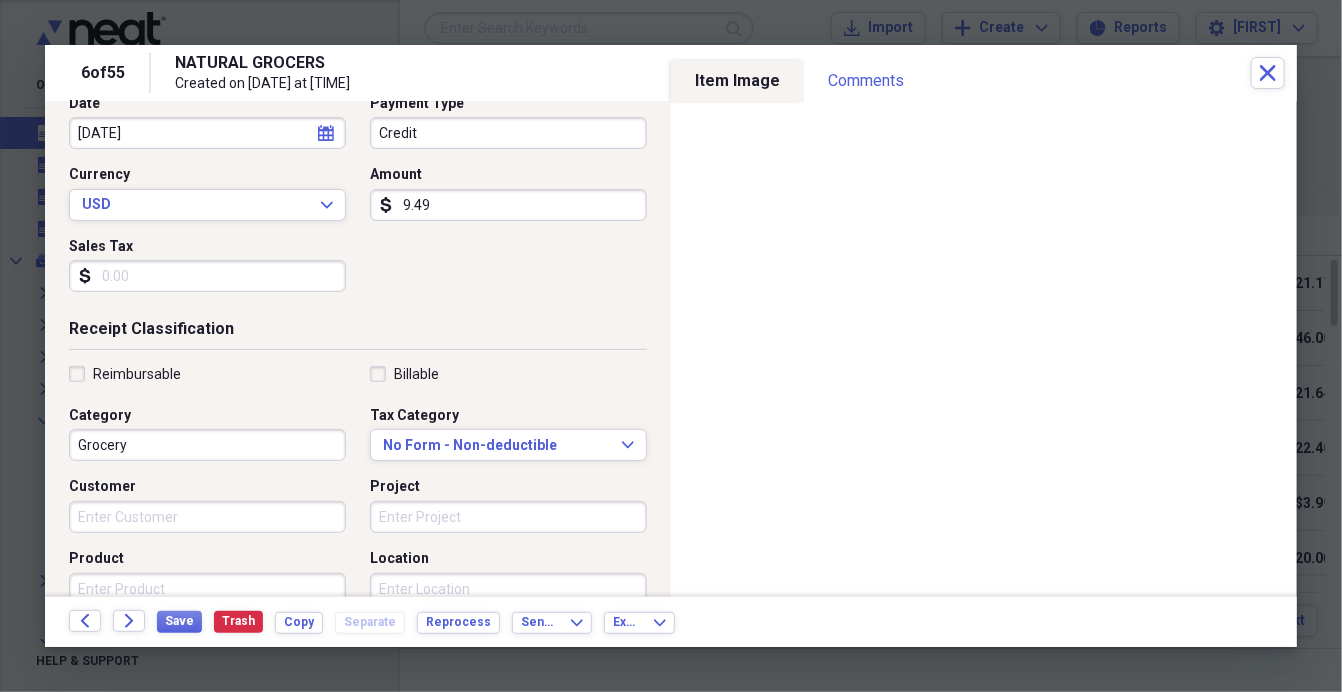scroll, scrollTop: 229, scrollLeft: 0, axis: vertical 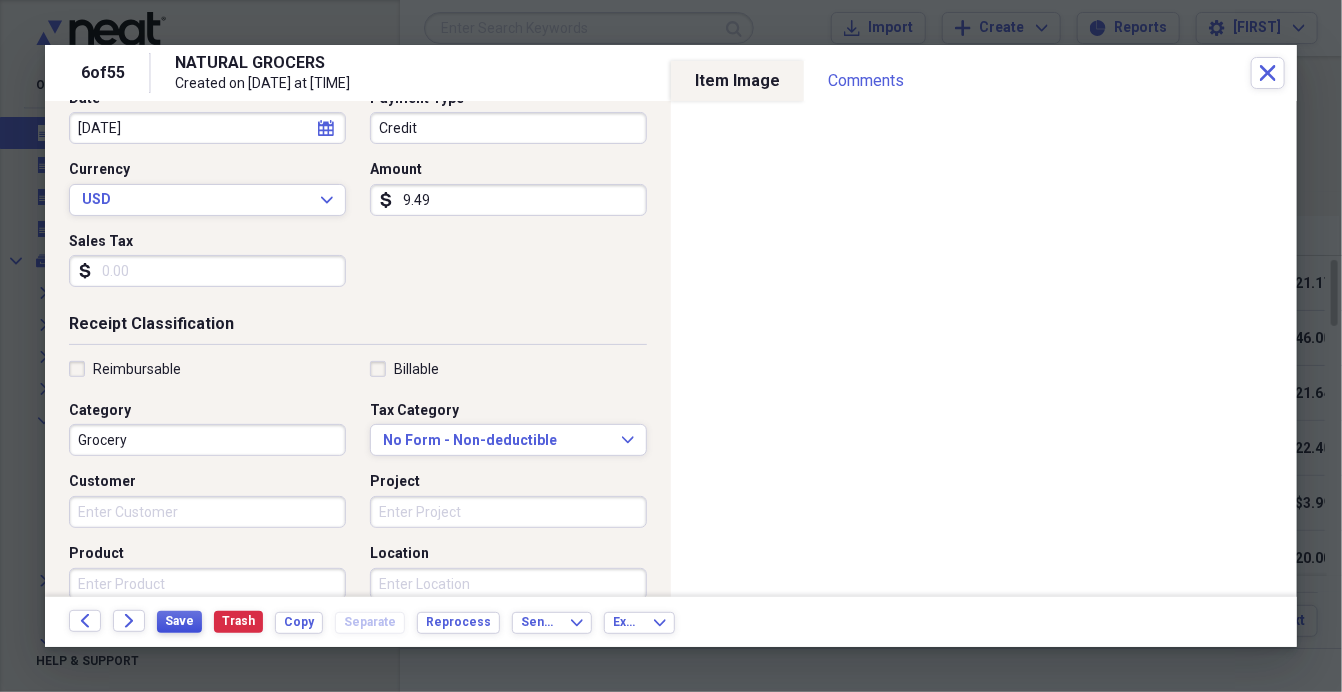 type on "9.49" 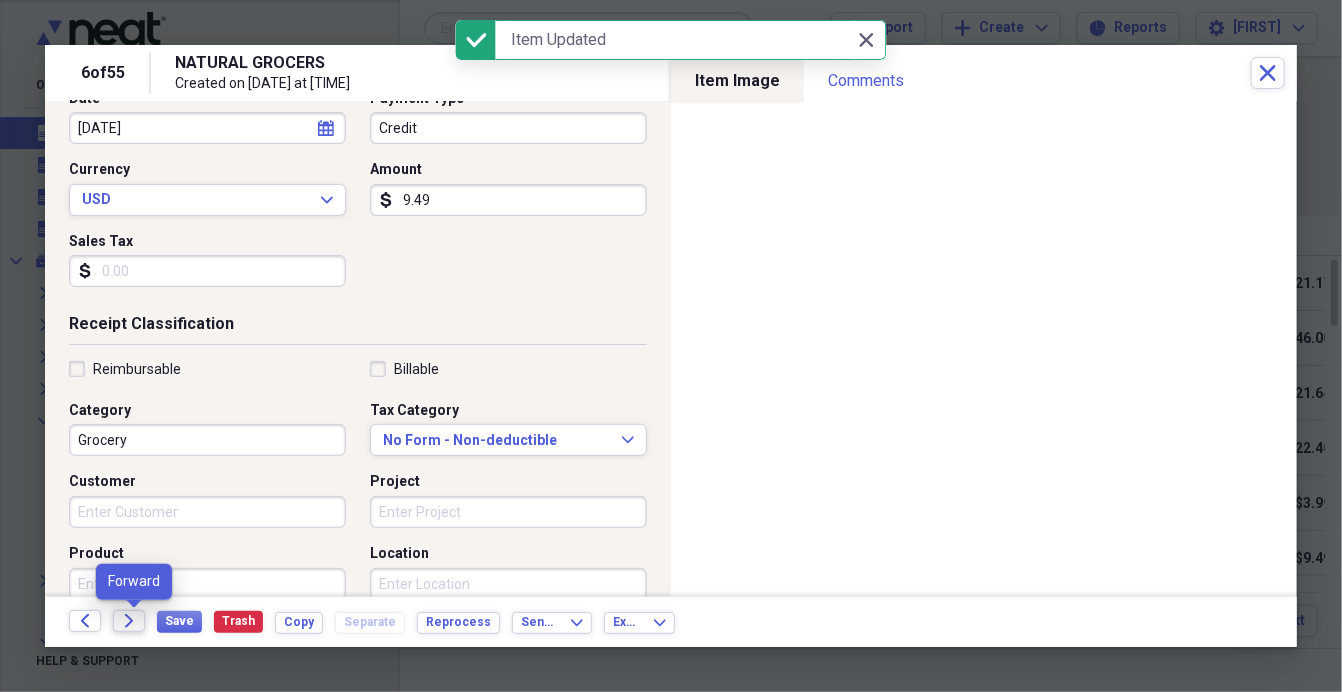 click on "Forward" 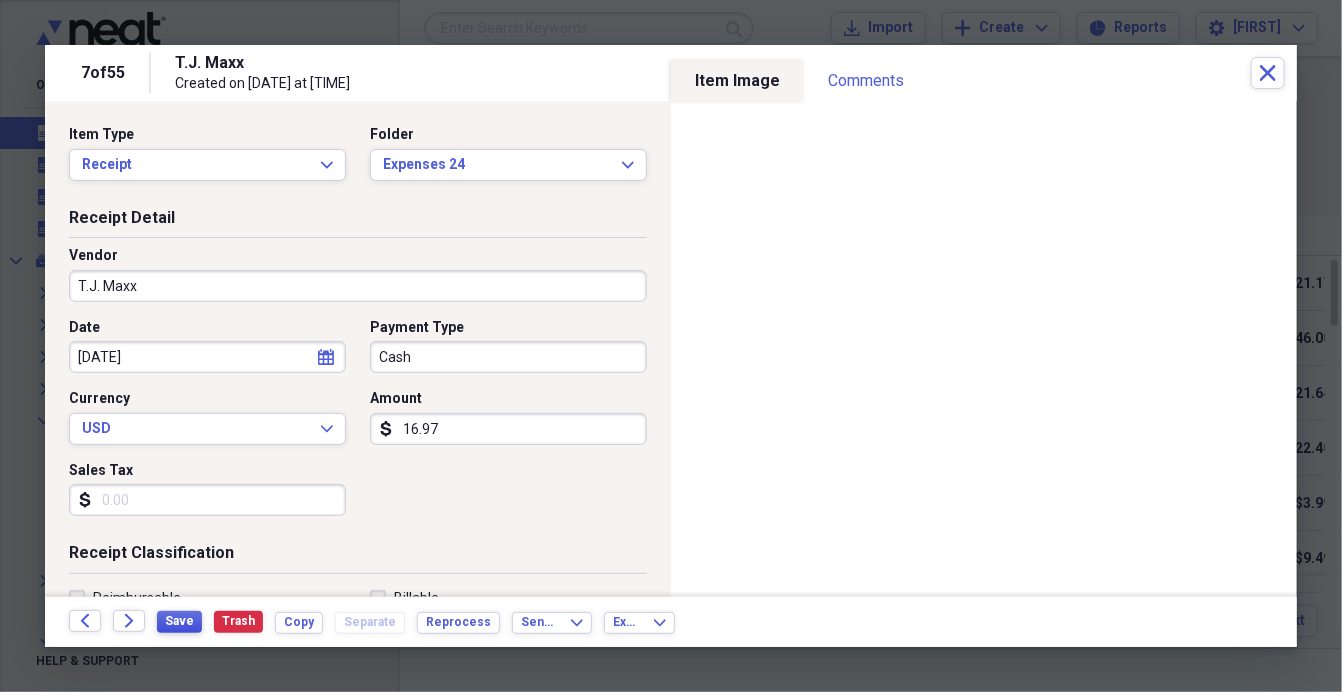 click on "Save" at bounding box center [179, 621] 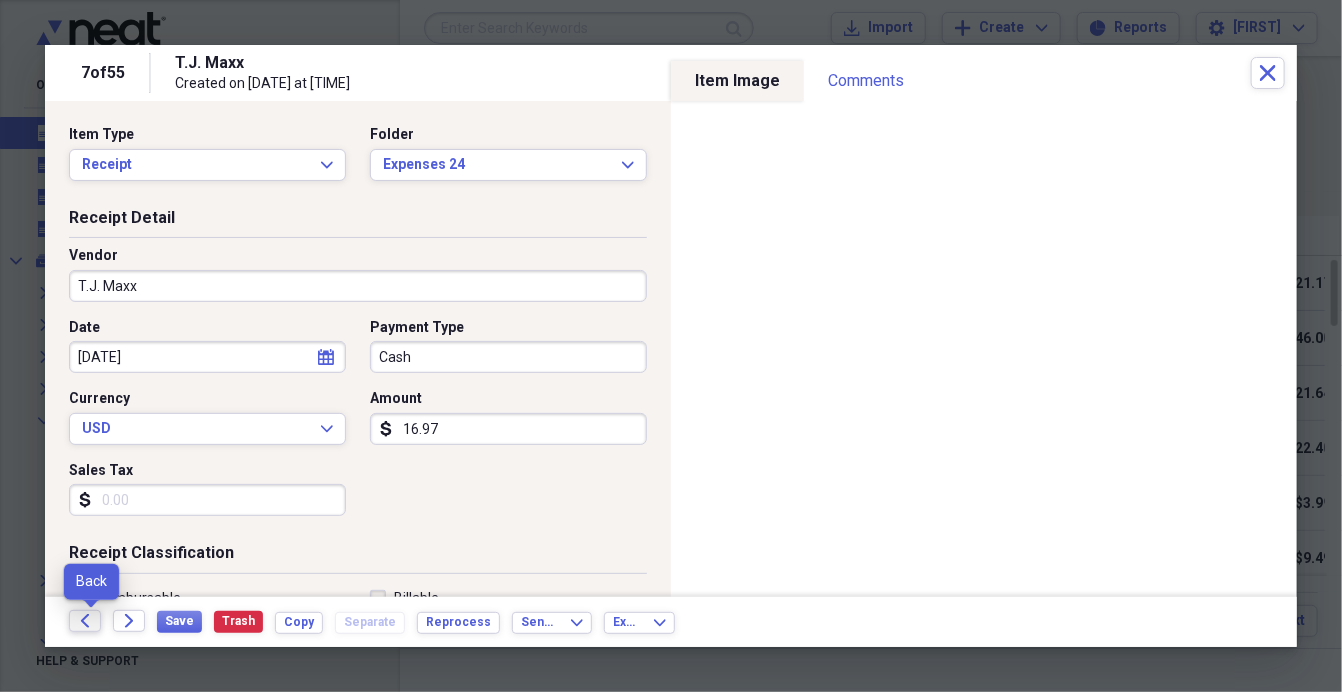 click on "Back" 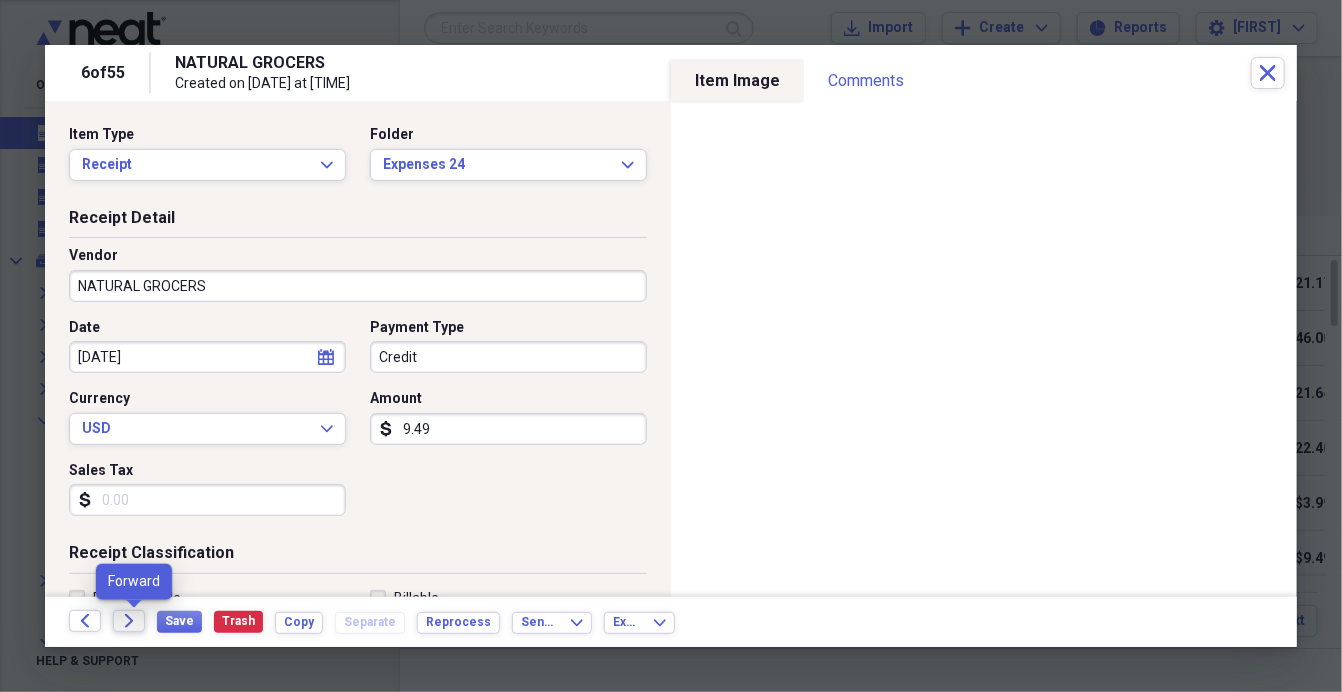 click 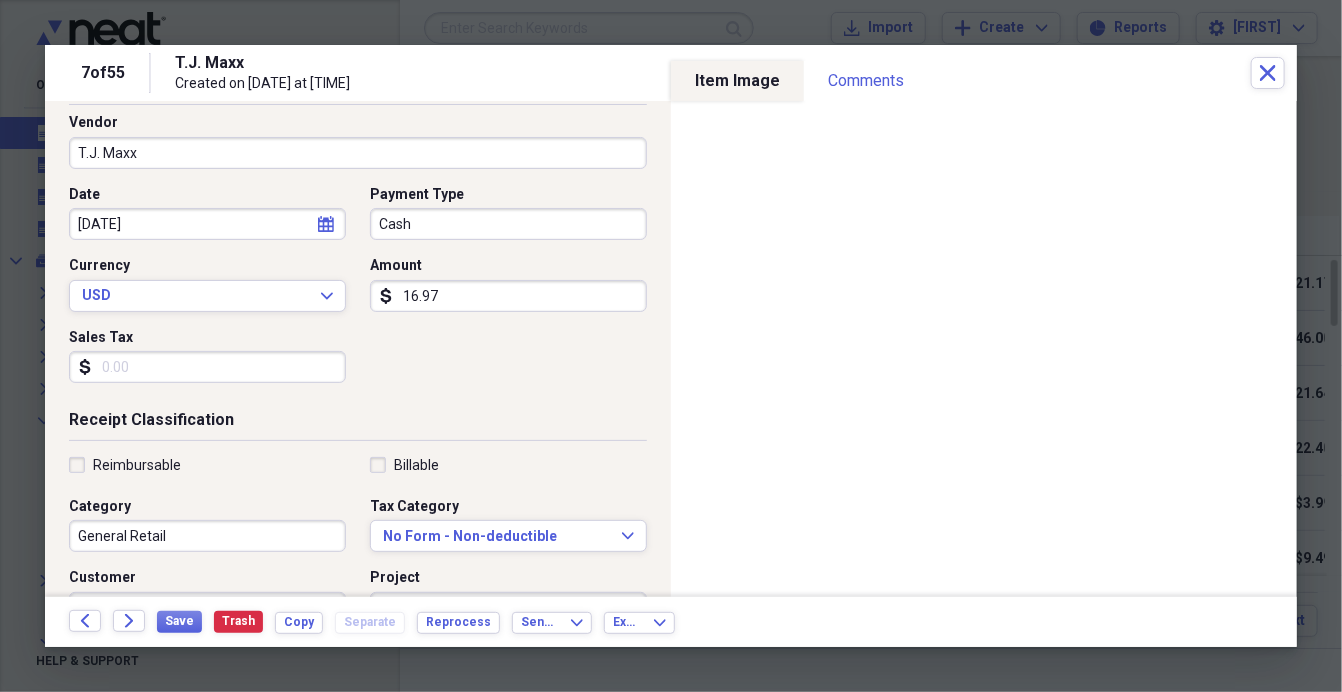 scroll, scrollTop: 171, scrollLeft: 0, axis: vertical 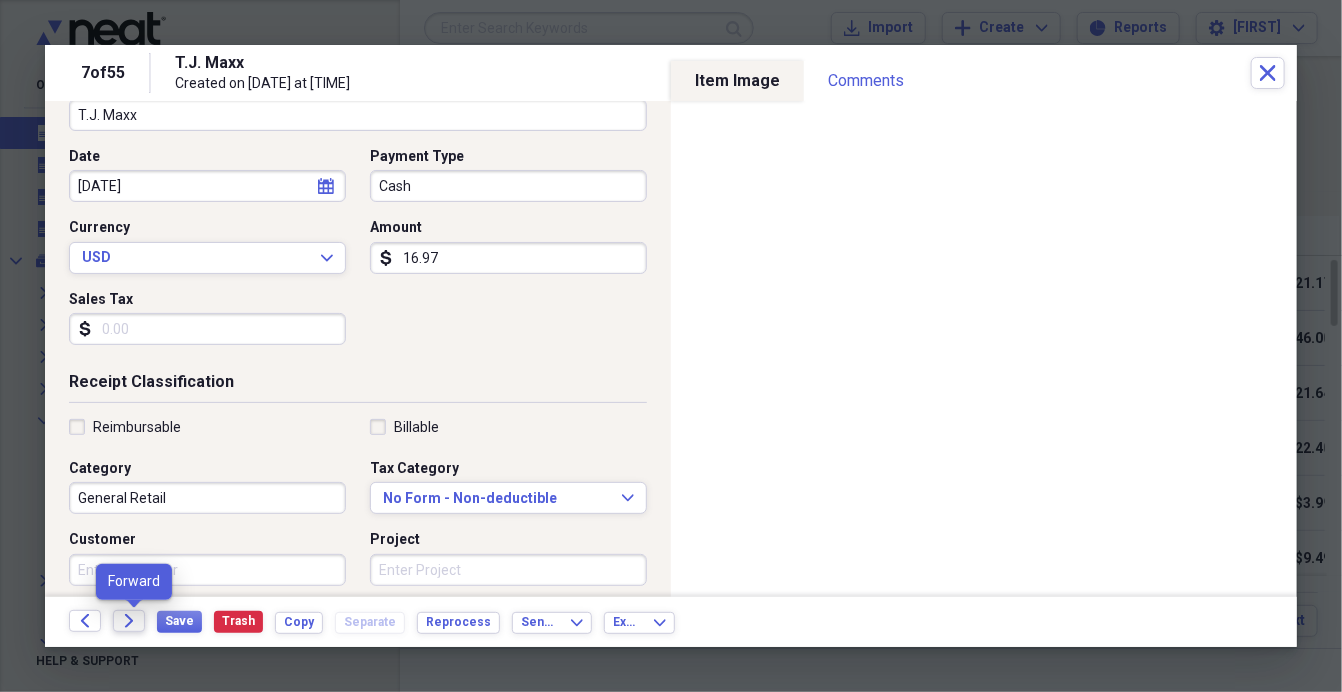 click on "Forward" at bounding box center (129, 621) 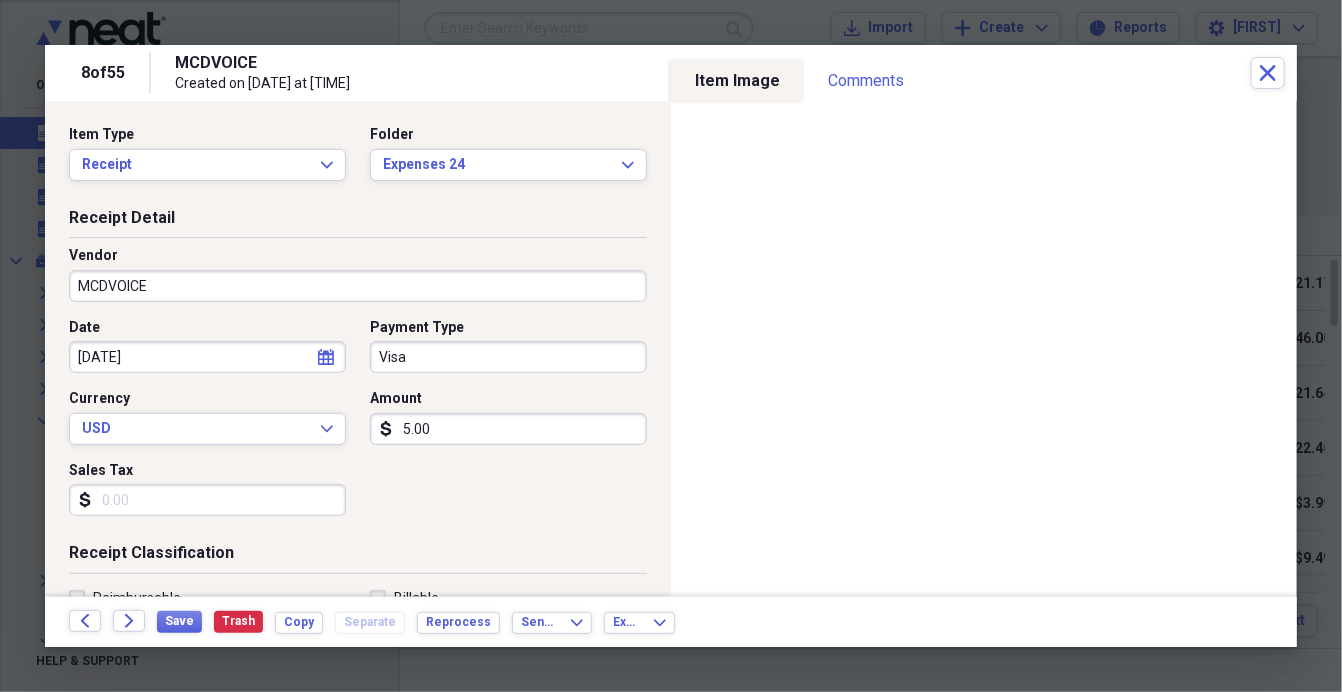 click on "5.00" at bounding box center [508, 429] 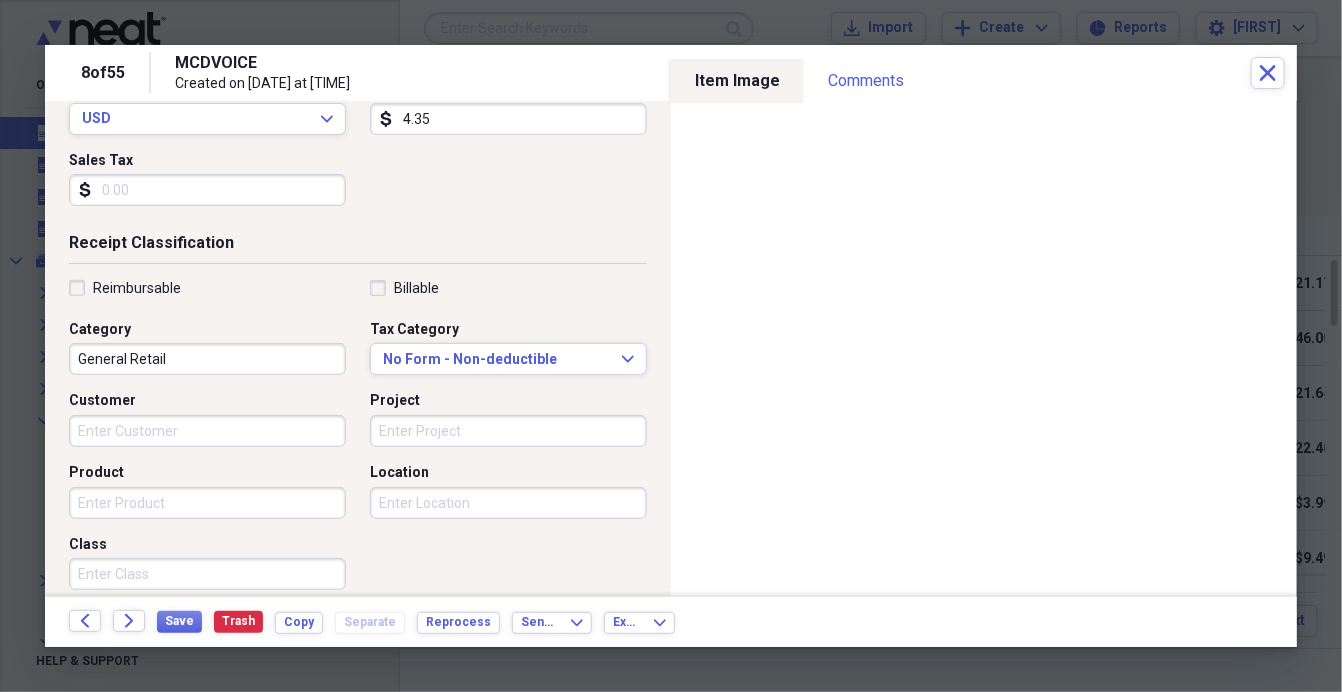 scroll, scrollTop: 340, scrollLeft: 0, axis: vertical 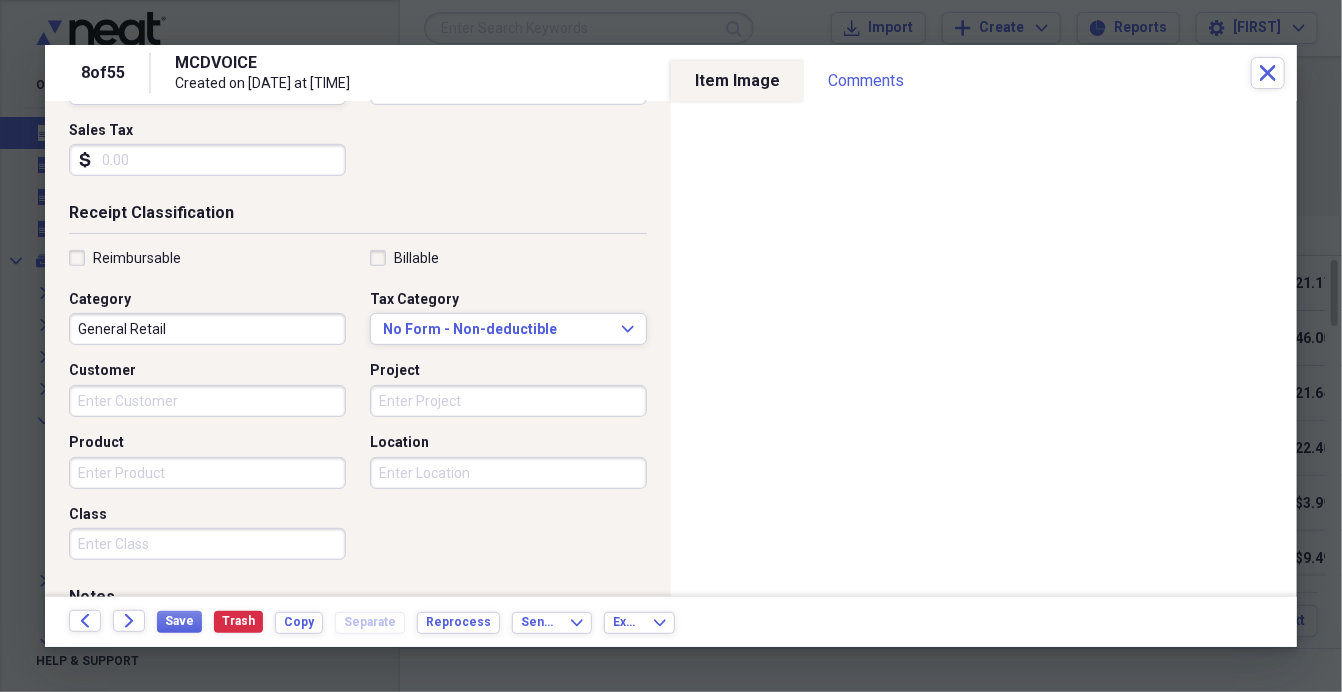 type on "4.35" 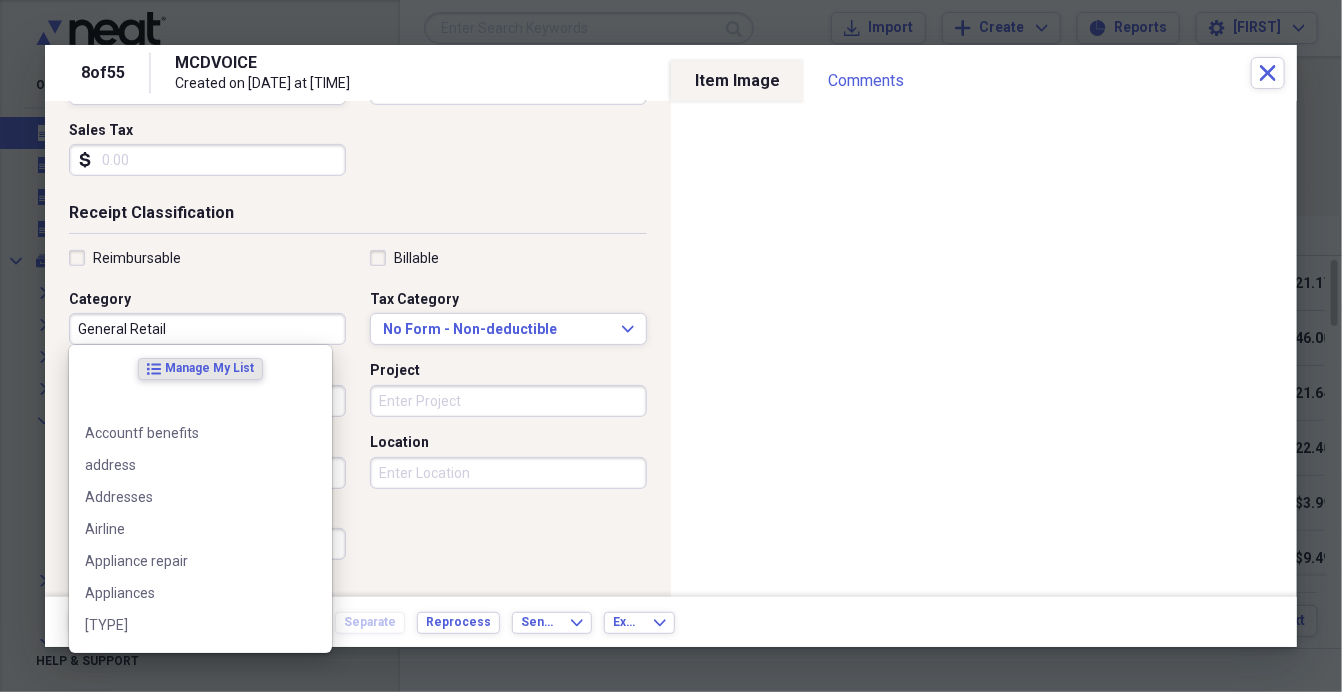 click on "General Retail" at bounding box center (207, 329) 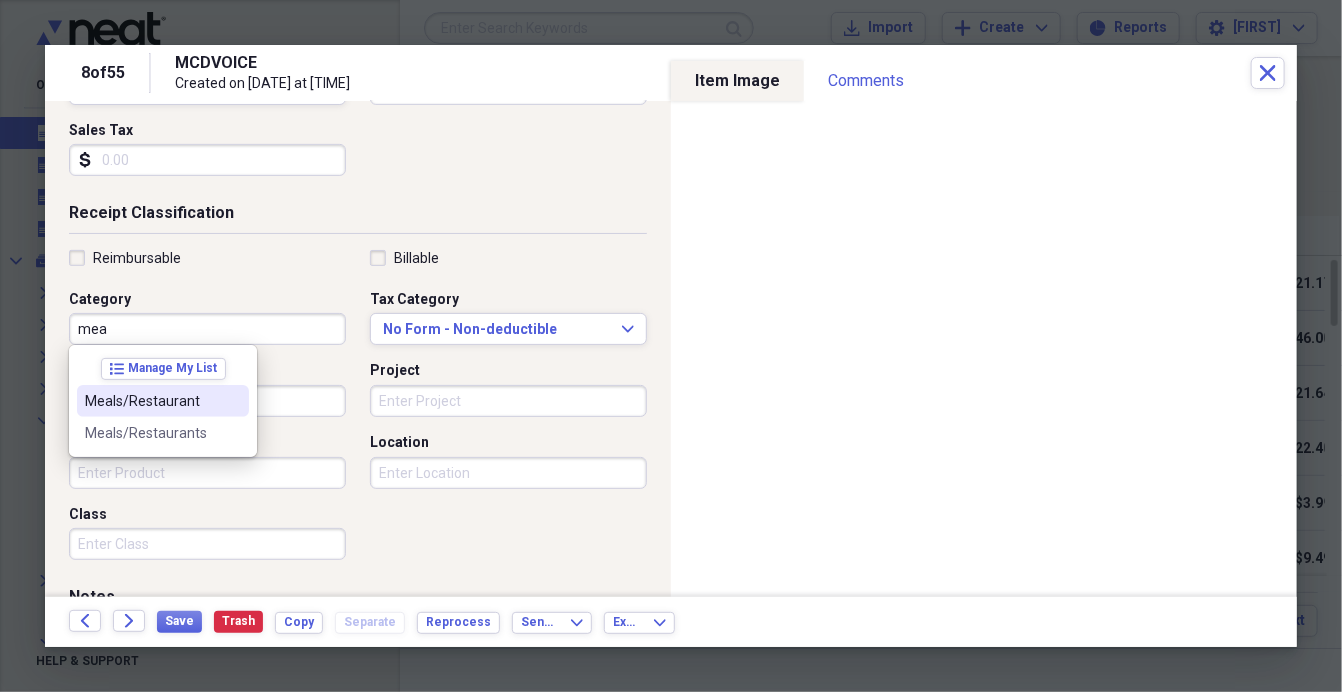 click on "Meals/Restaurant" at bounding box center [163, 401] 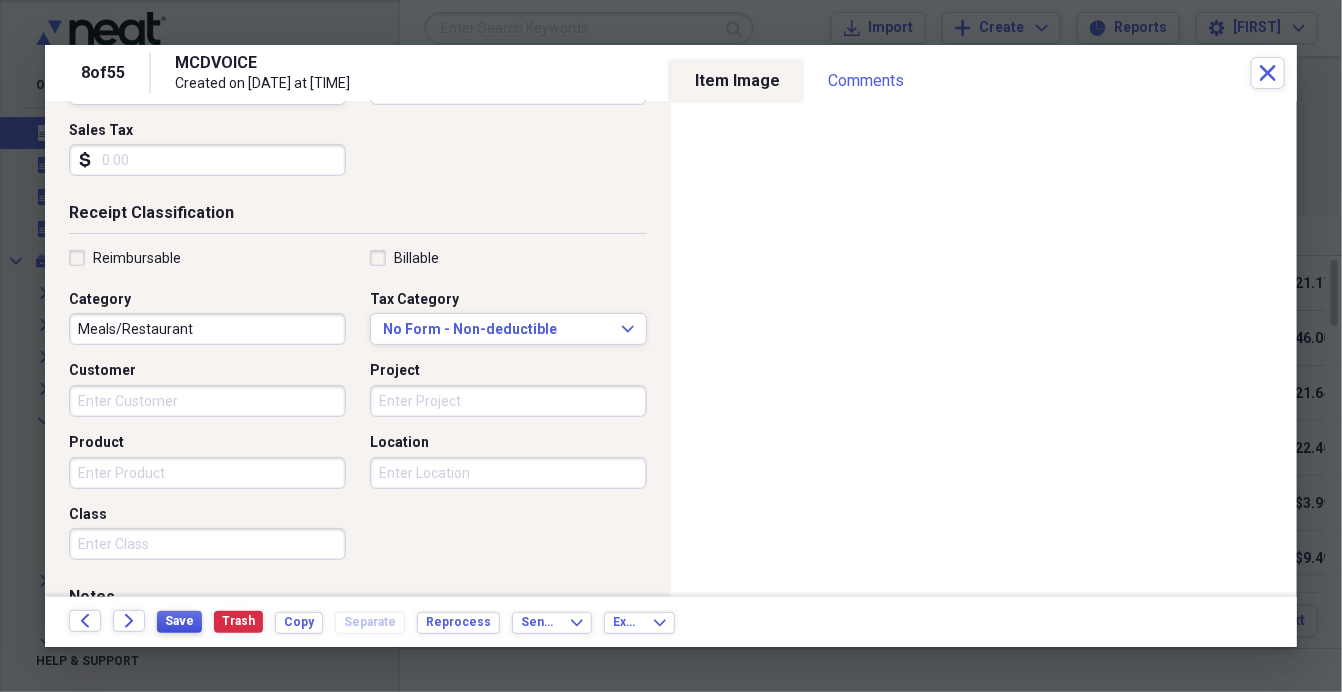 click on "Save" at bounding box center [179, 621] 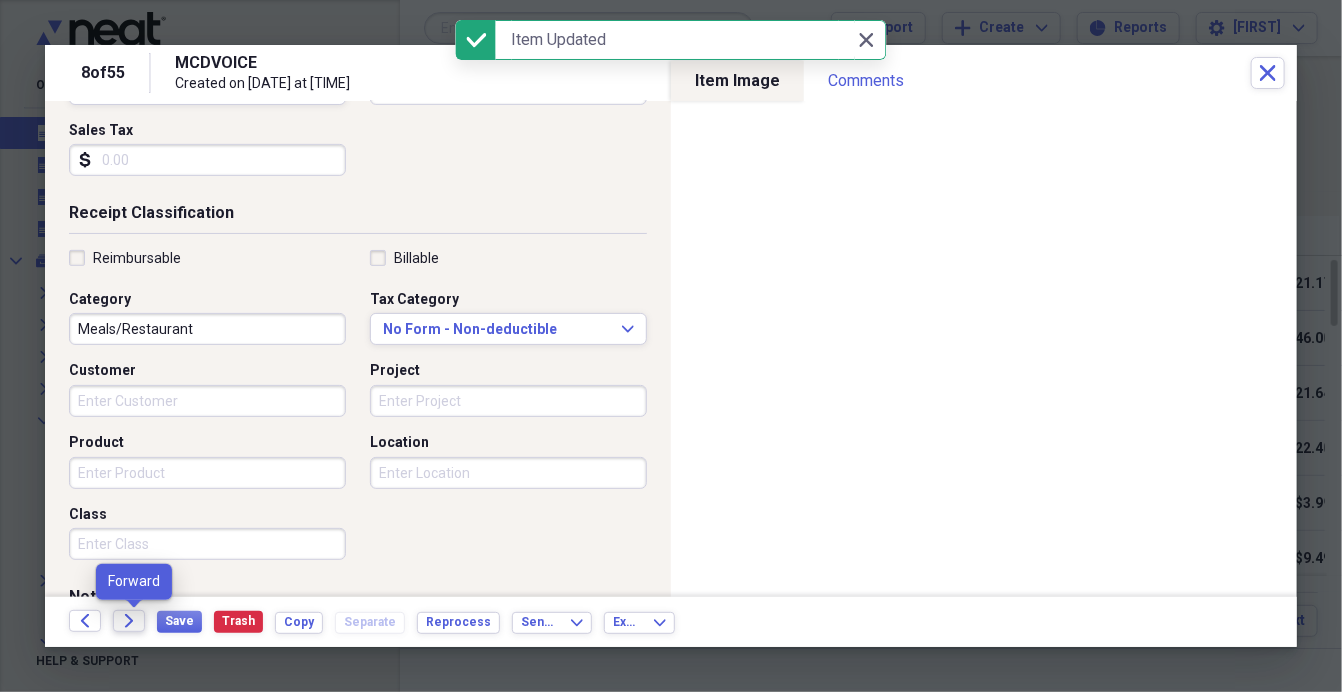 click on "Forward" 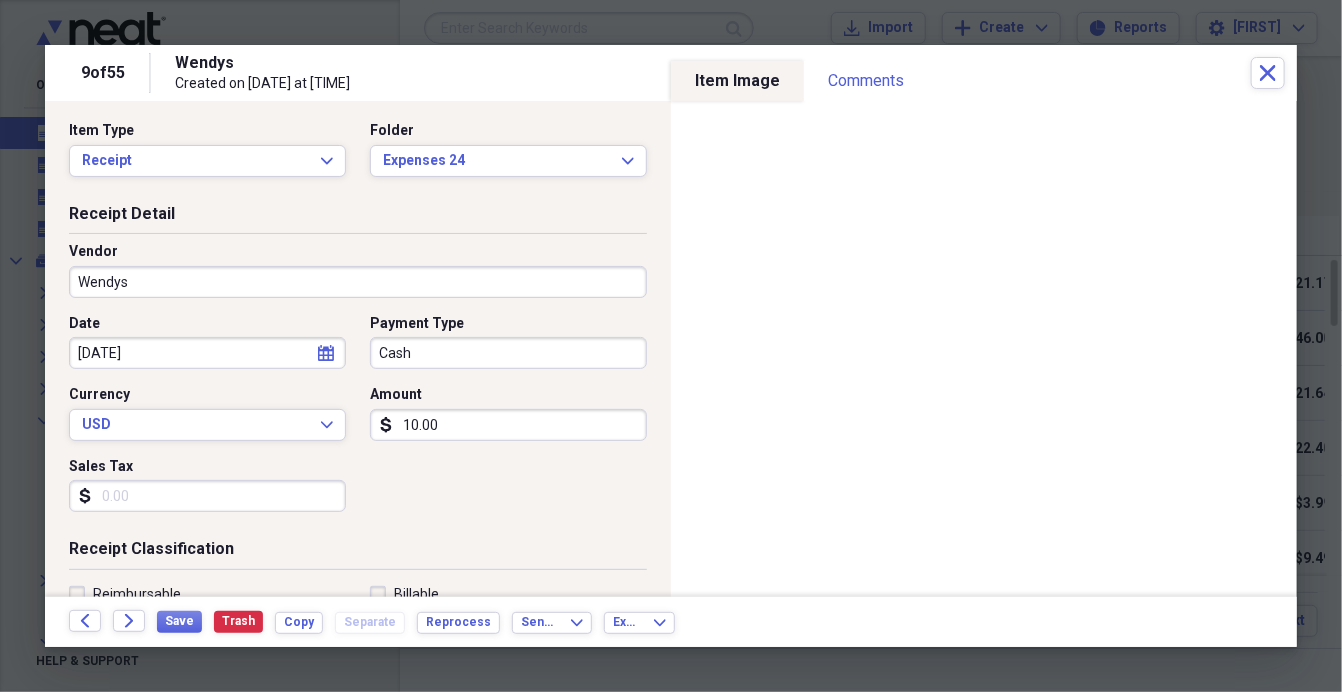 scroll, scrollTop: 0, scrollLeft: 0, axis: both 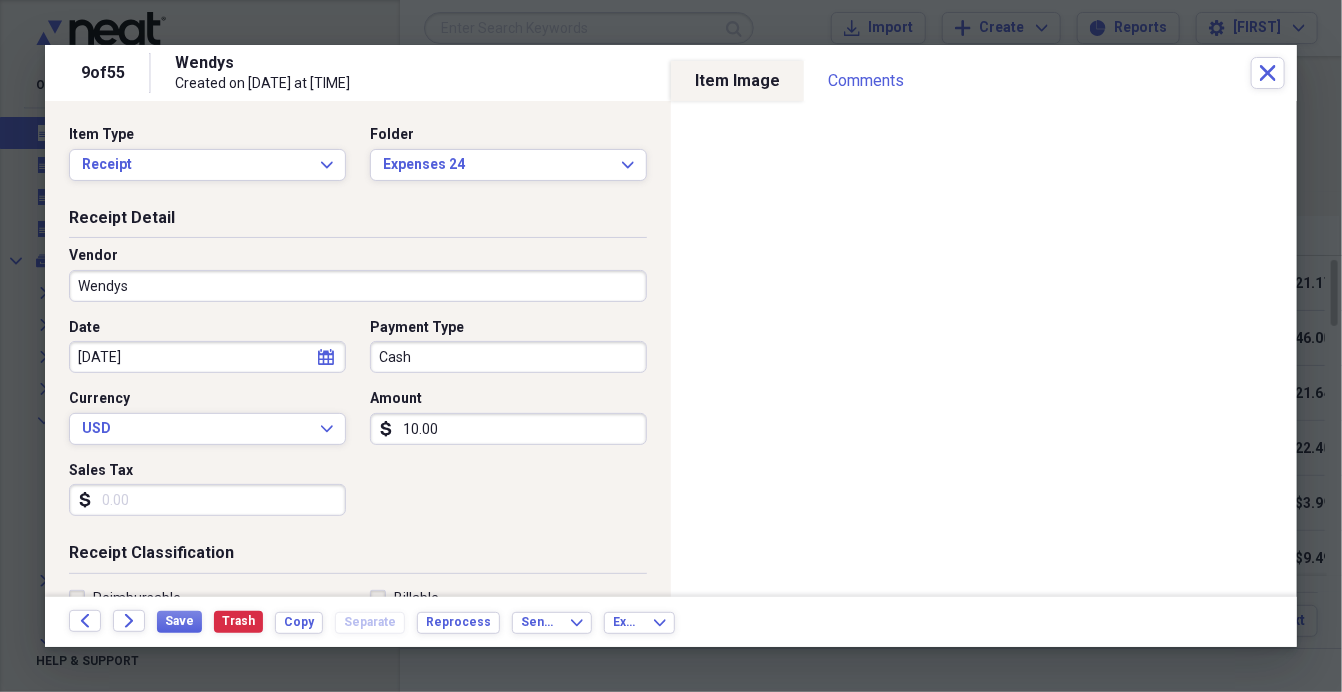 click on "10.00" at bounding box center [508, 429] 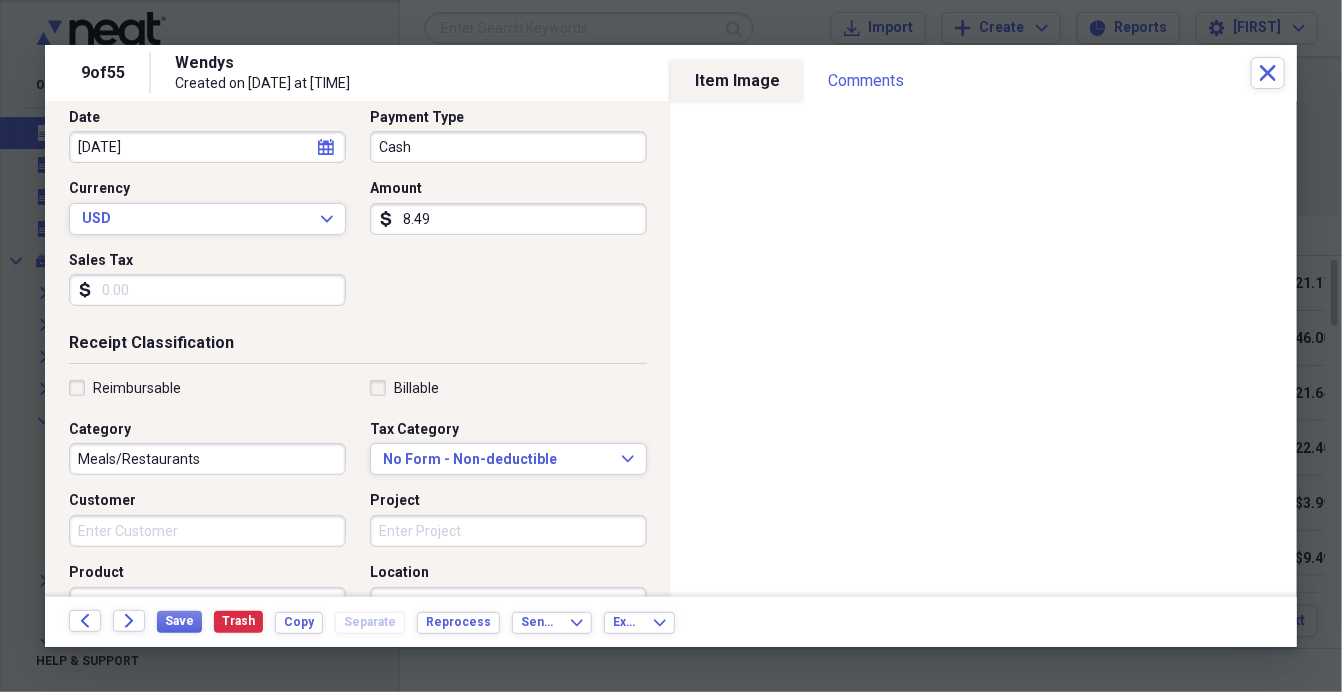 scroll, scrollTop: 261, scrollLeft: 0, axis: vertical 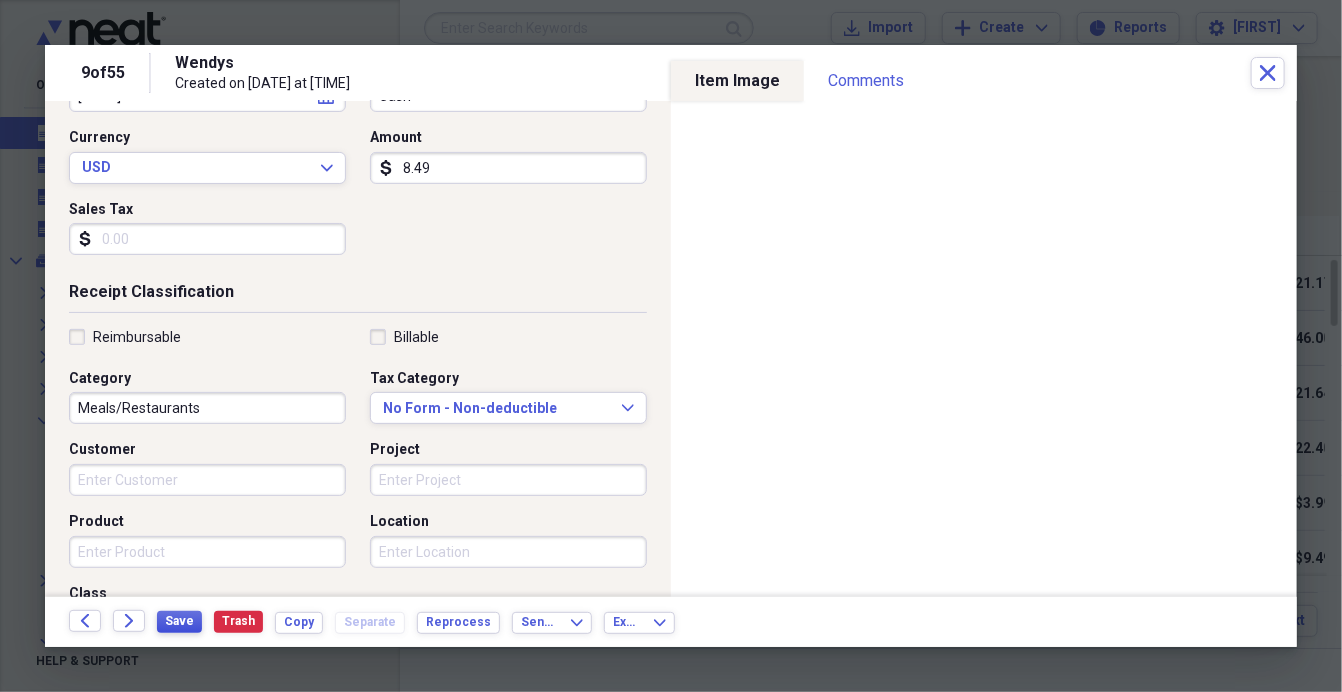 type on "8.49" 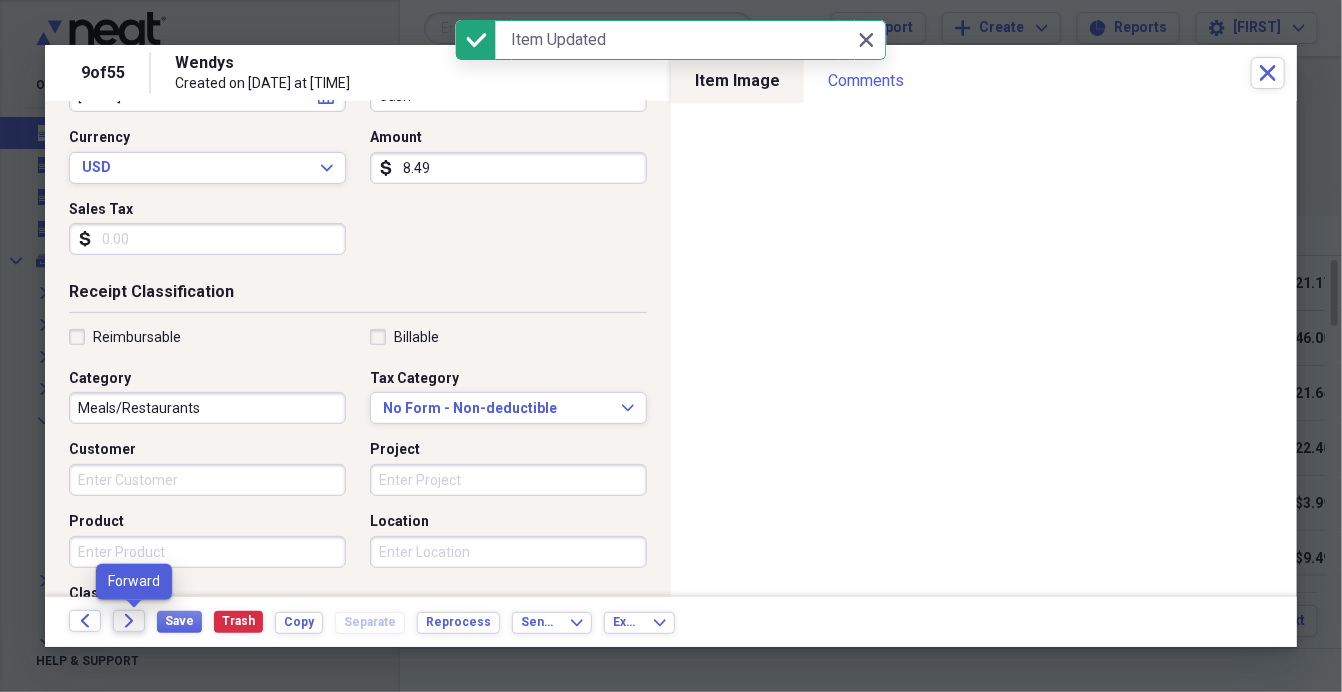 click on "Forward" 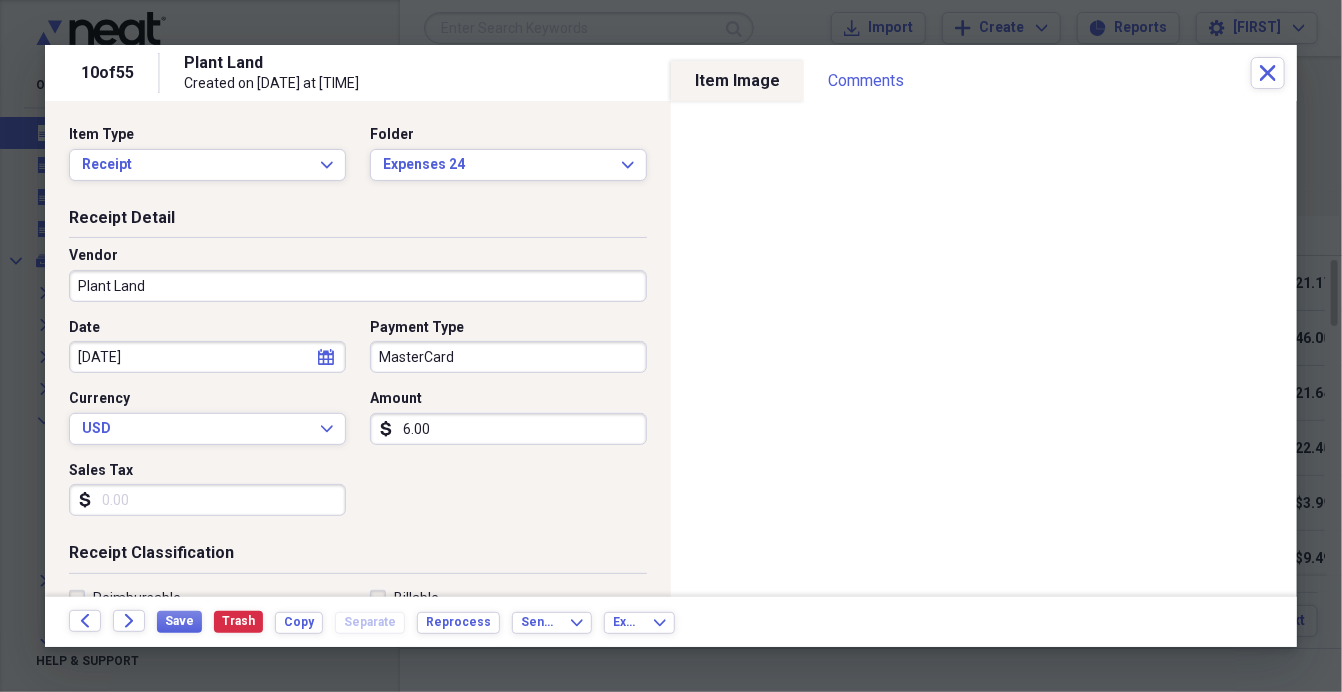 click on "6.00" at bounding box center [508, 429] 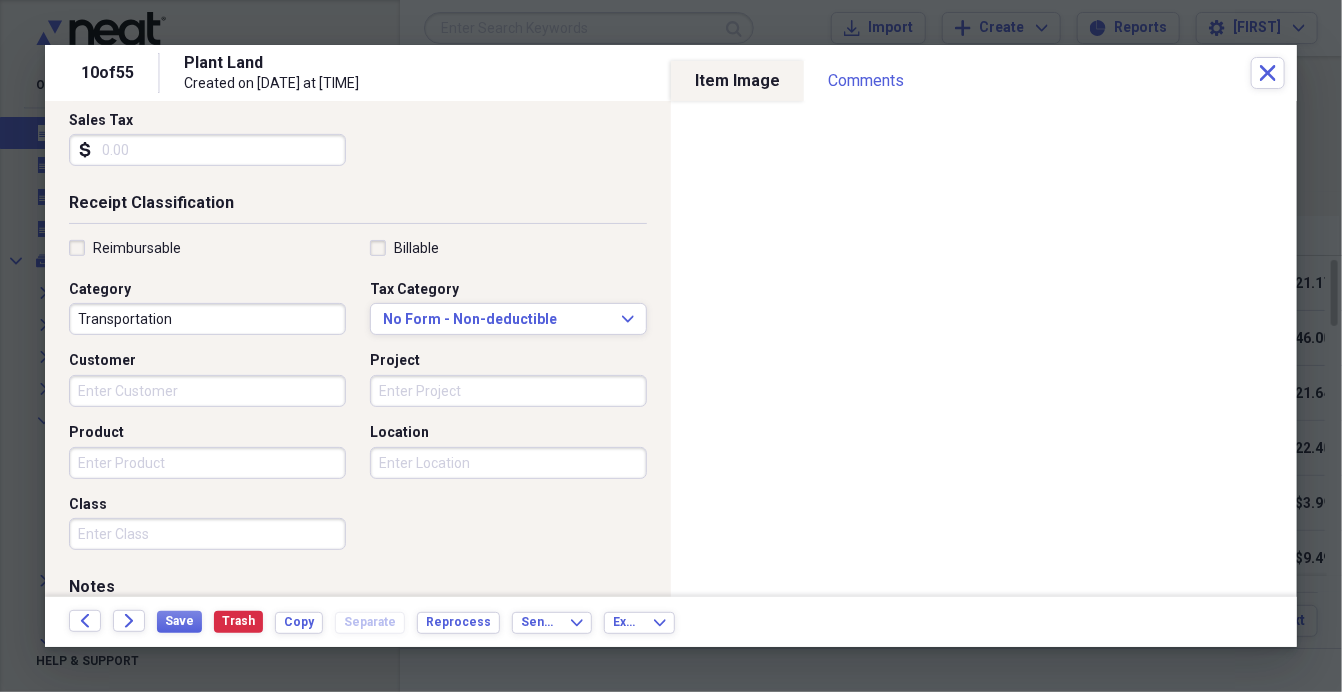 scroll, scrollTop: 350, scrollLeft: 0, axis: vertical 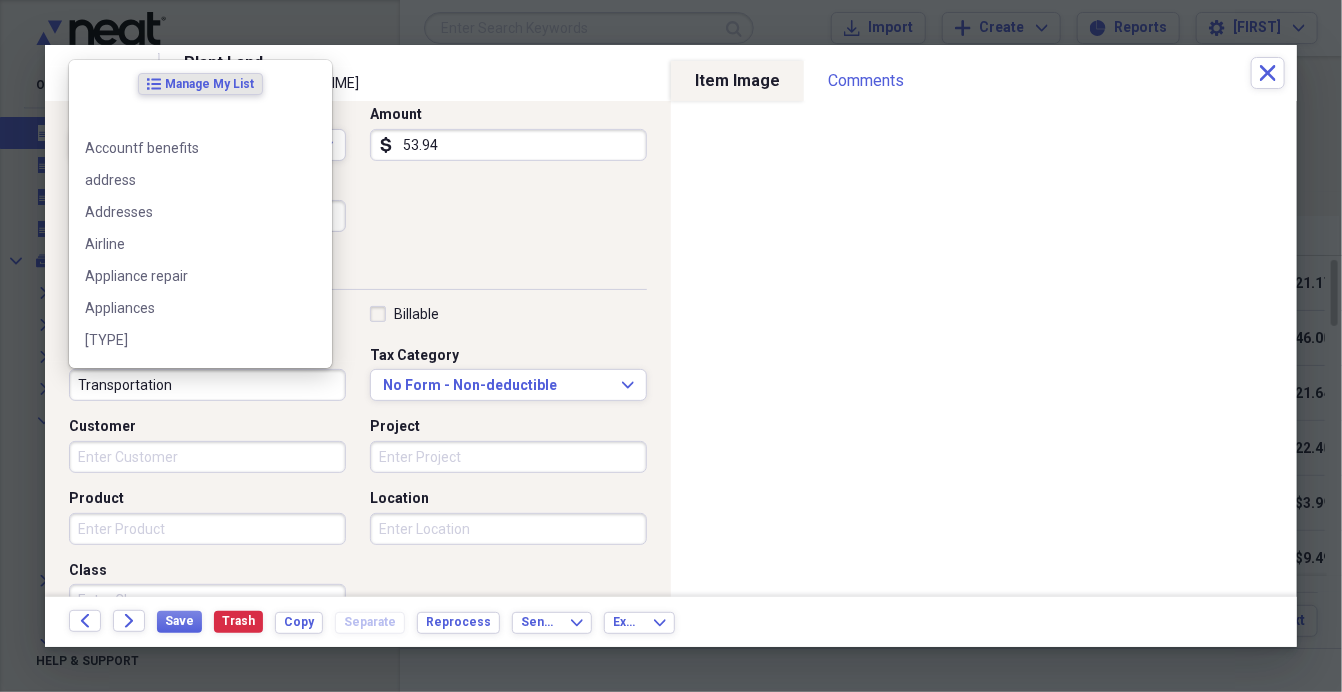 click on "Transportation" at bounding box center (207, 385) 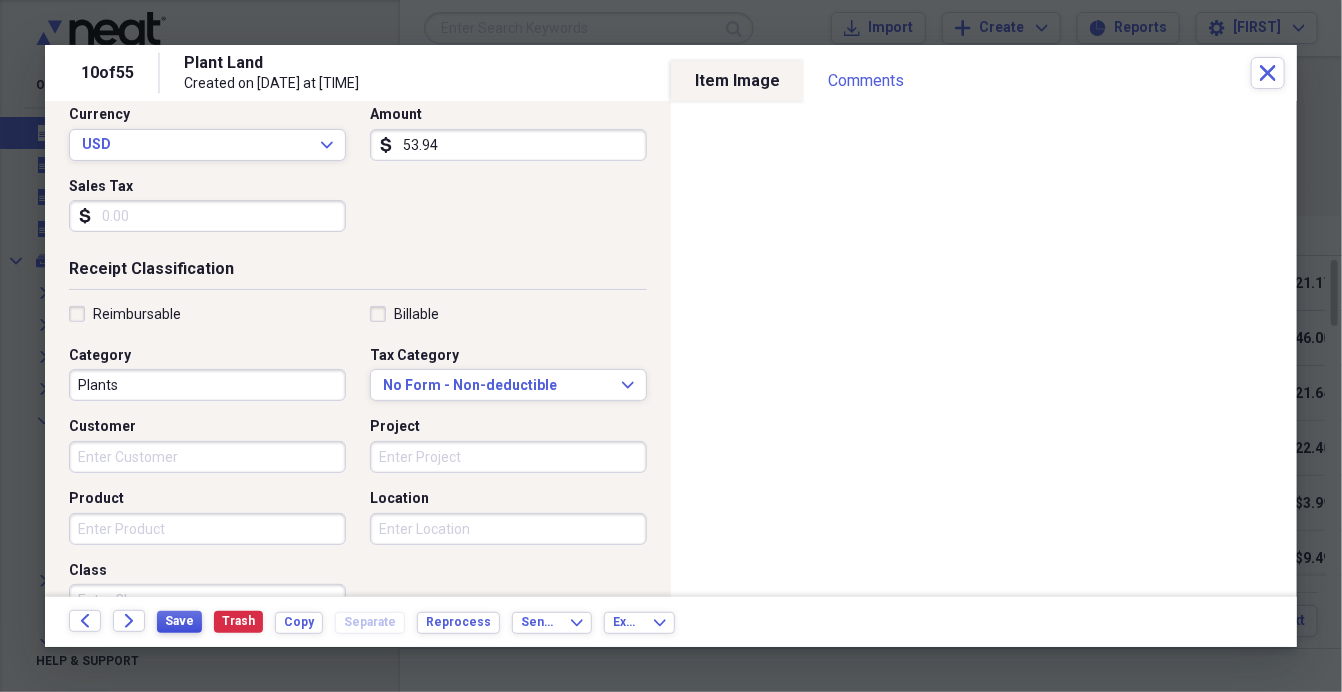 type on "Plants" 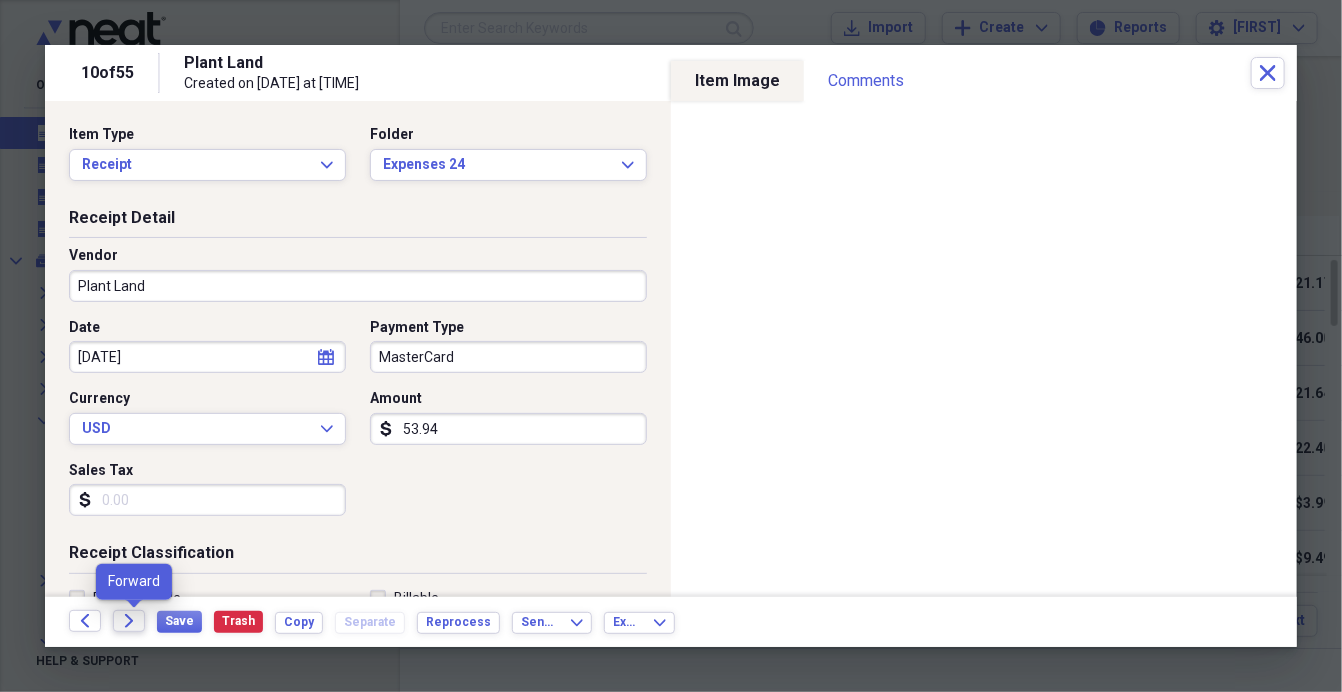 click 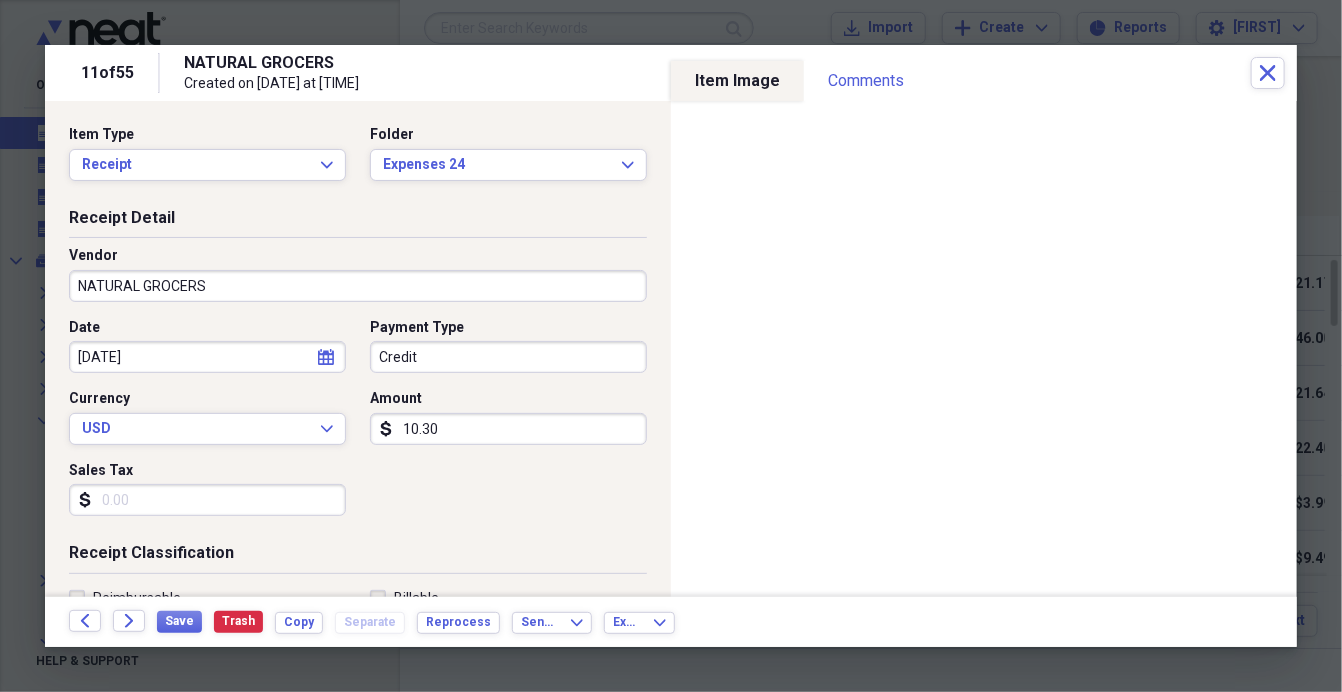 scroll, scrollTop: 148, scrollLeft: 0, axis: vertical 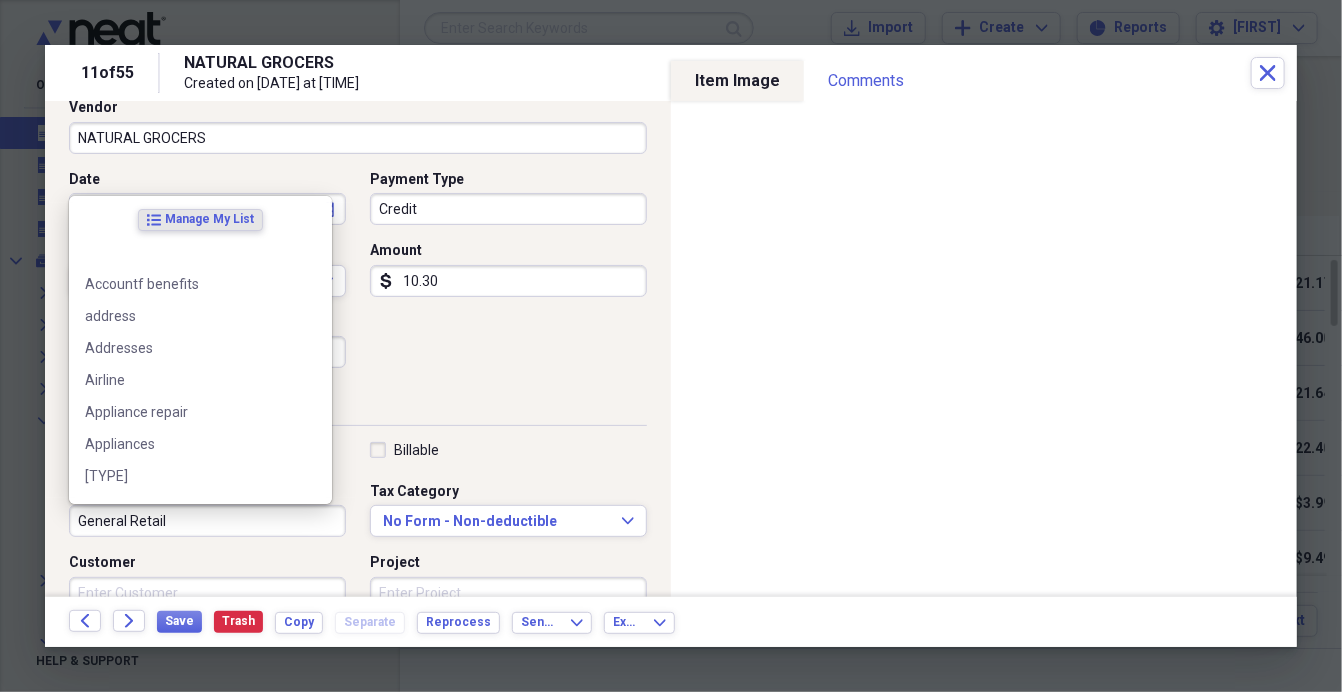 click on "General Retail" at bounding box center (207, 521) 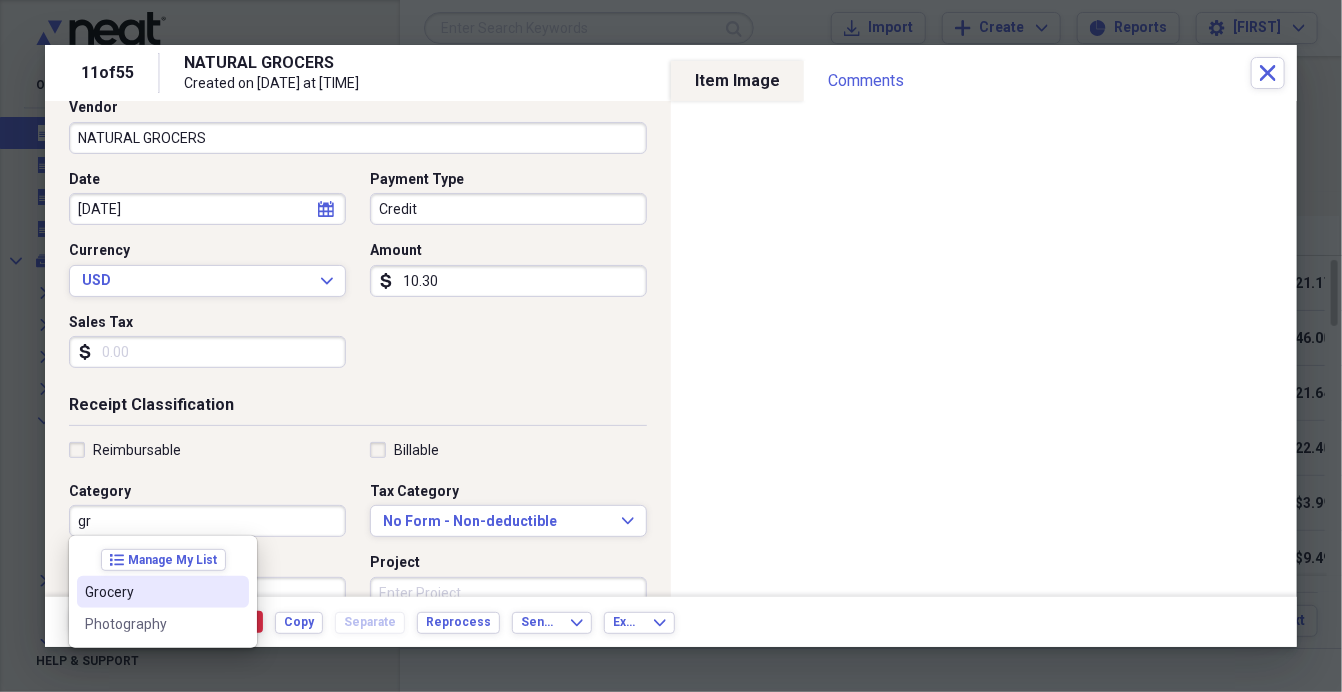 click on "Grocery" at bounding box center [151, 592] 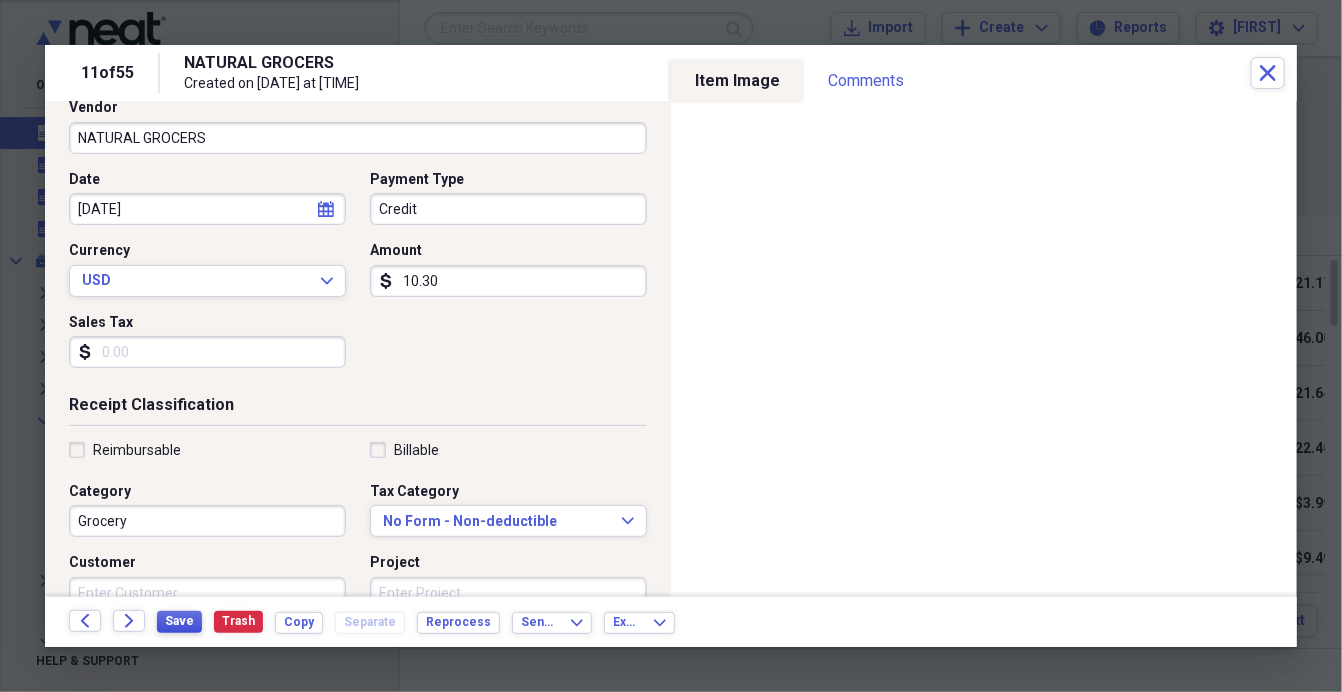 click on "Save" at bounding box center (179, 621) 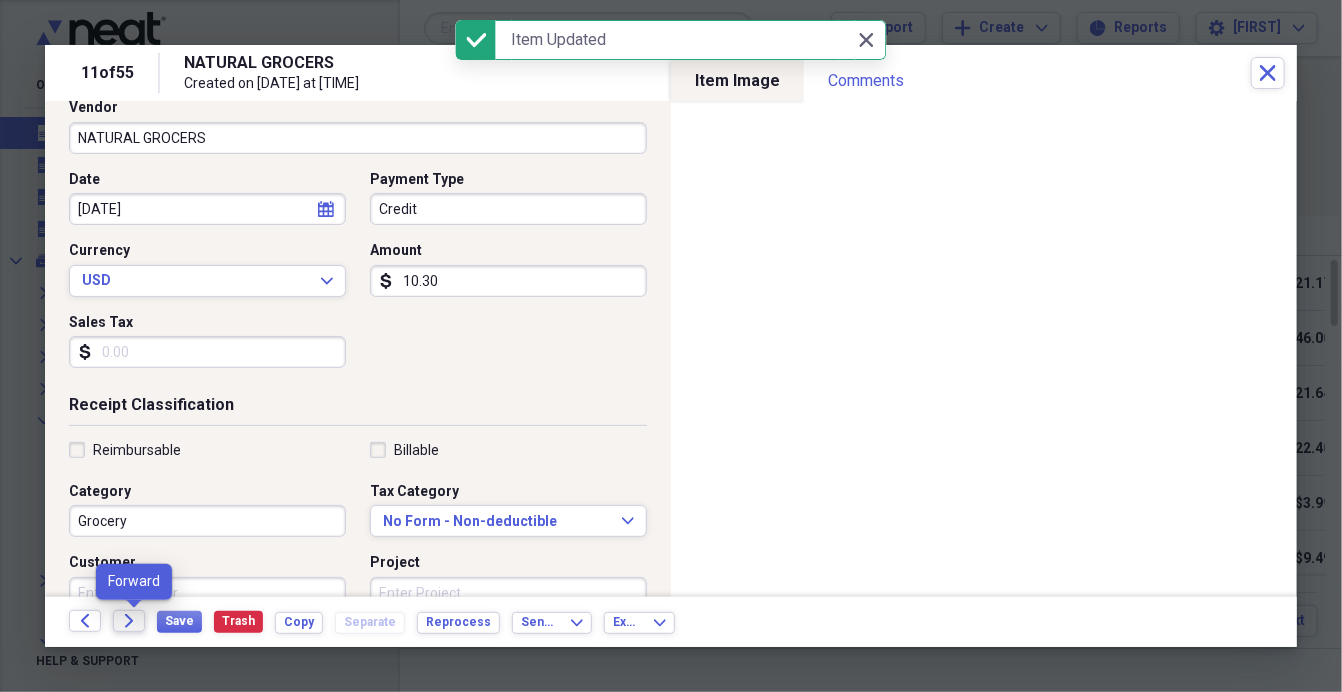 click 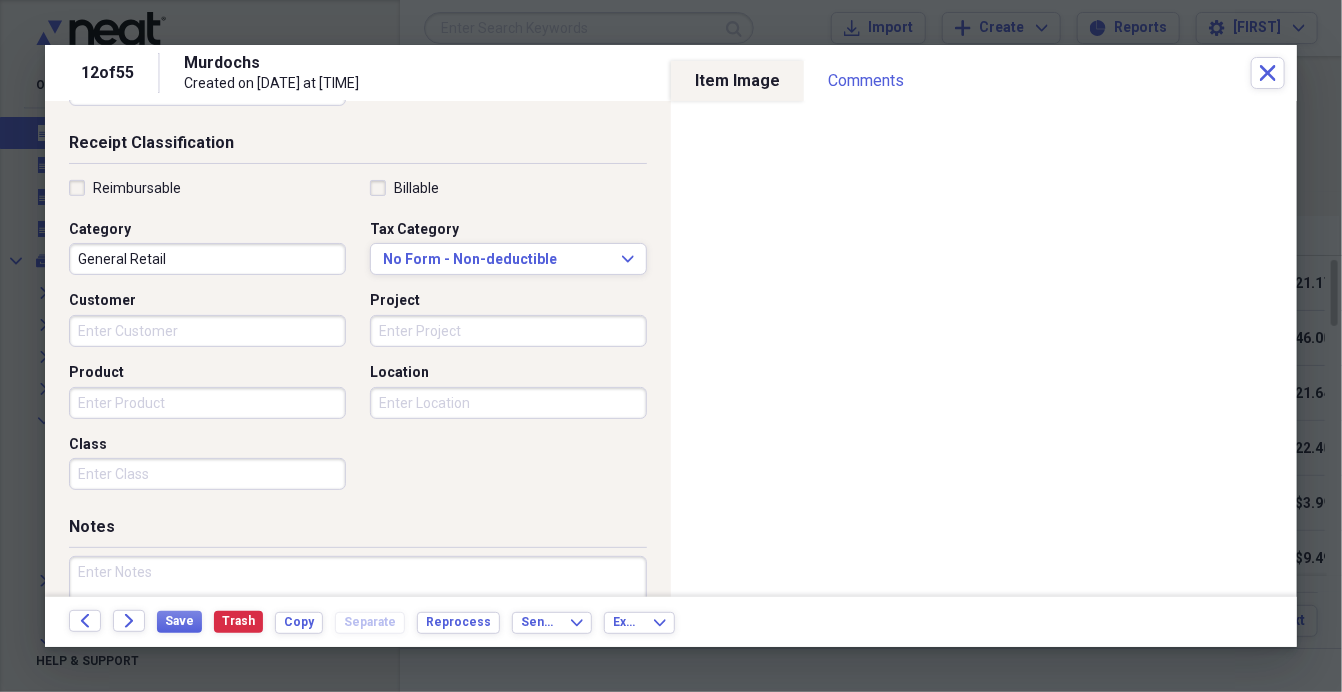 scroll, scrollTop: 522, scrollLeft: 0, axis: vertical 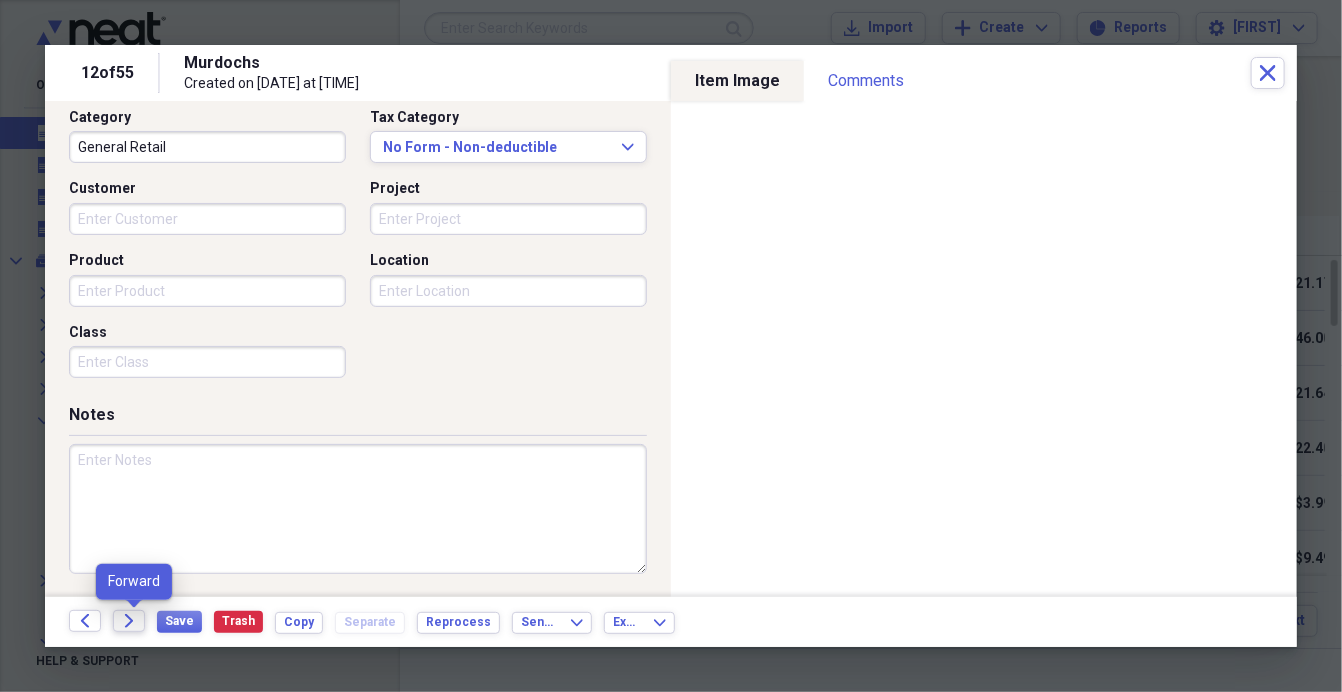 click on "Forward" 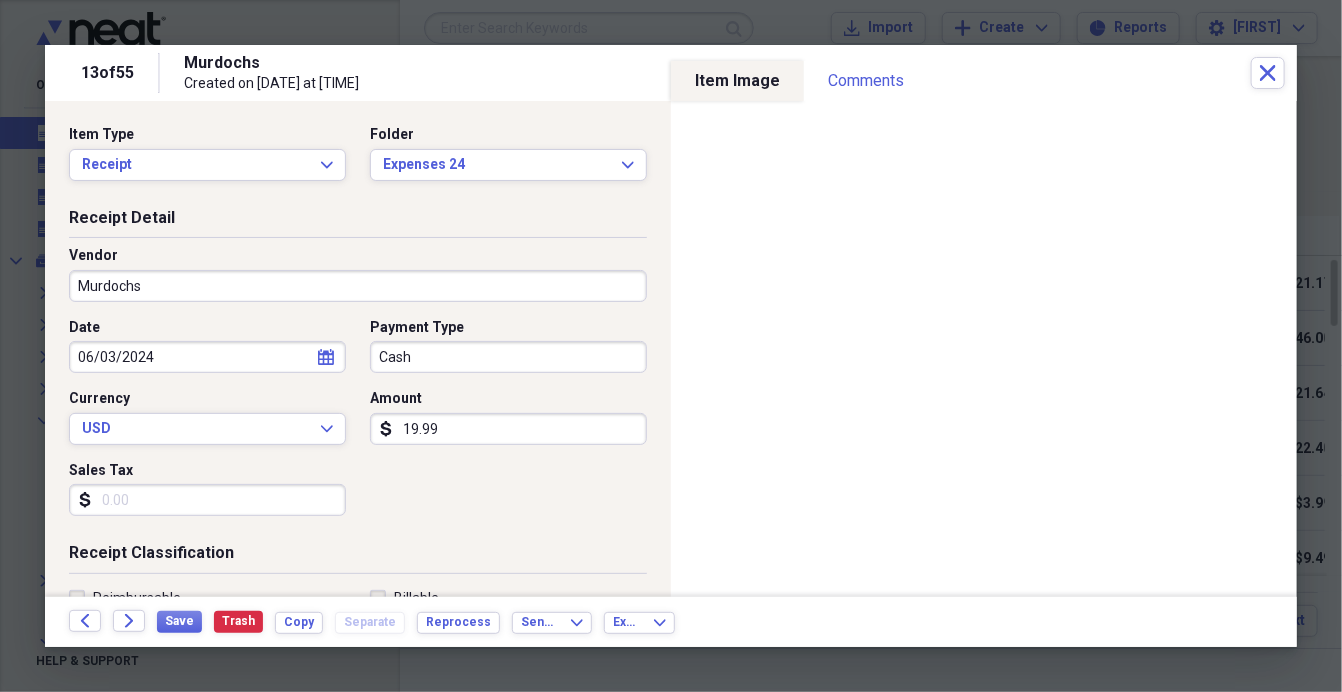 click on "19.99" at bounding box center [508, 429] 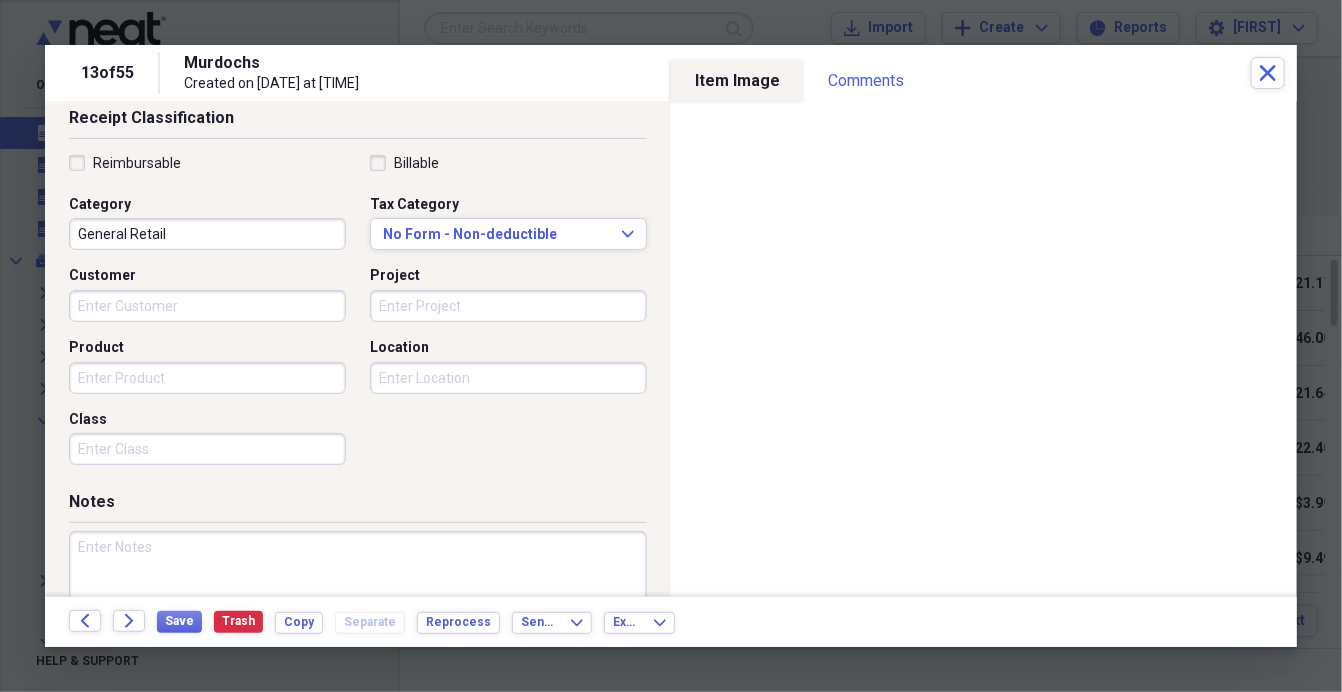 scroll, scrollTop: 440, scrollLeft: 0, axis: vertical 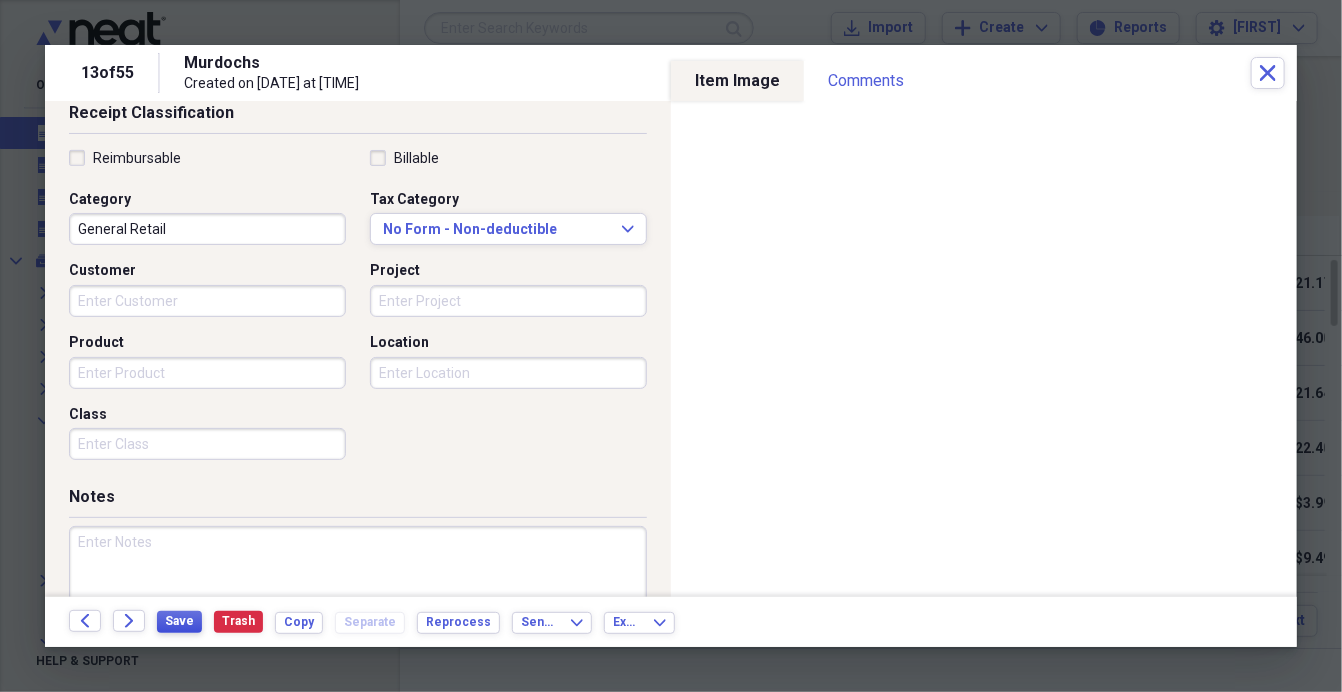 type on "9.99" 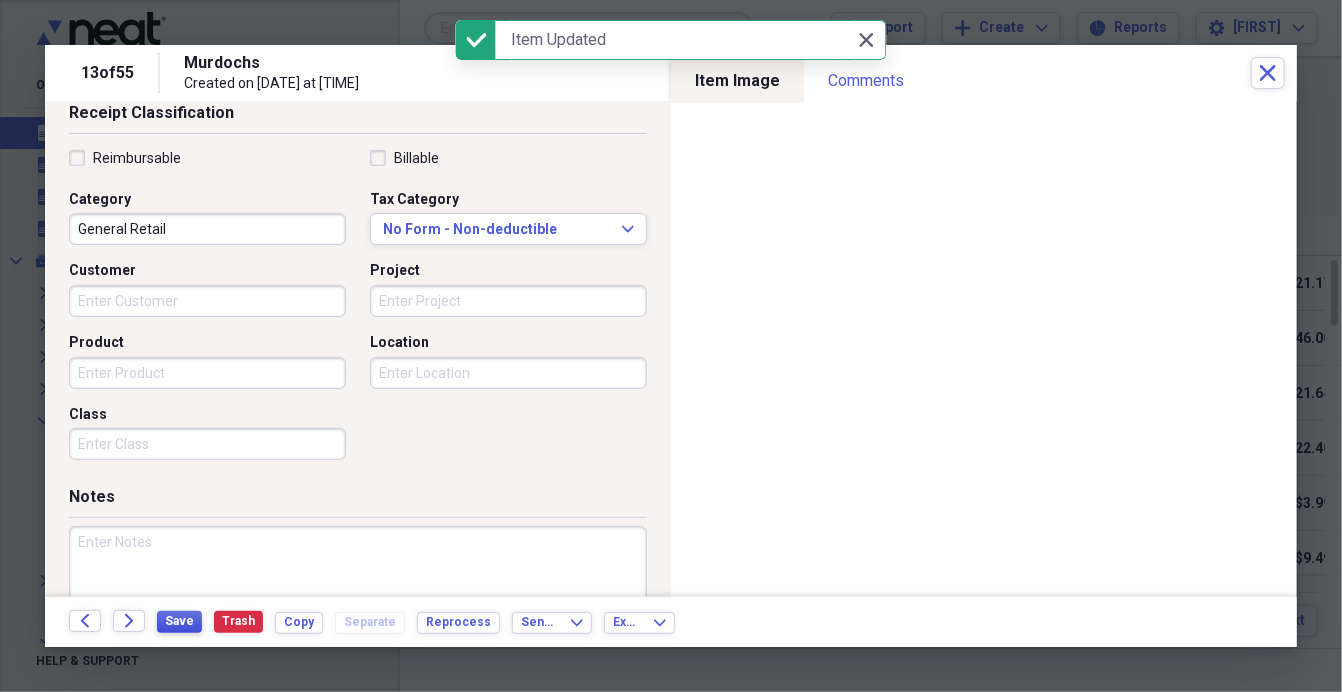 click on "Save" at bounding box center [179, 621] 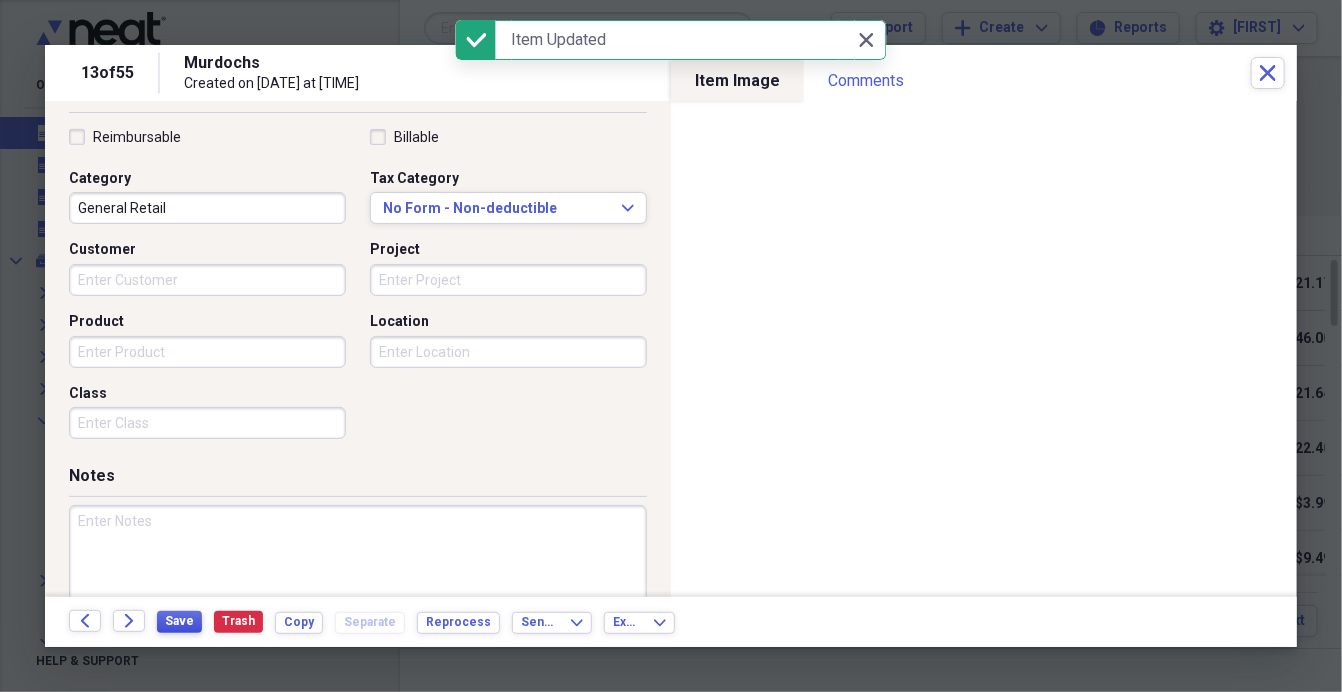 scroll, scrollTop: 461, scrollLeft: 0, axis: vertical 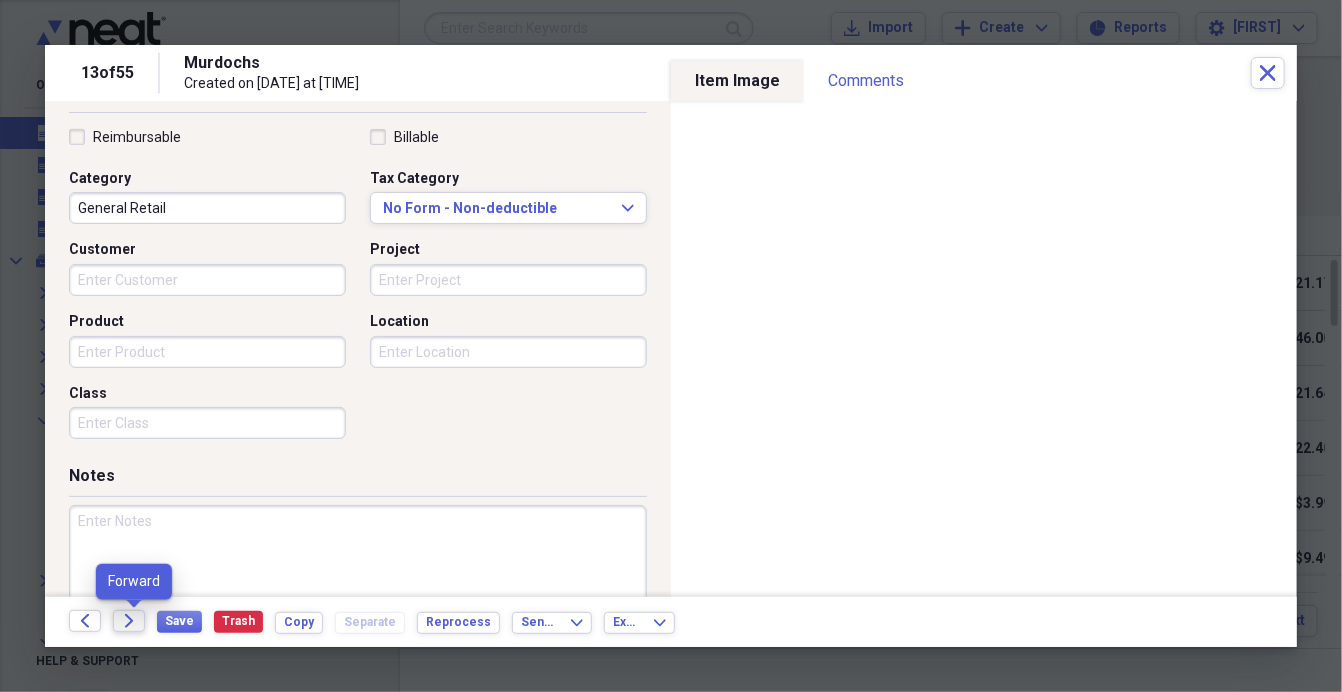 click 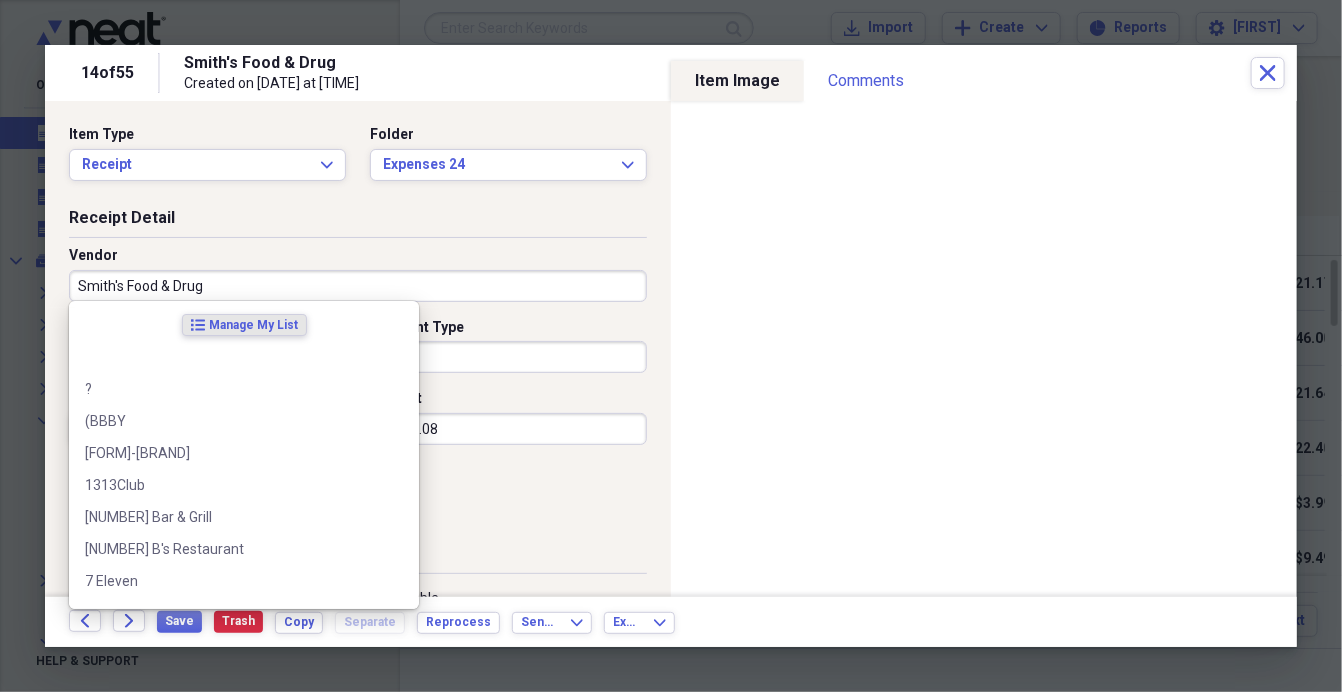 click on "Smith's Food & Drug" at bounding box center (358, 286) 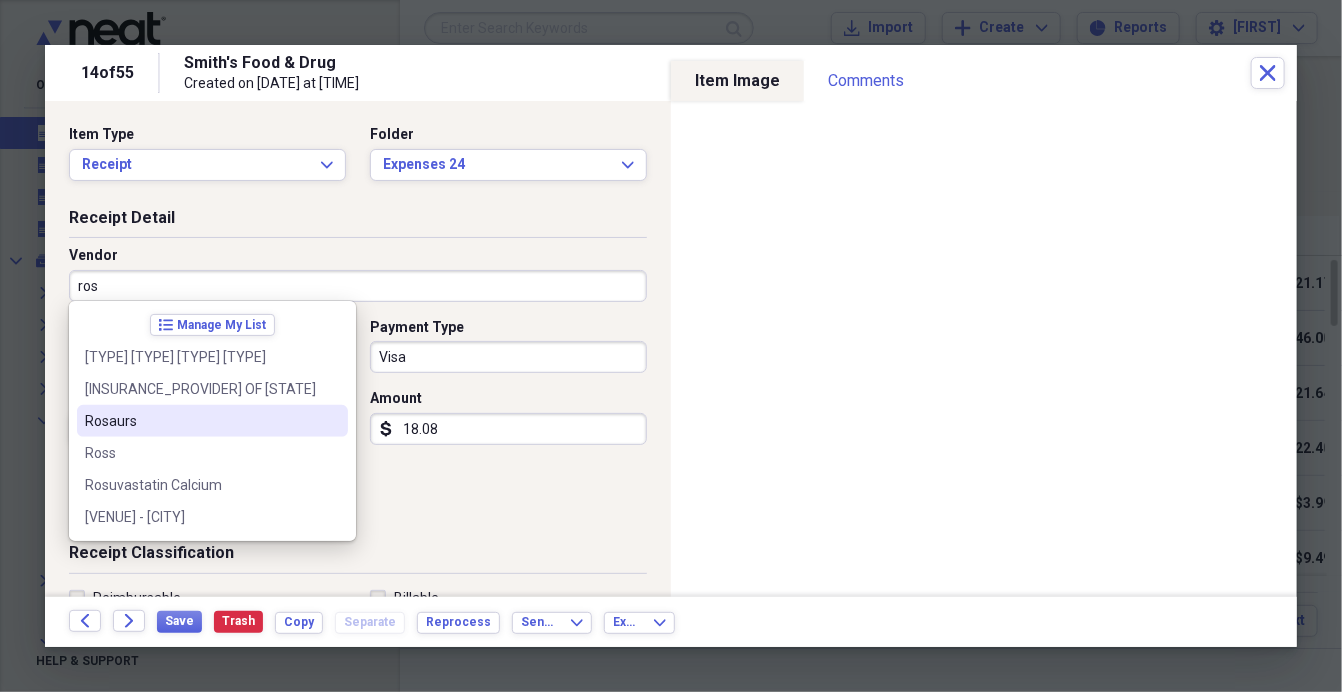 click on "Rosaurs" at bounding box center [200, 421] 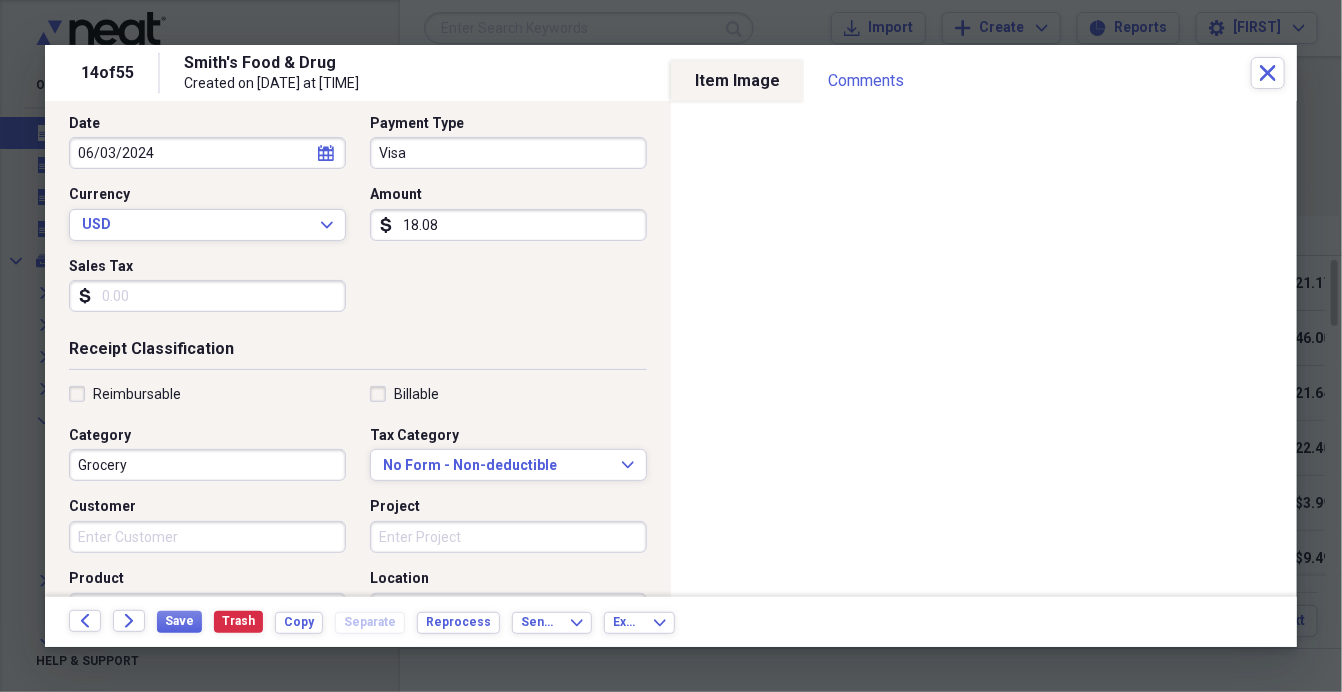 scroll, scrollTop: 220, scrollLeft: 0, axis: vertical 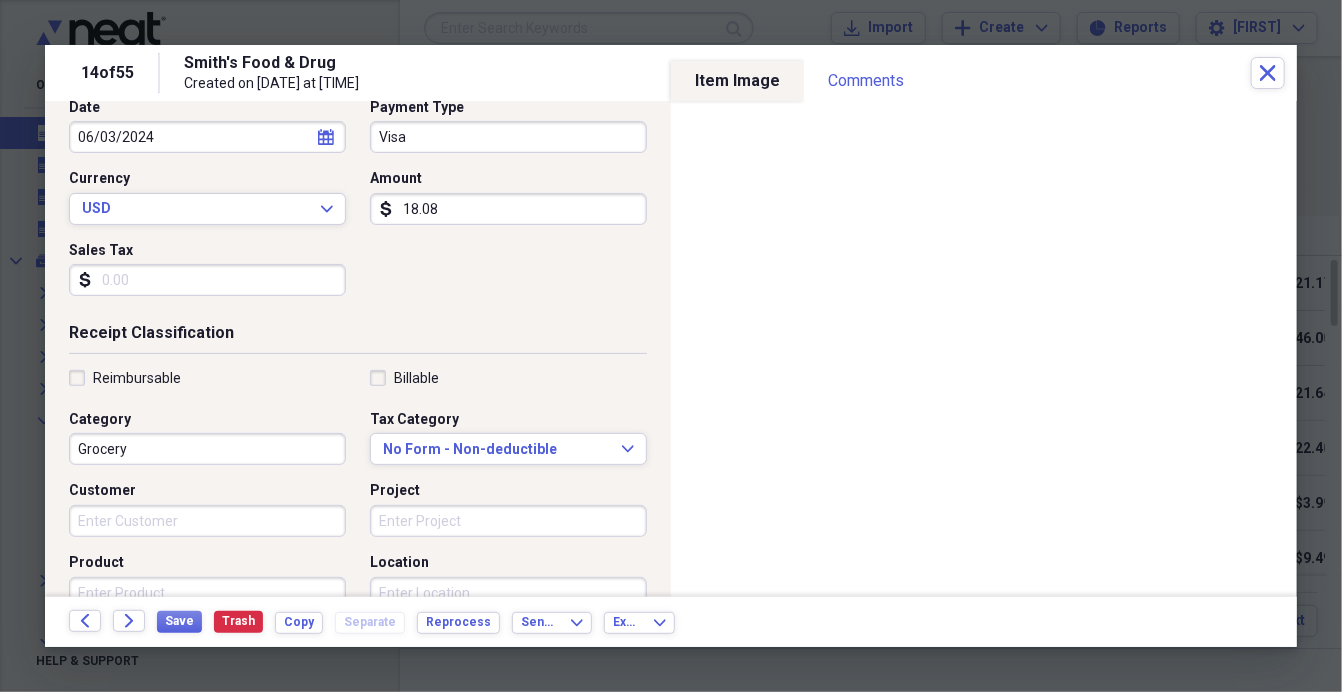 click on "Save Trash Copy Separate Reprocess" at bounding box center (334, 622) 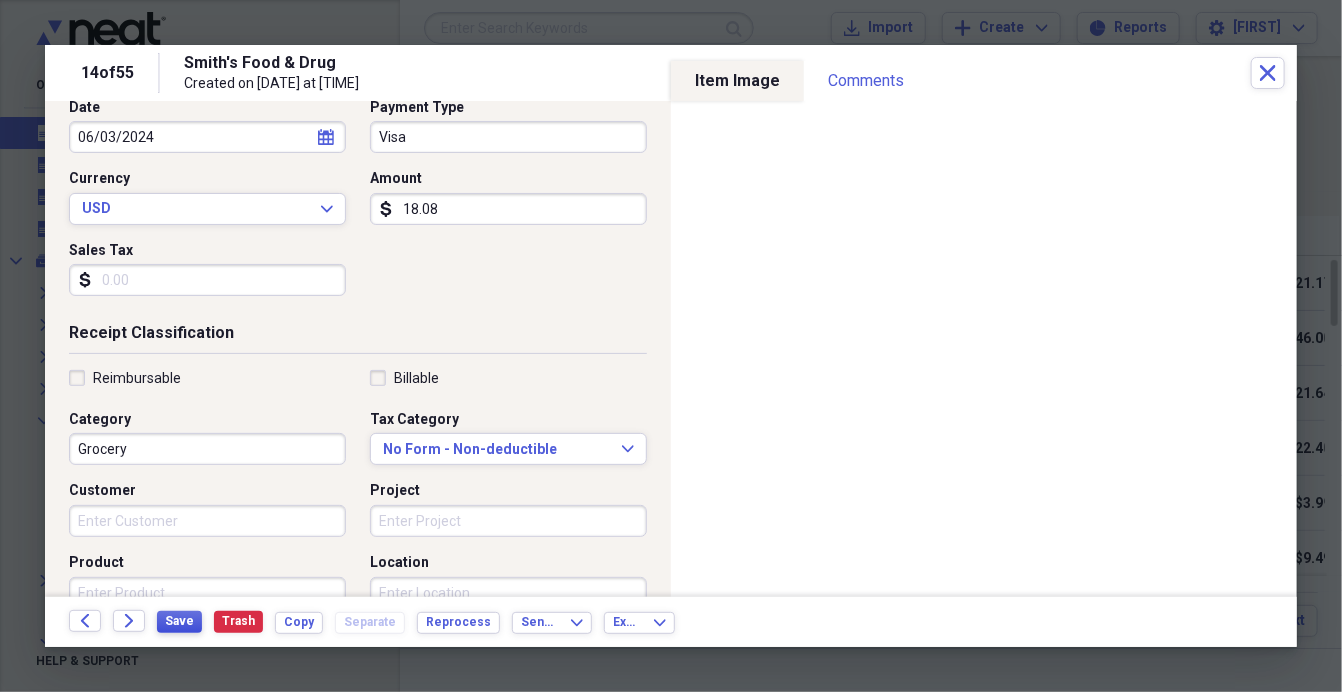 click on "Save" at bounding box center [179, 621] 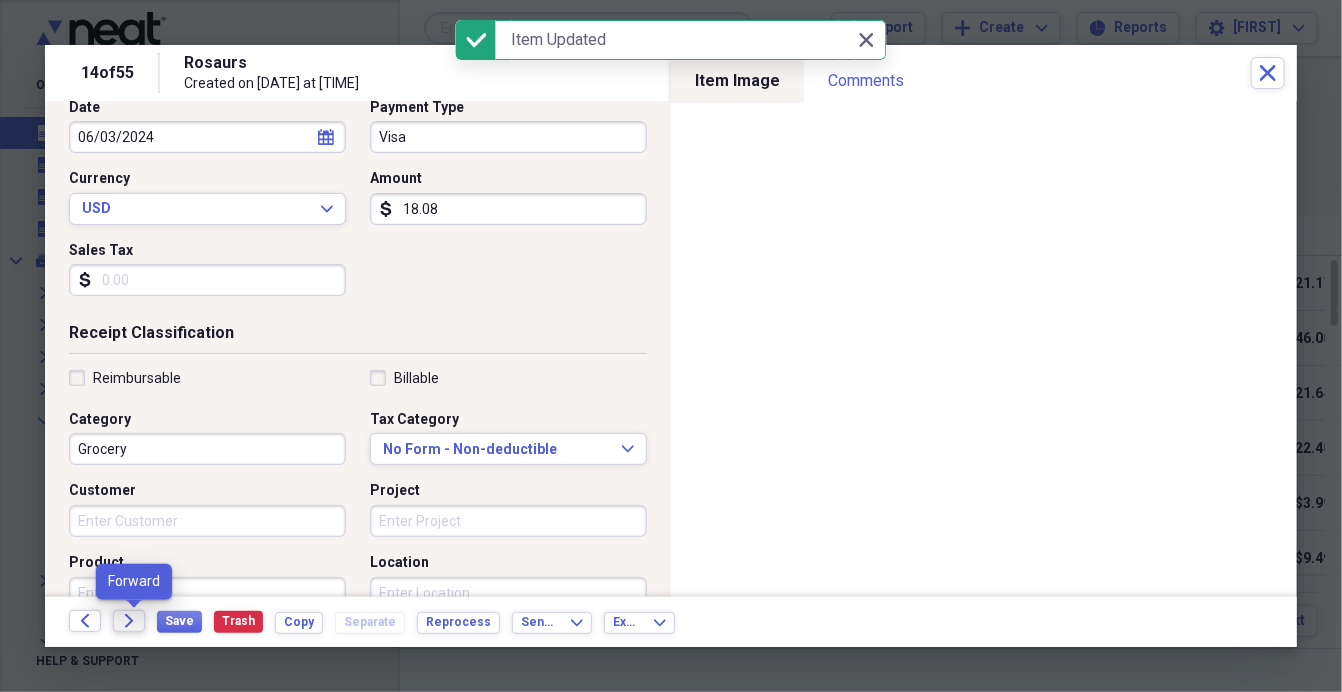click on "Forward" at bounding box center (129, 621) 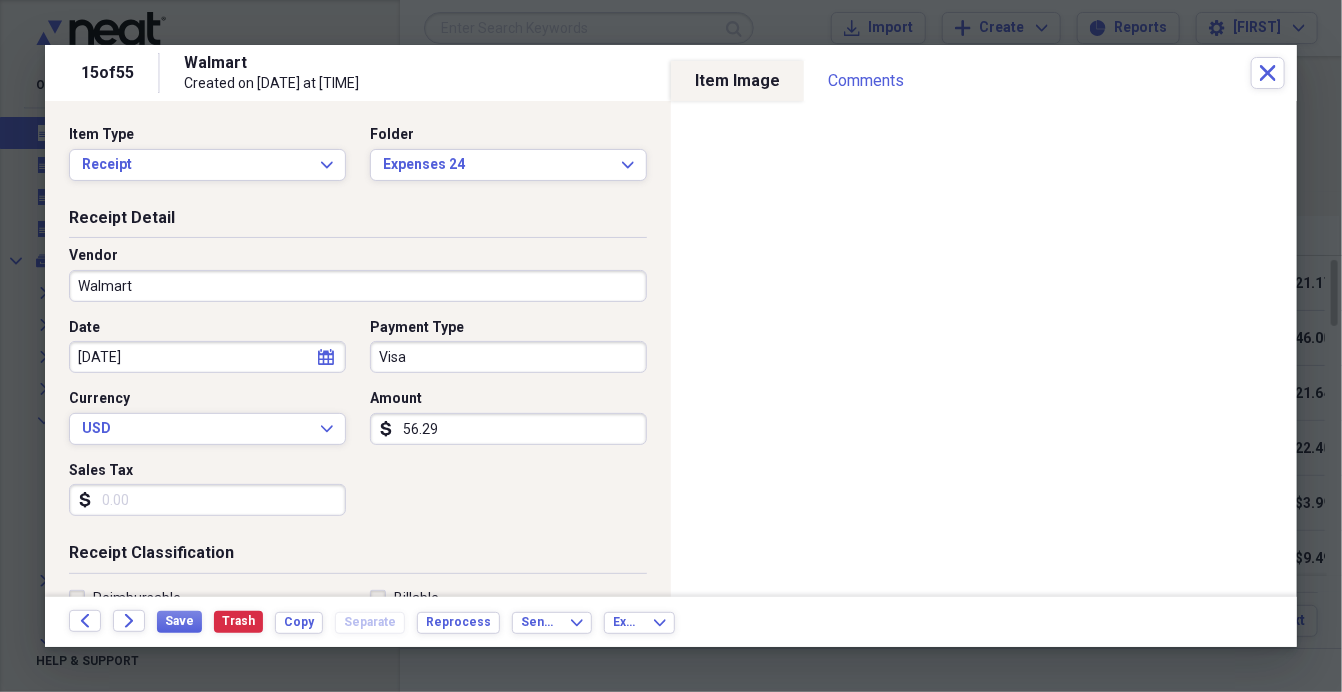 scroll, scrollTop: 263, scrollLeft: 0, axis: vertical 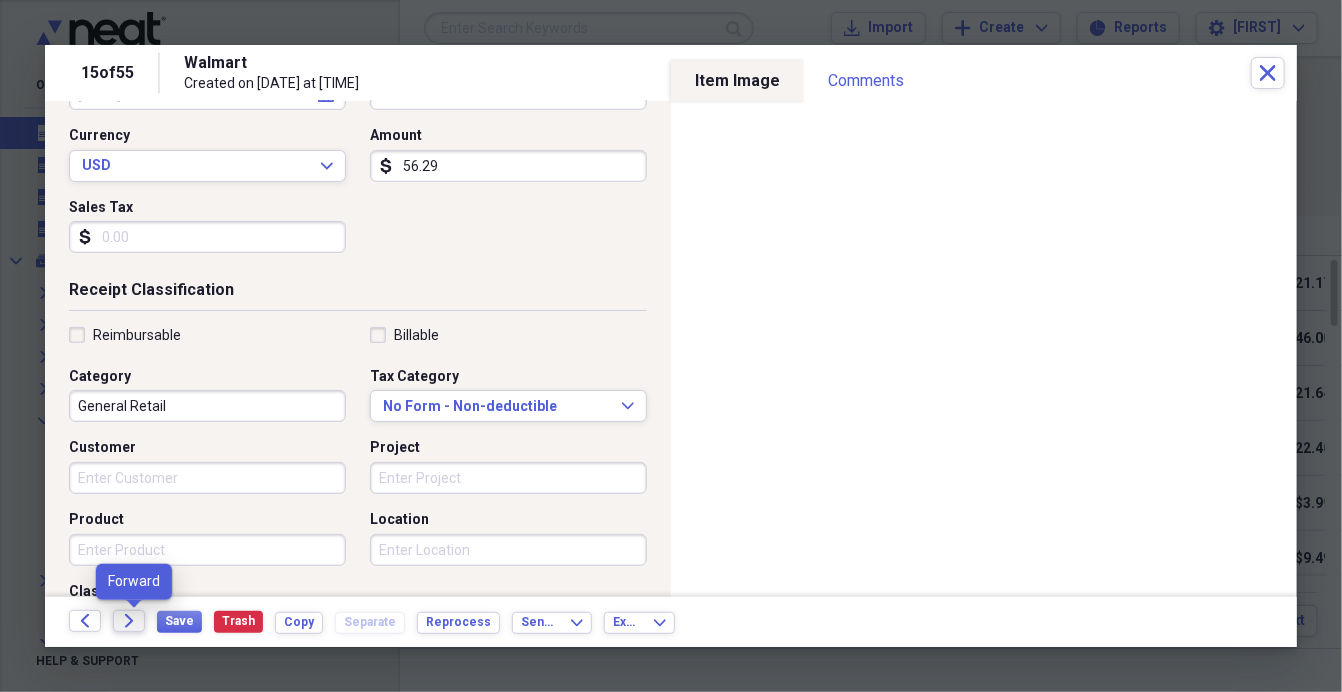 click on "Forward" 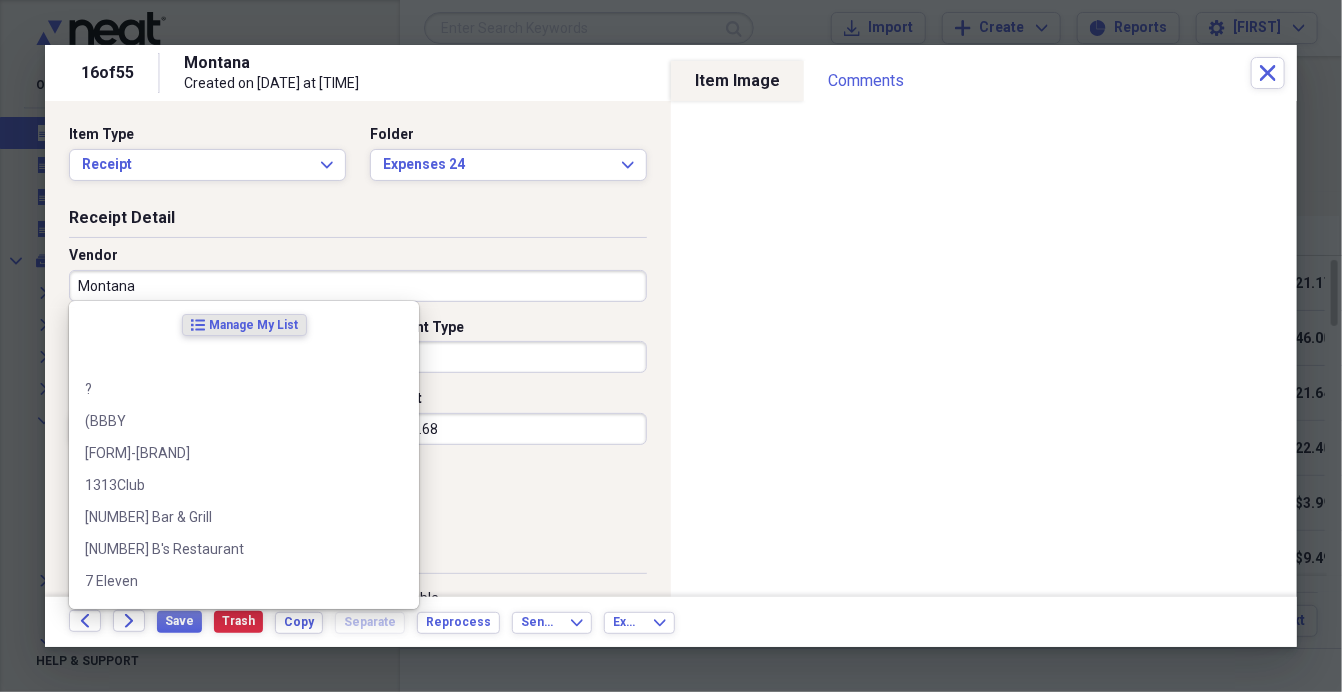 click on "Montana" at bounding box center (358, 286) 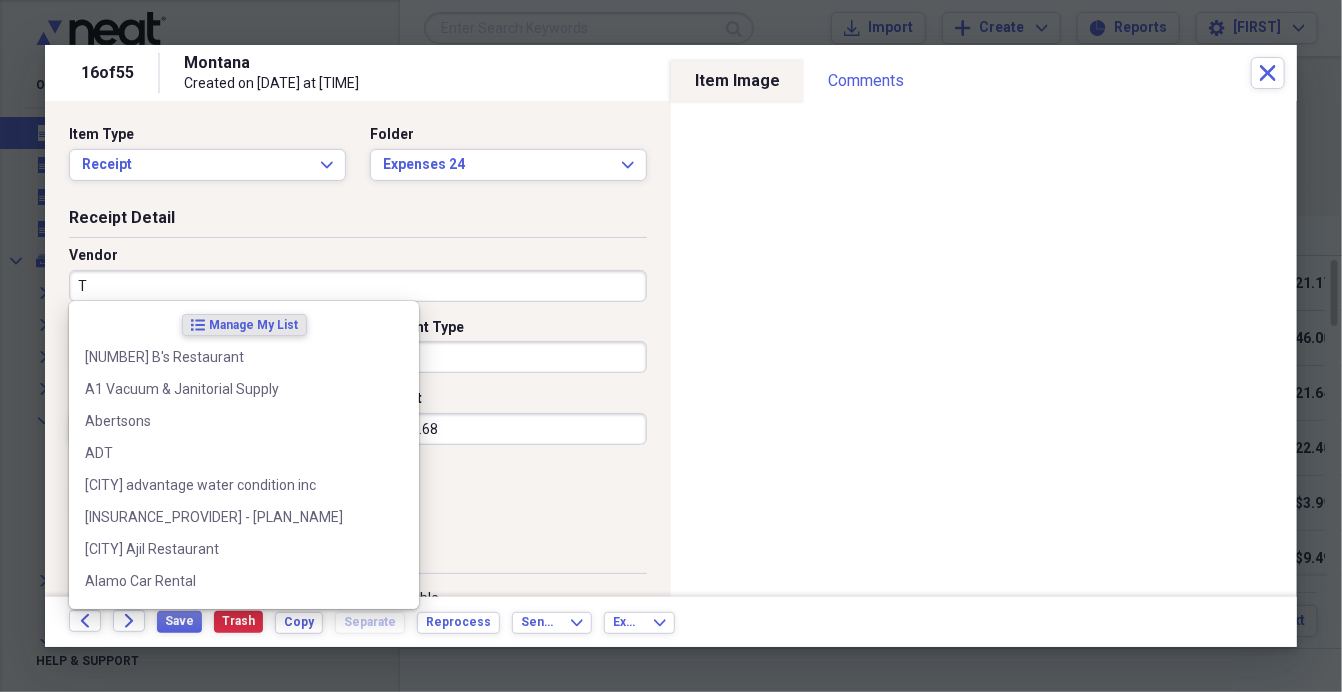 click on "T" at bounding box center (358, 286) 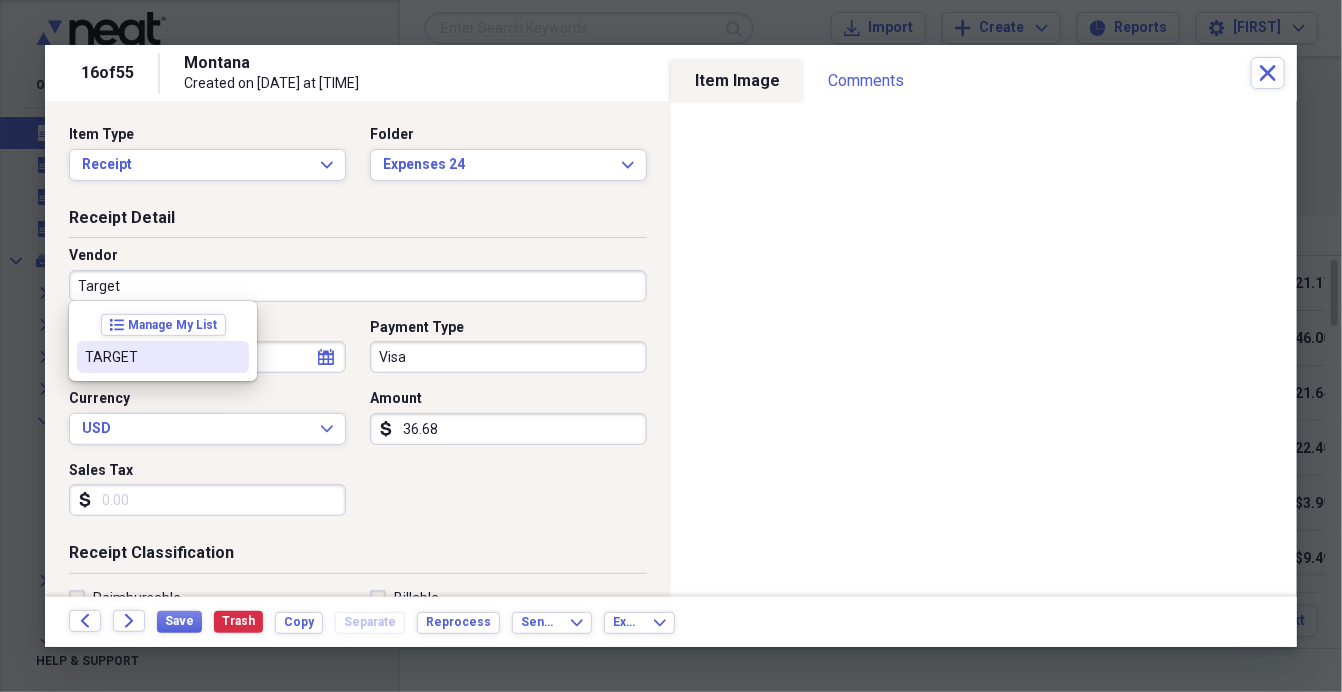 click on "TARGET" at bounding box center [163, 357] 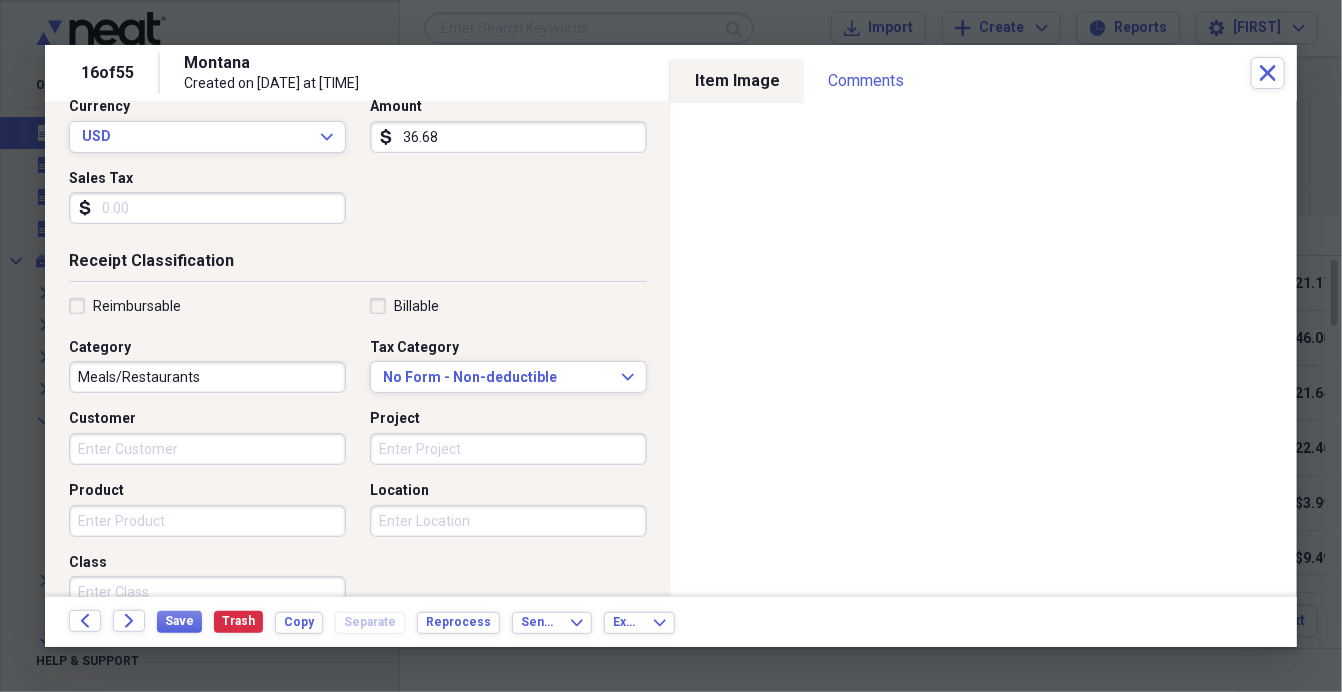 scroll, scrollTop: 293, scrollLeft: 0, axis: vertical 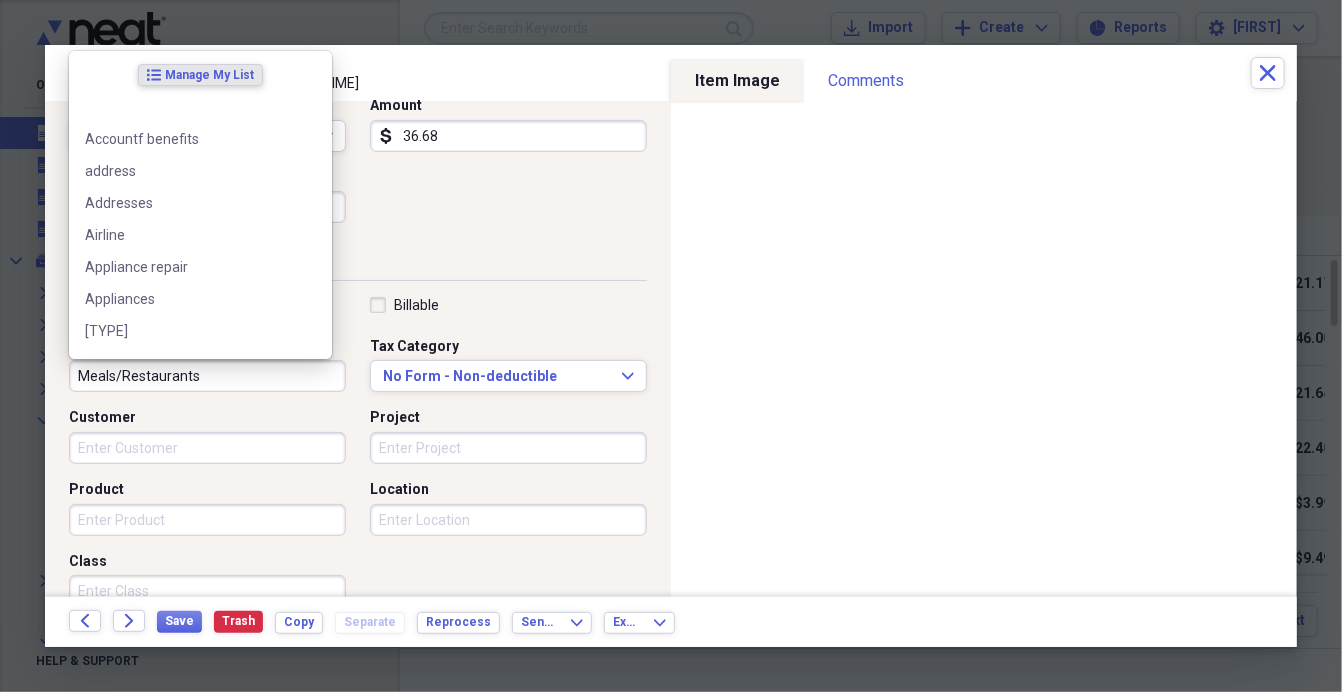click on "Meals/Restaurants" at bounding box center [207, 376] 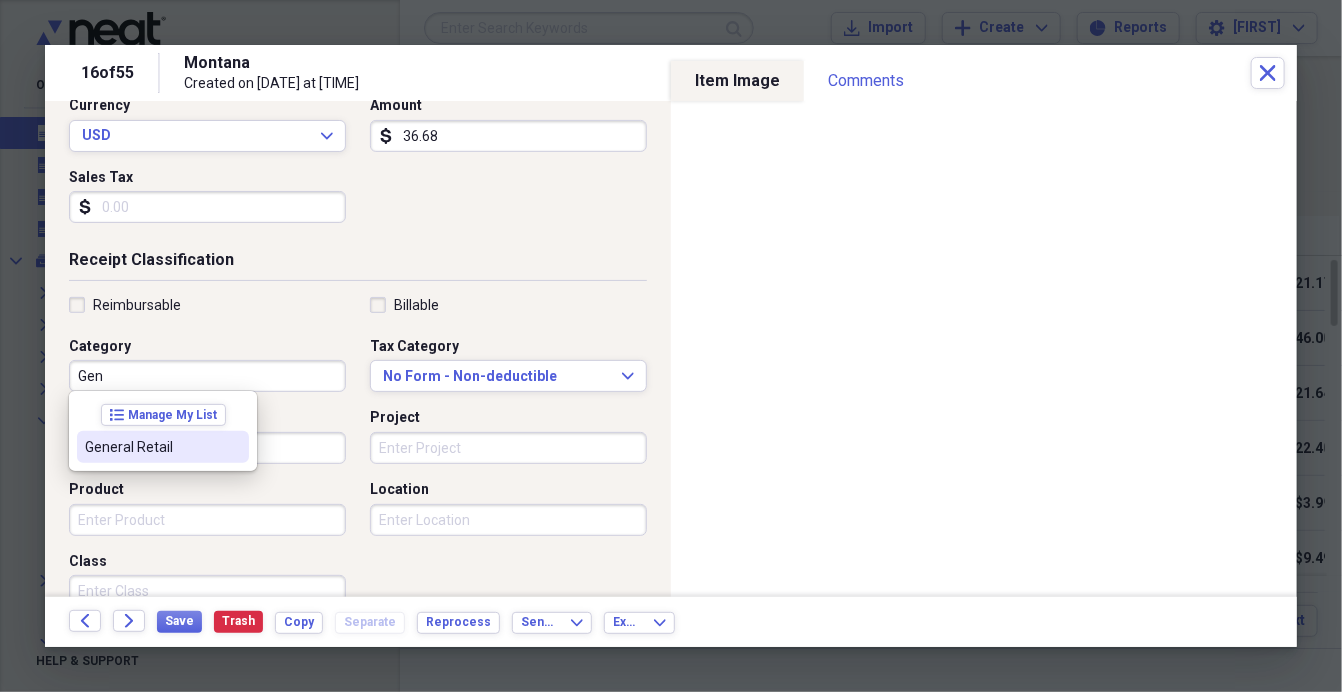 click on "General Retail" at bounding box center [151, 447] 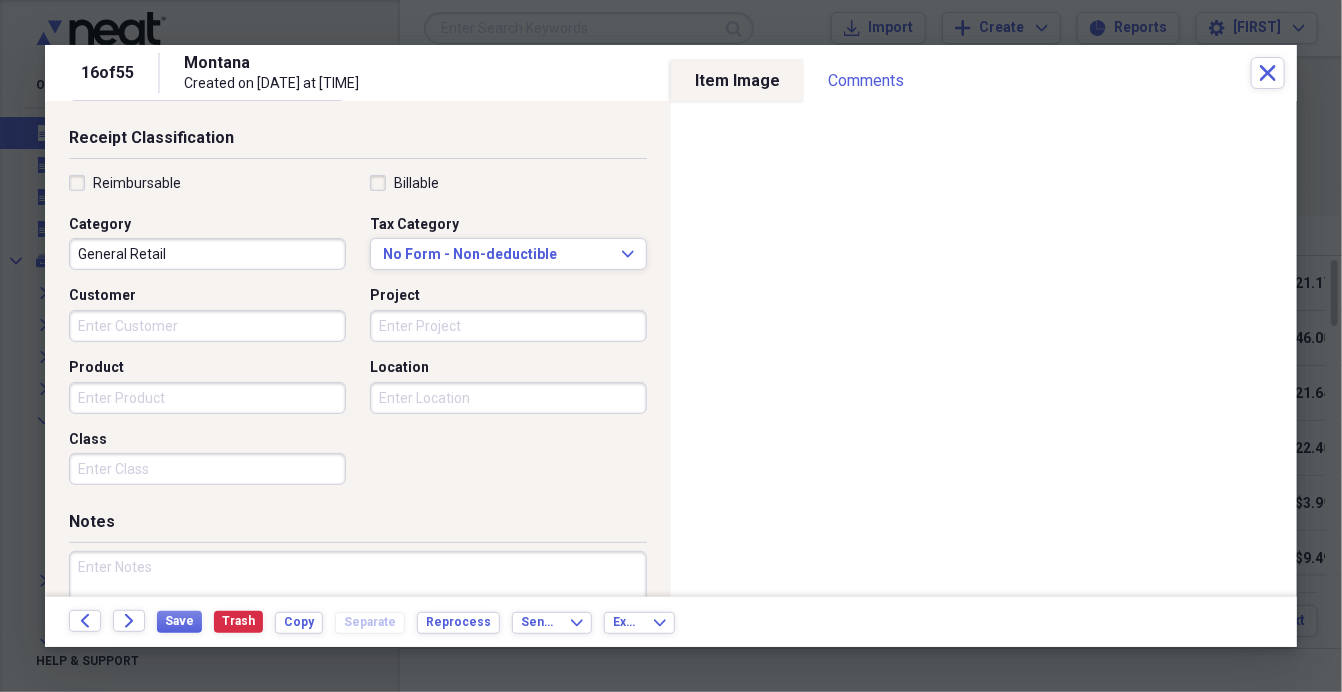 scroll, scrollTop: 440, scrollLeft: 0, axis: vertical 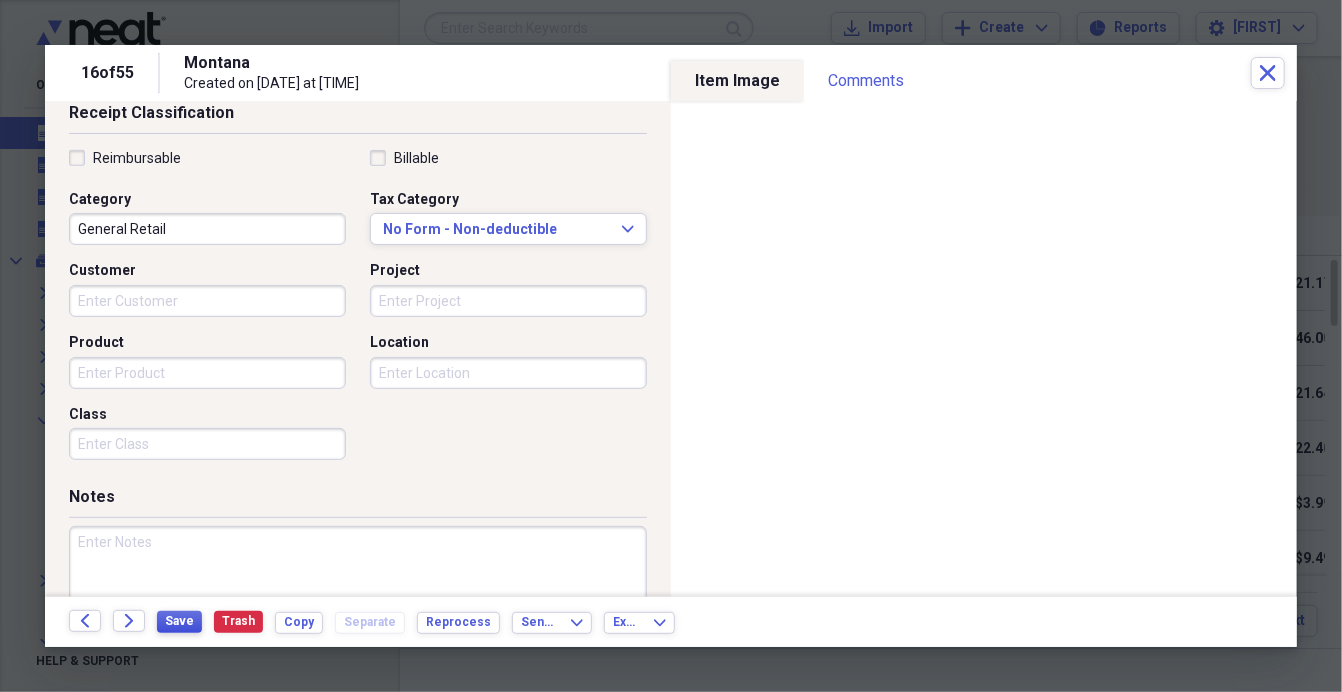 click on "Save" at bounding box center (179, 621) 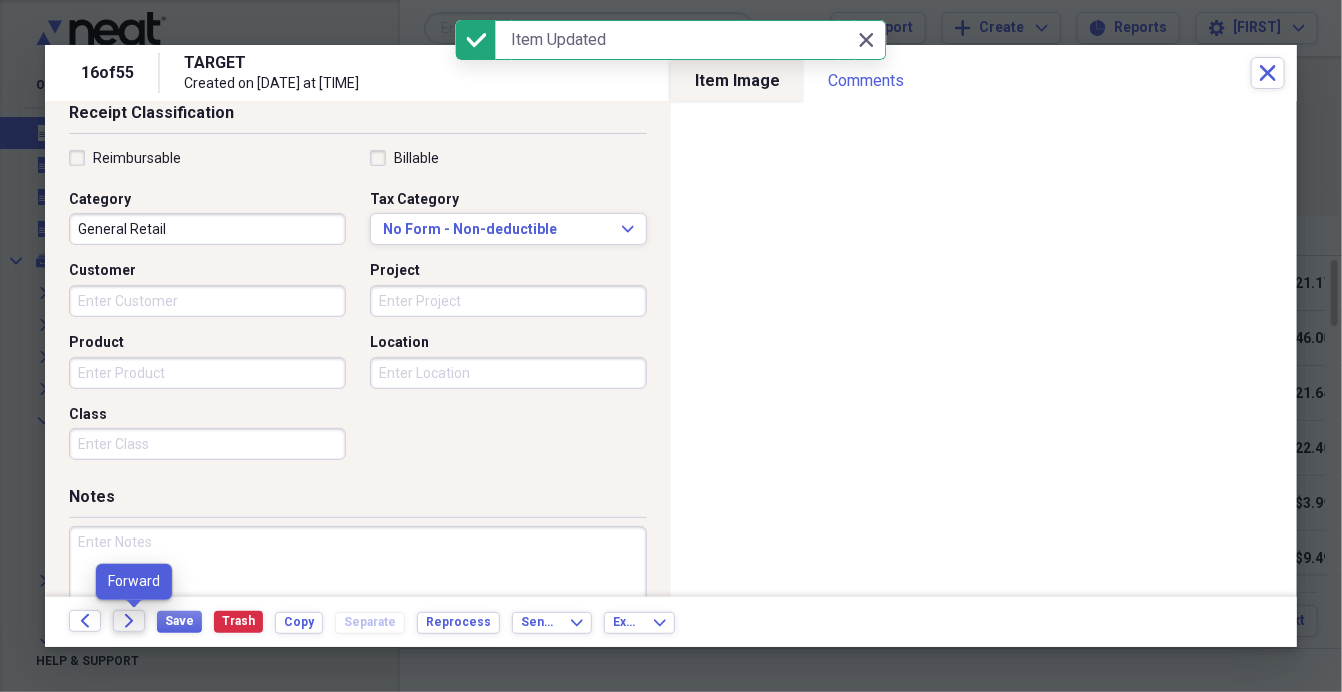 click on "Forward" 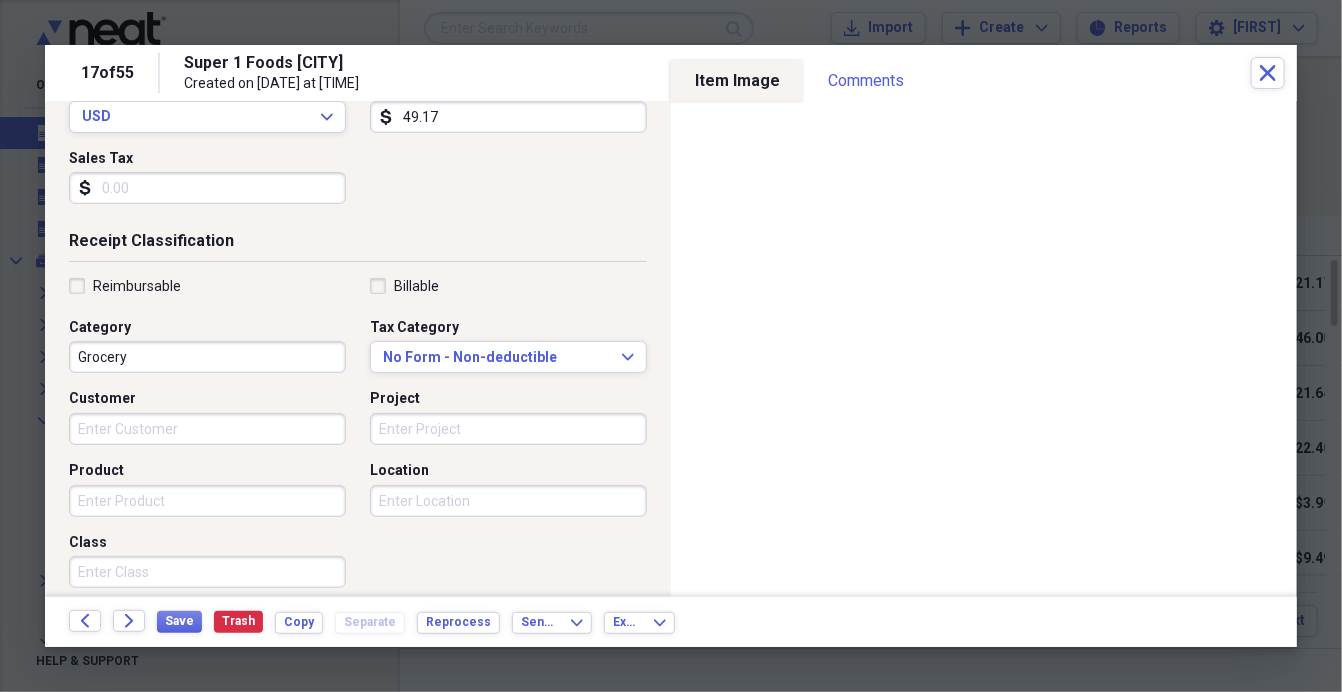 scroll, scrollTop: 220, scrollLeft: 0, axis: vertical 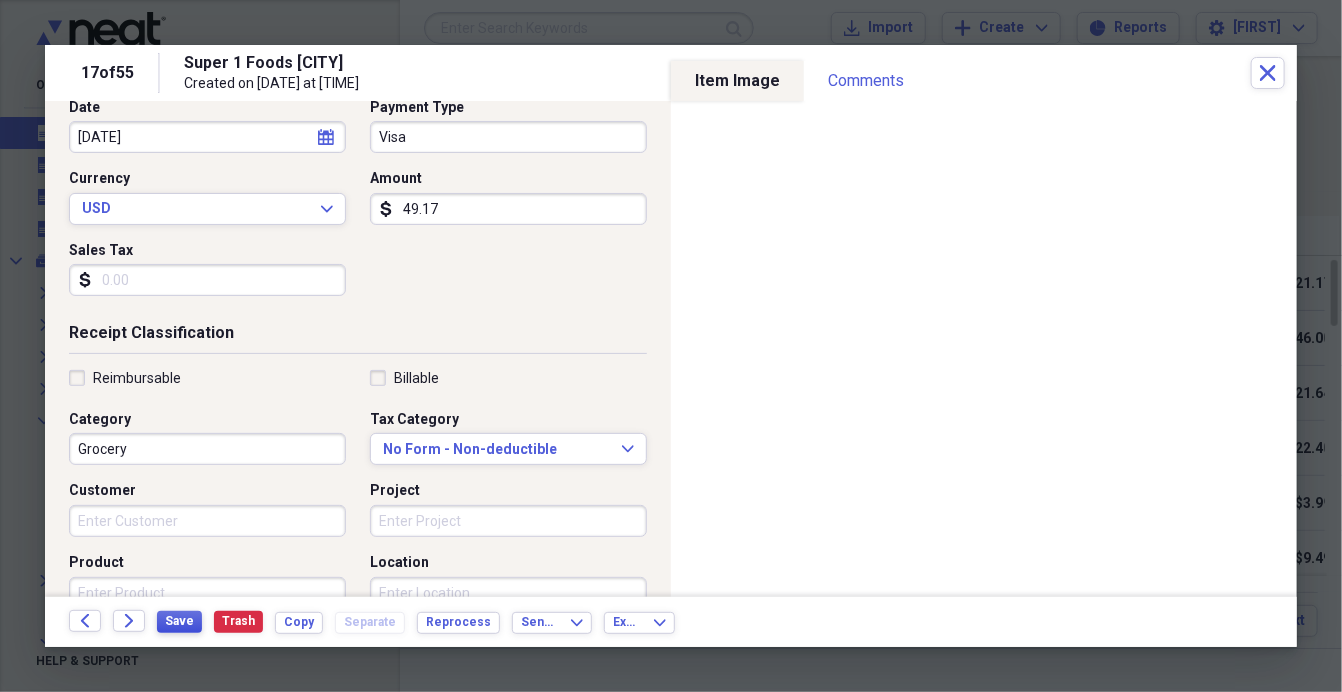 click on "Save" at bounding box center (179, 621) 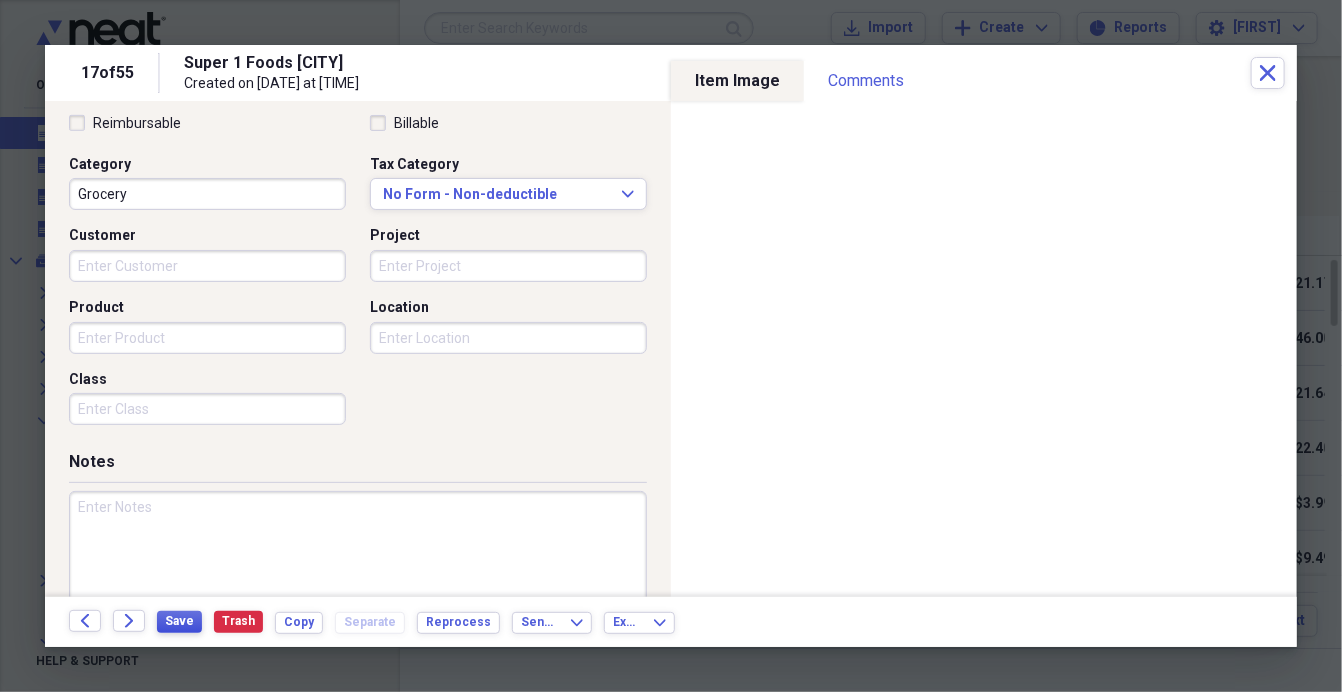 scroll, scrollTop: 522, scrollLeft: 0, axis: vertical 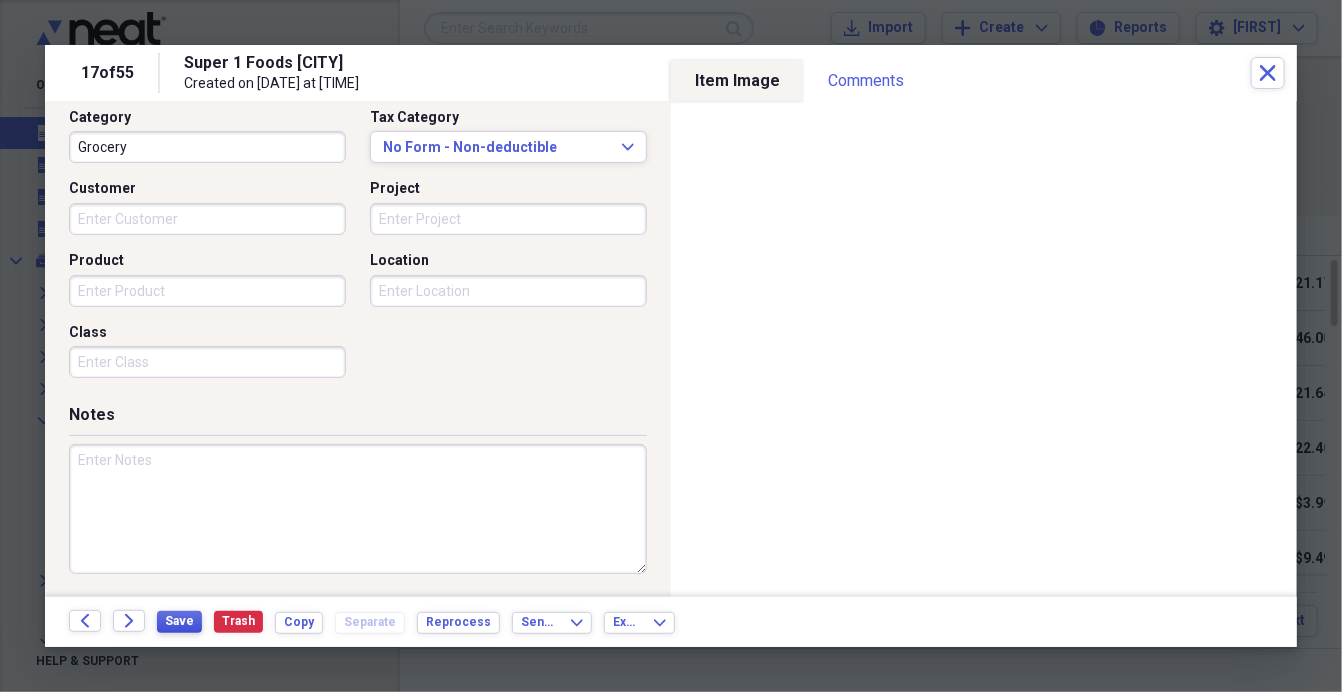 click on "Save" at bounding box center (179, 621) 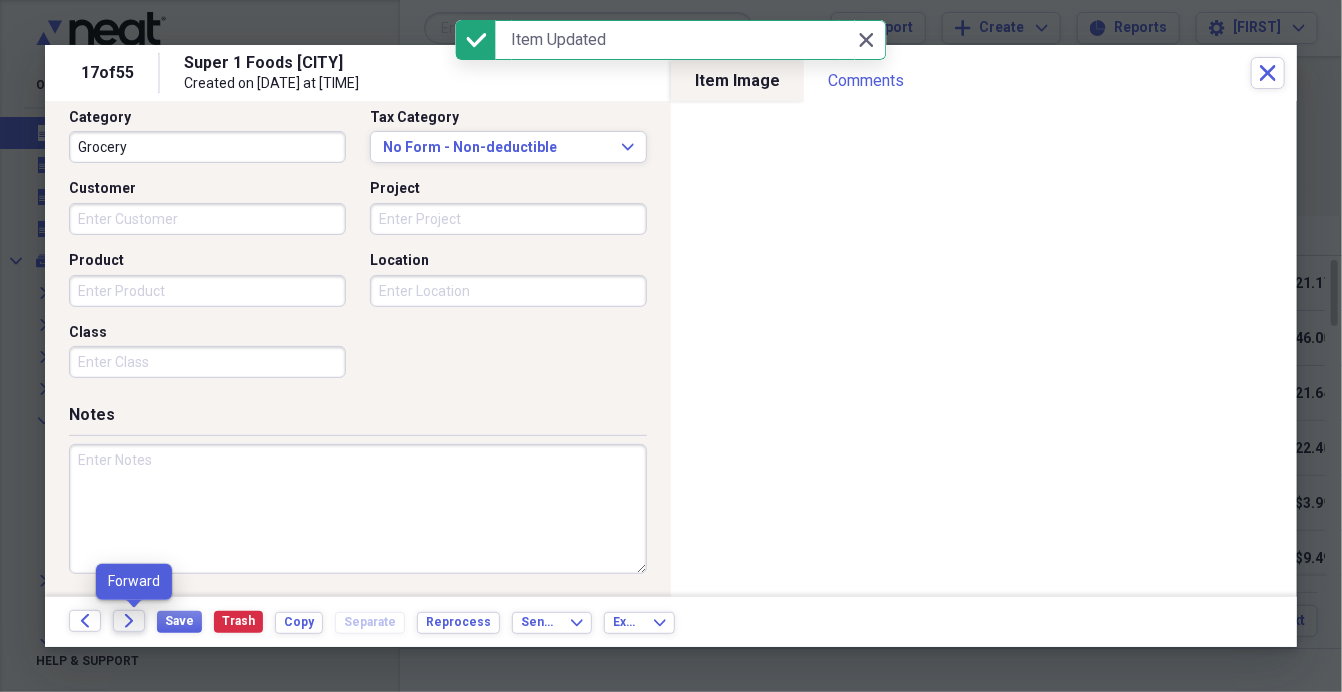 click on "Forward" 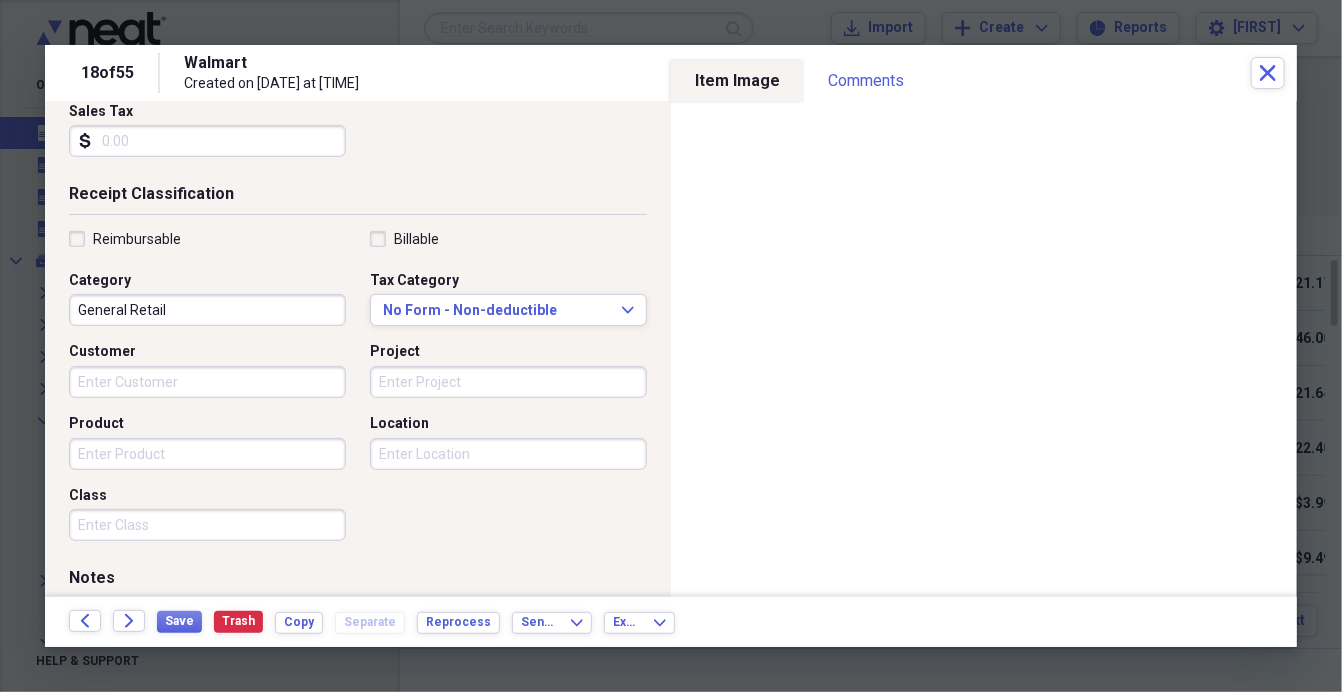 scroll, scrollTop: 361, scrollLeft: 0, axis: vertical 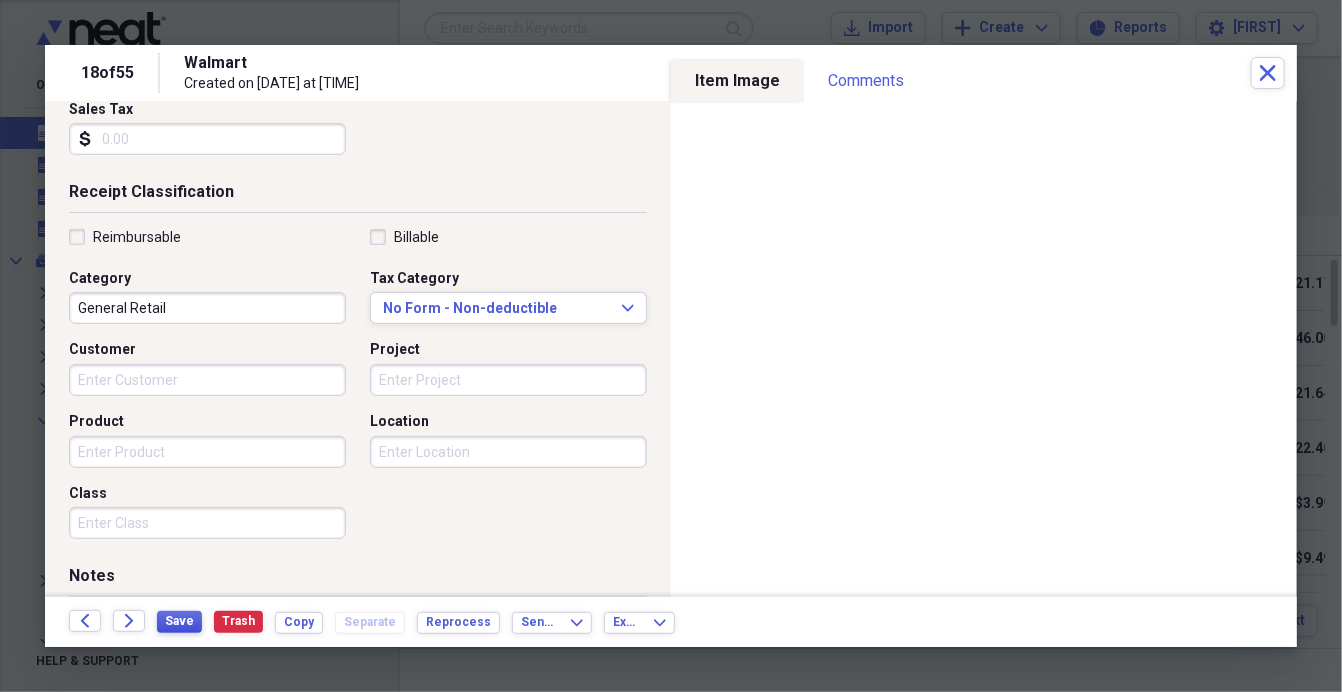 click on "Save" at bounding box center [179, 621] 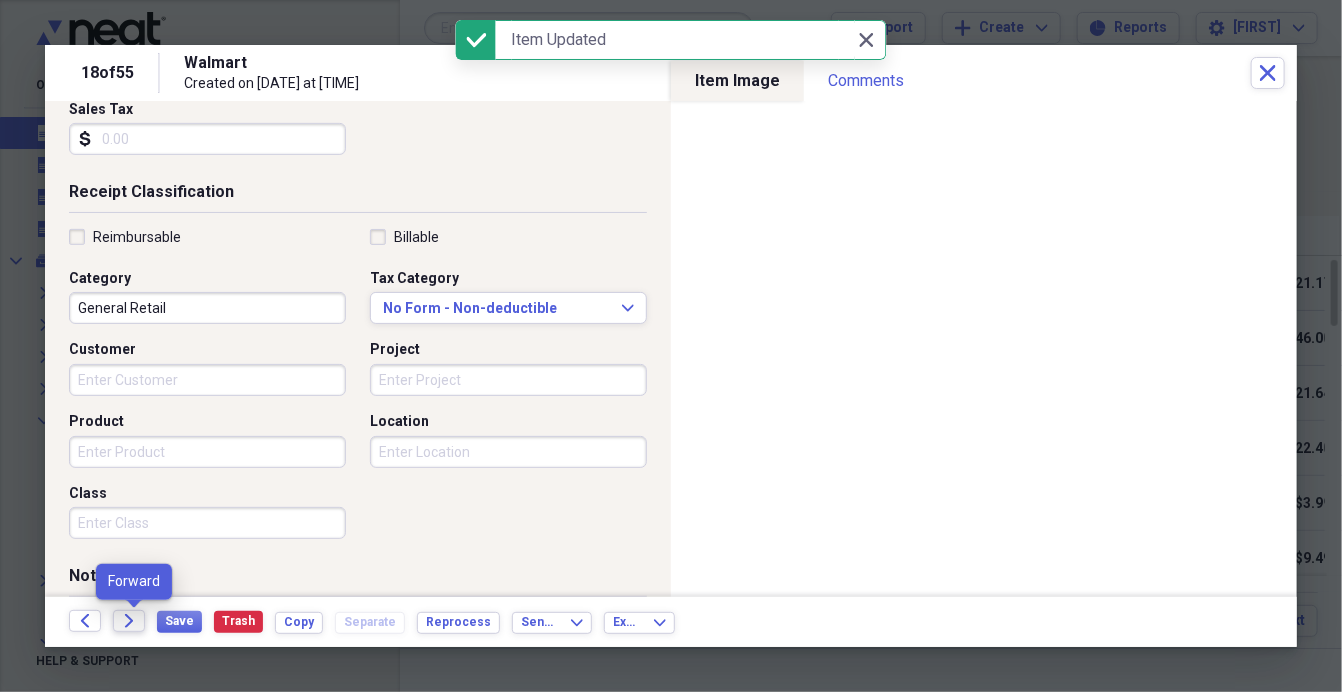 click on "Forward" 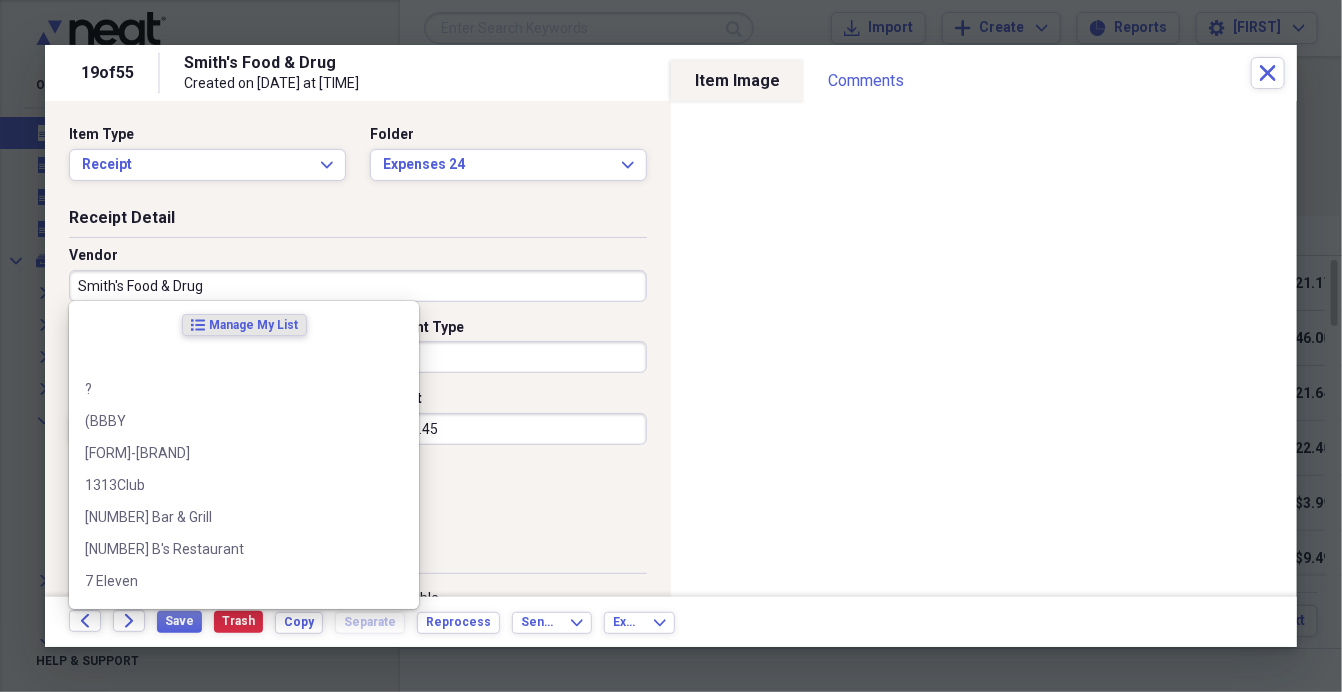 click on "Smith's Food & Drug" at bounding box center [358, 286] 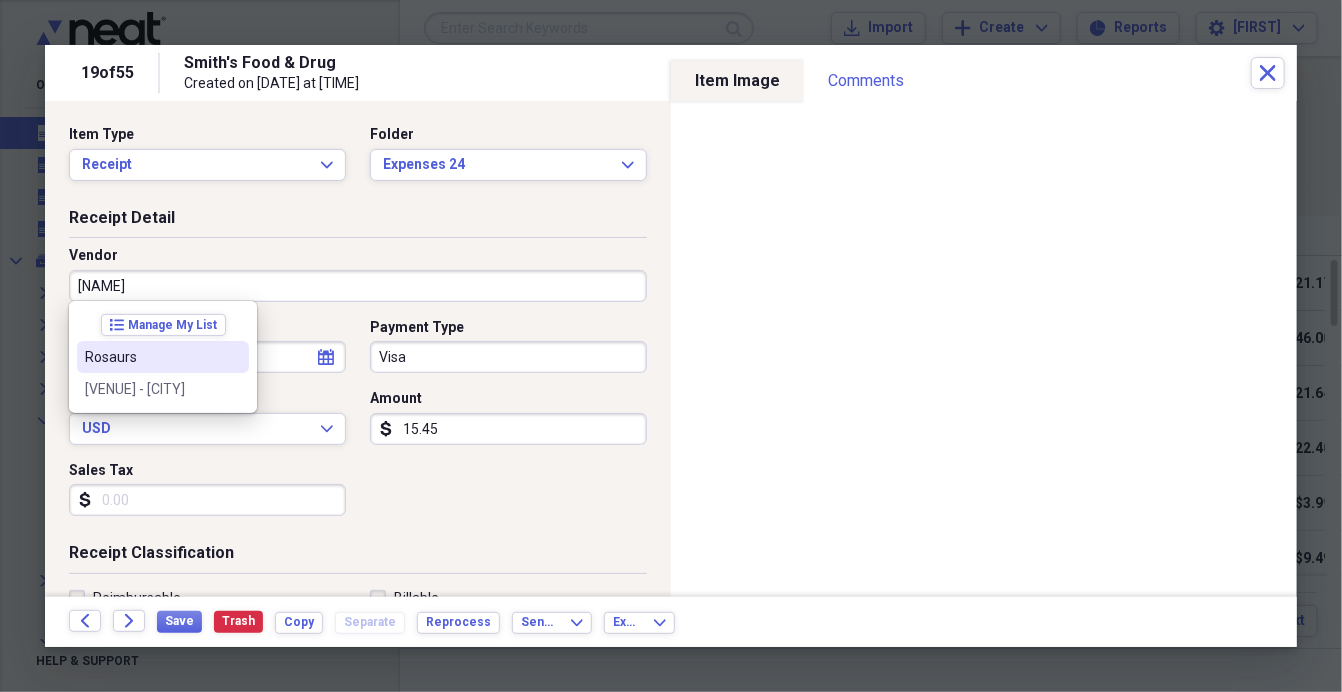 click on "Rosaurs" at bounding box center (151, 357) 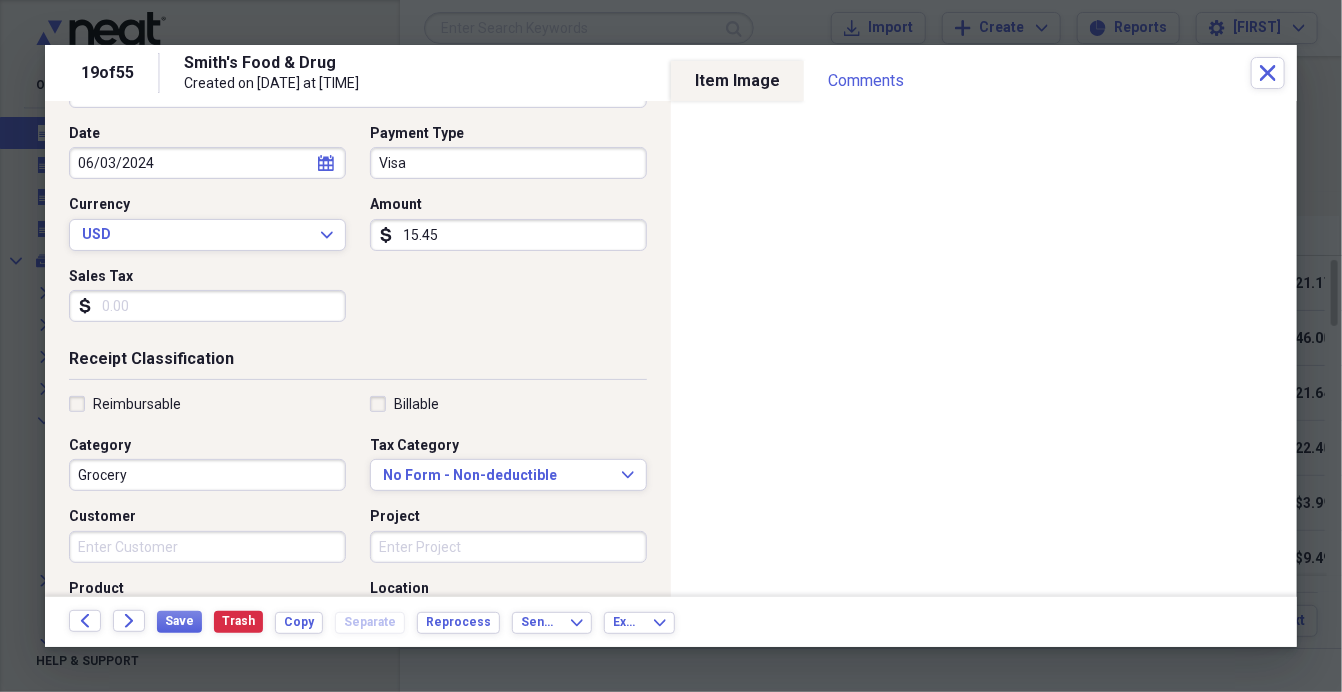 scroll, scrollTop: 220, scrollLeft: 0, axis: vertical 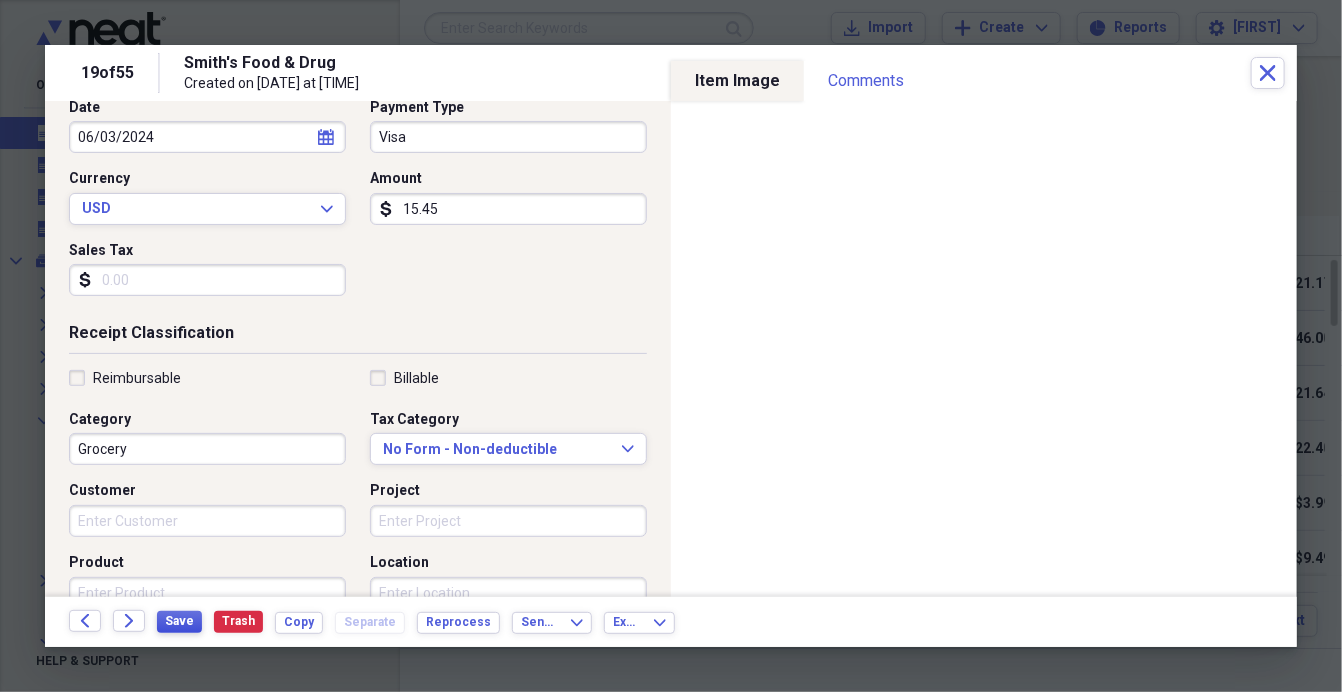 click on "Save" at bounding box center (179, 621) 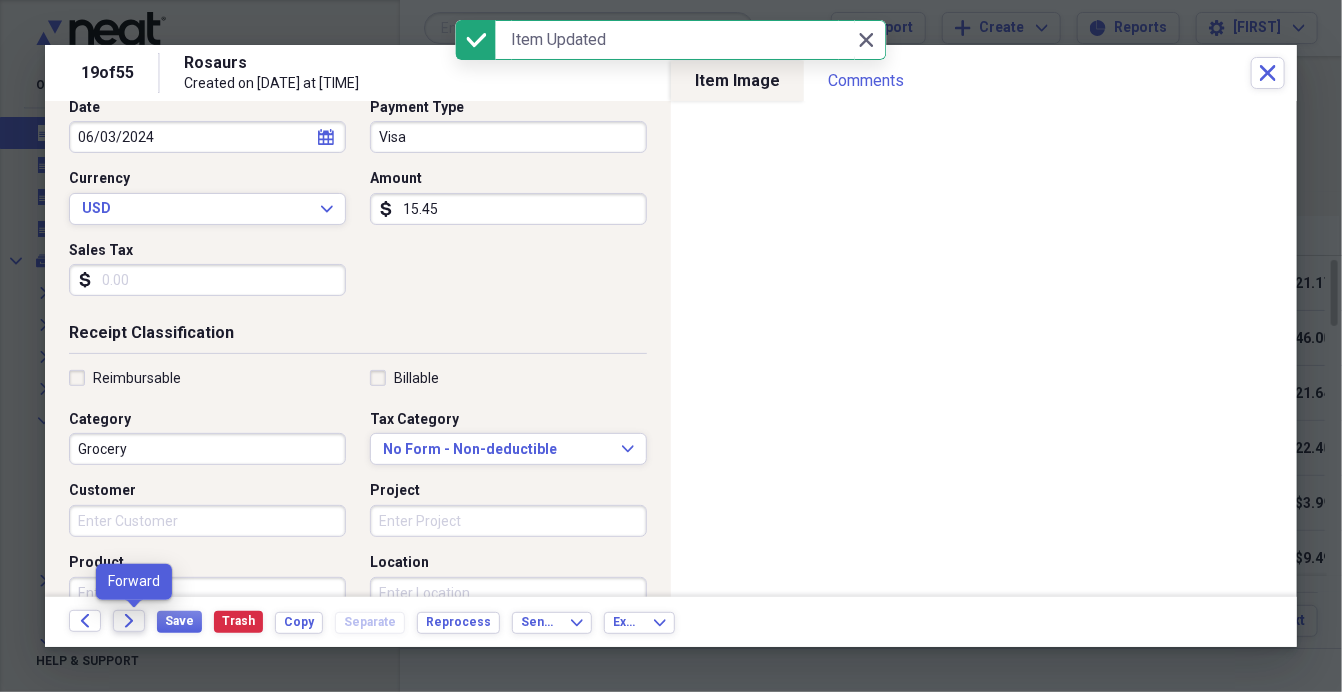 click on "Forward" 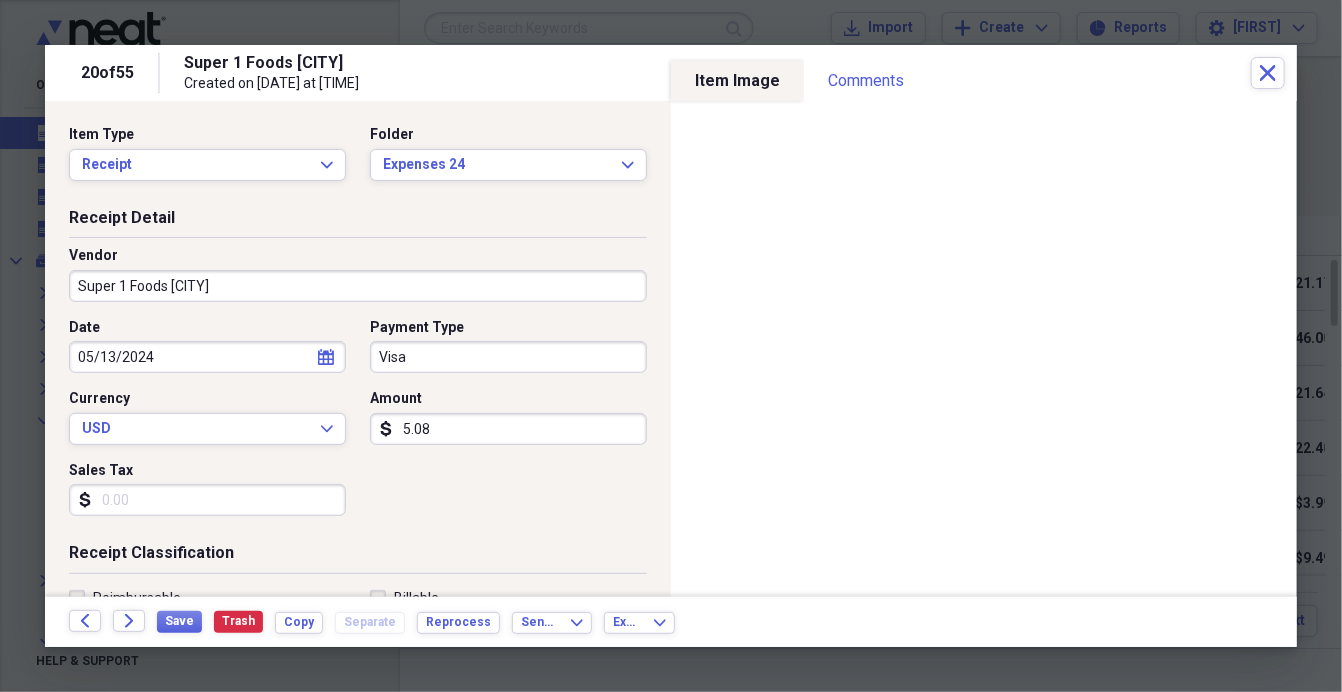 click on "5.08" at bounding box center [508, 429] 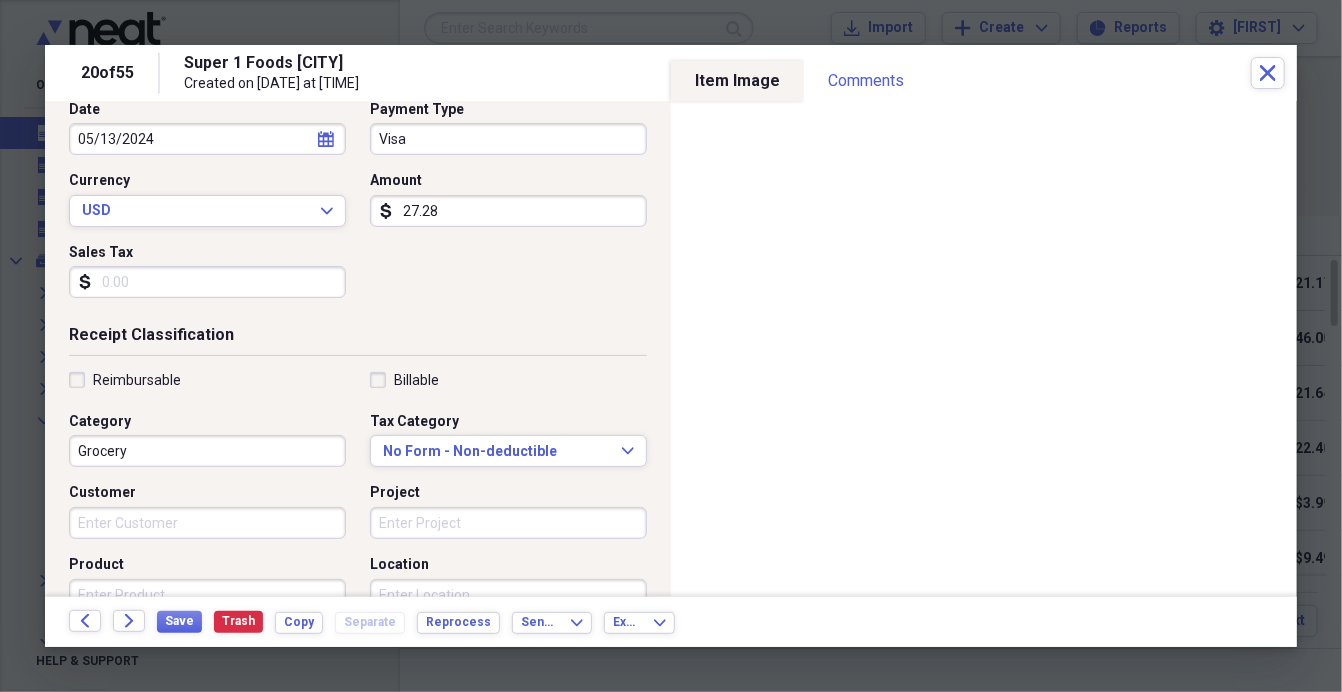 scroll, scrollTop: 215, scrollLeft: 0, axis: vertical 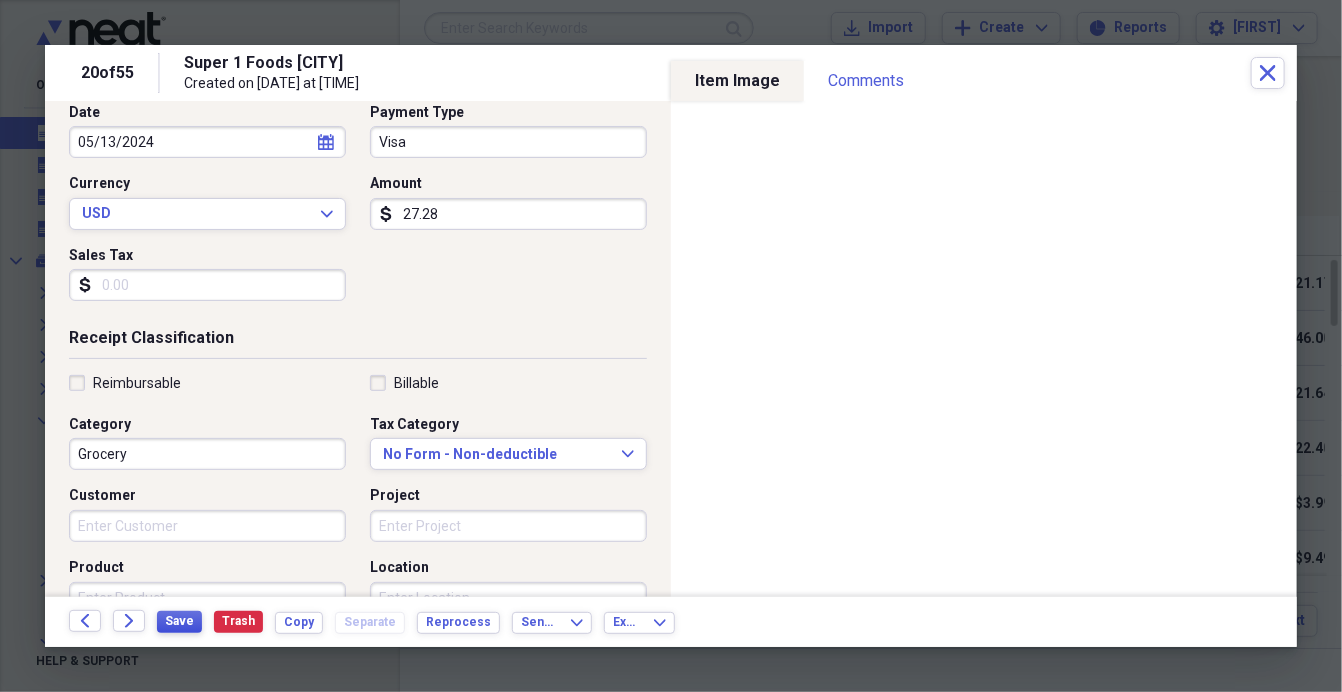 type on "27.28" 